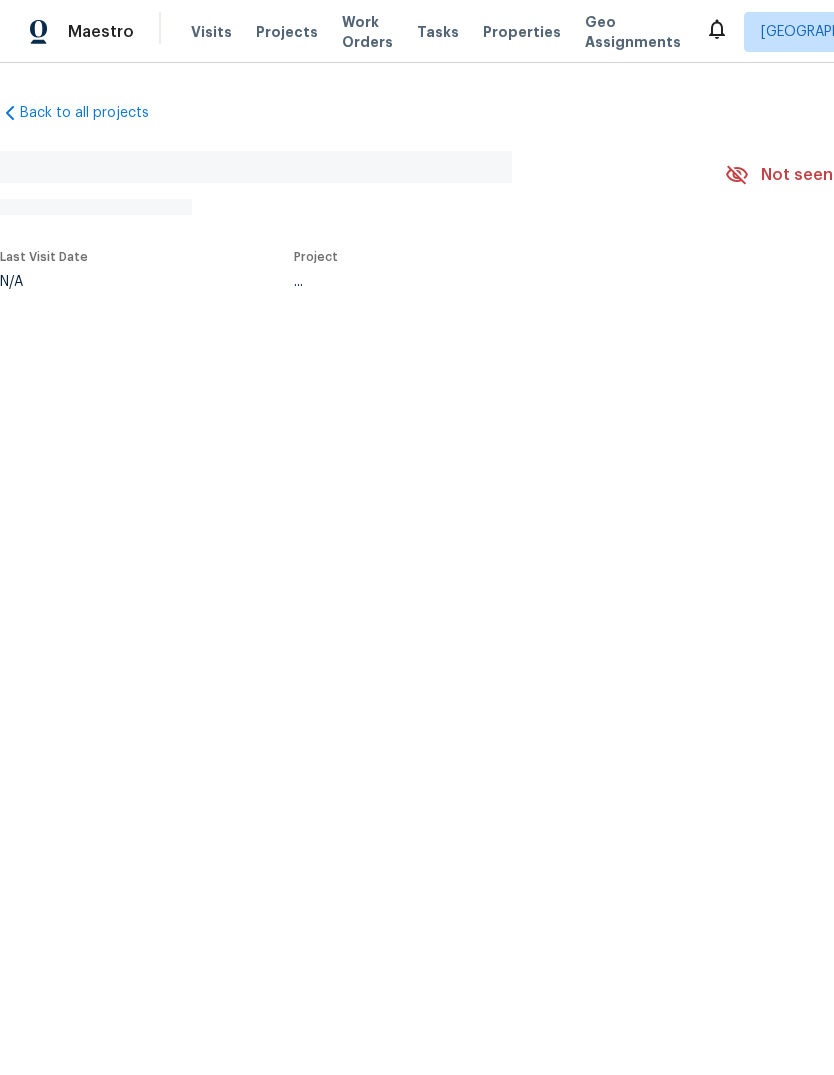 scroll, scrollTop: 0, scrollLeft: 0, axis: both 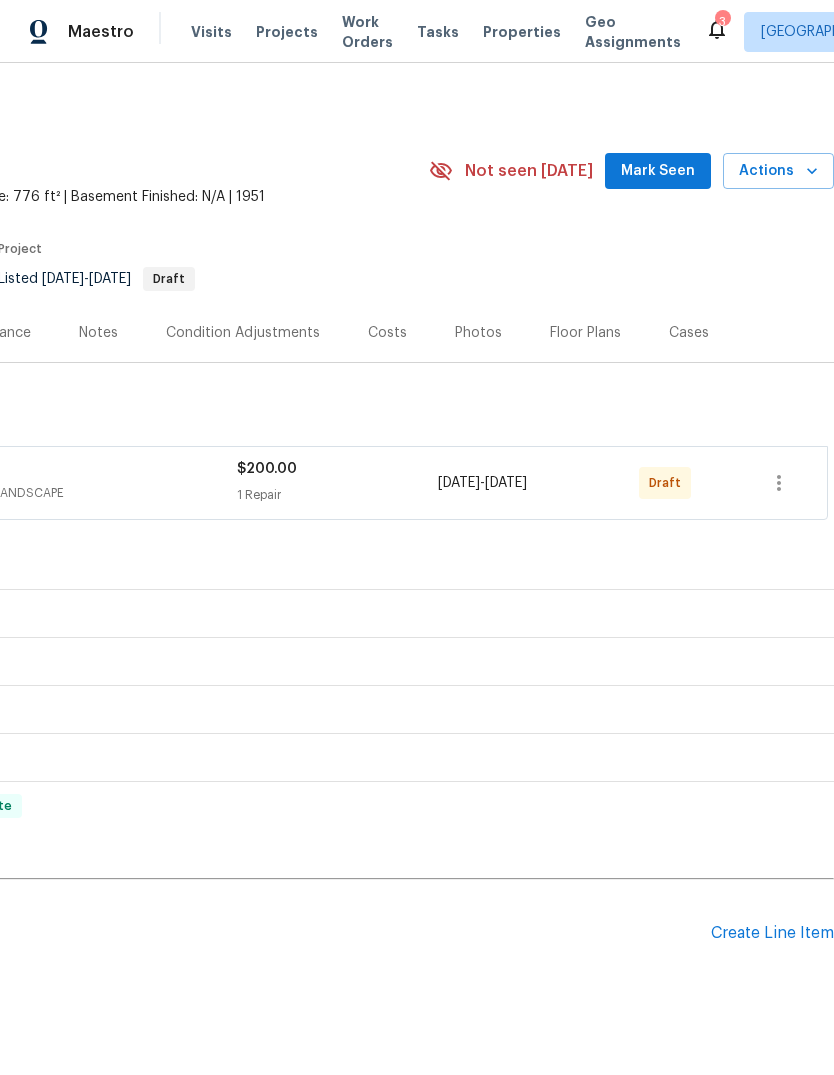 click on "Create Line Item" at bounding box center [772, 933] 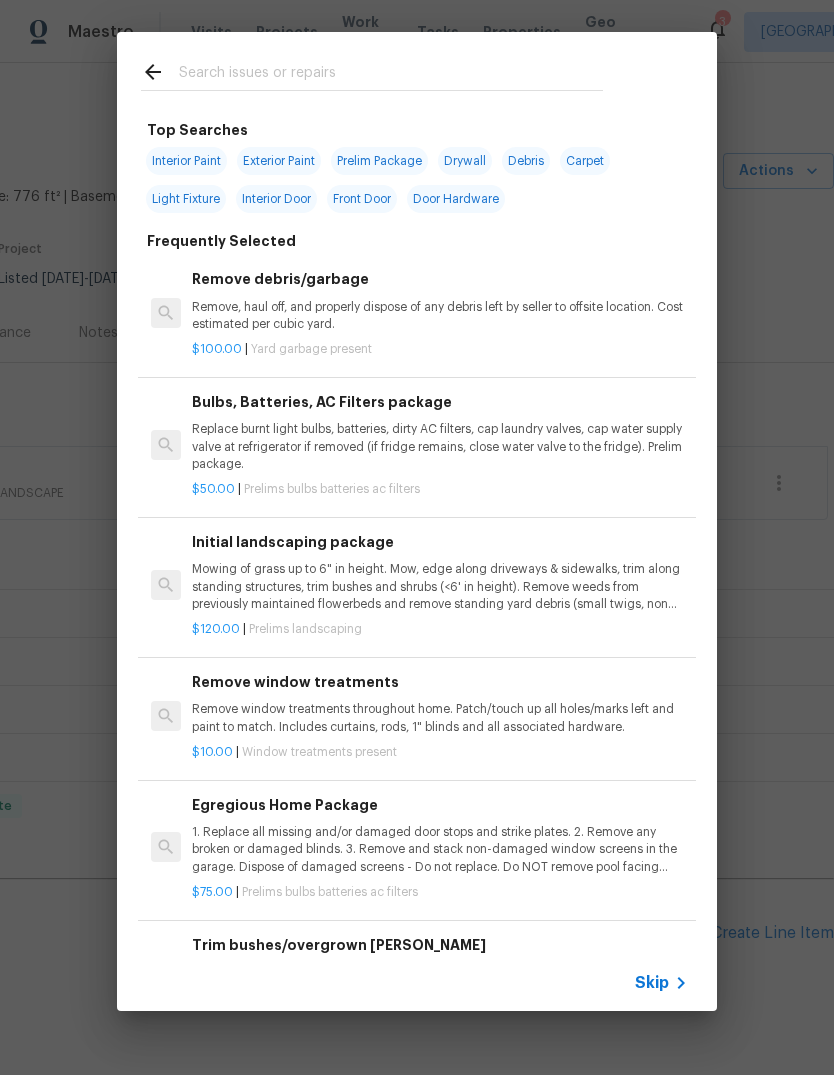 click at bounding box center (391, 75) 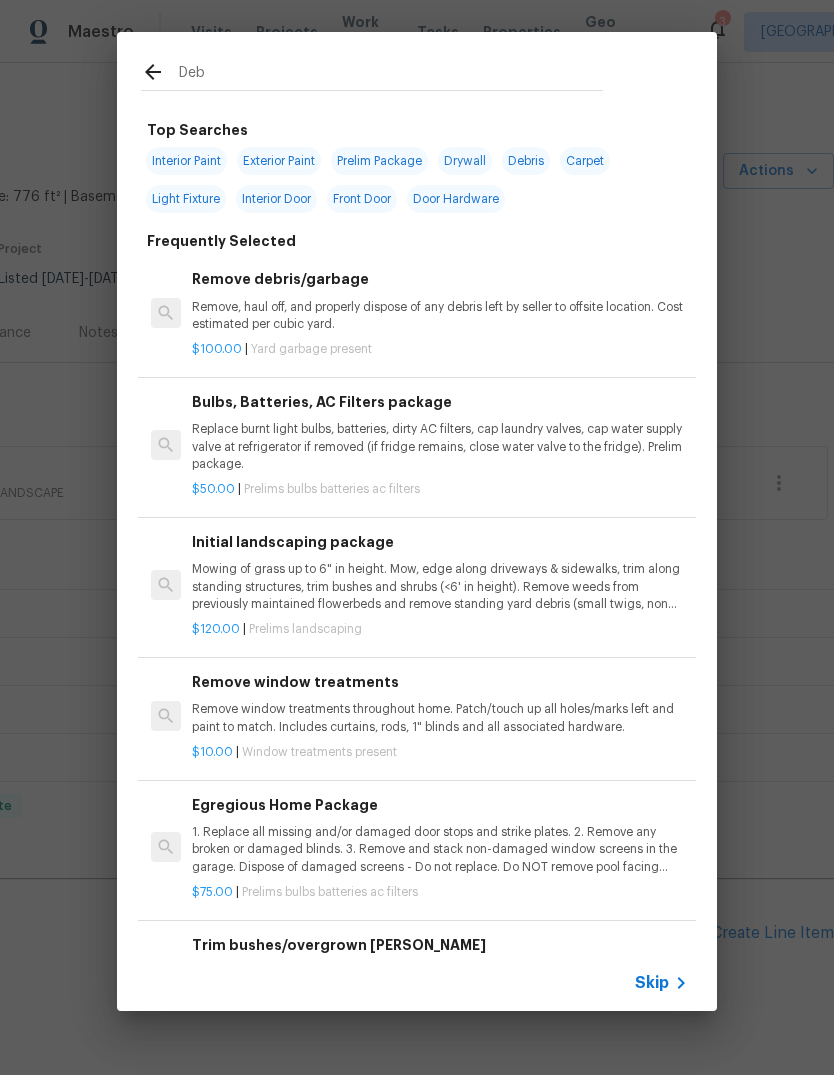 type on "Debr" 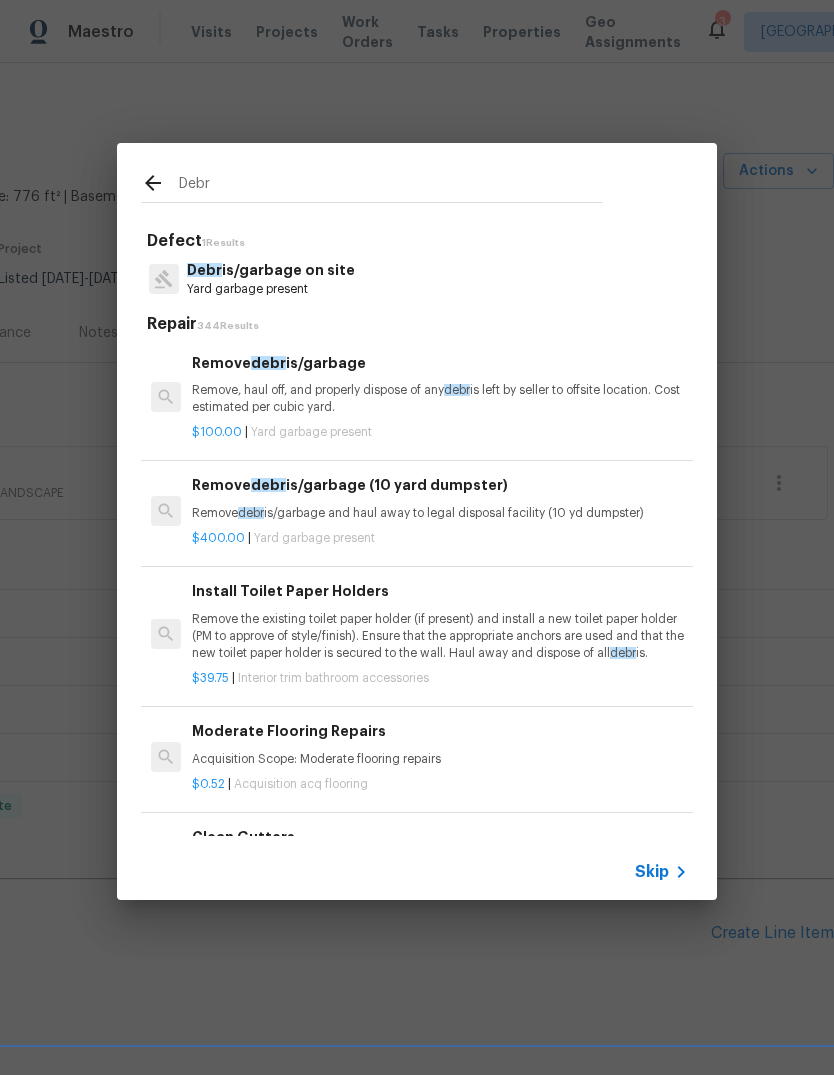 click on "Remove, haul off, and properly dispose of any  debr is left by seller to offsite location. Cost estimated per cubic yard." at bounding box center [440, 399] 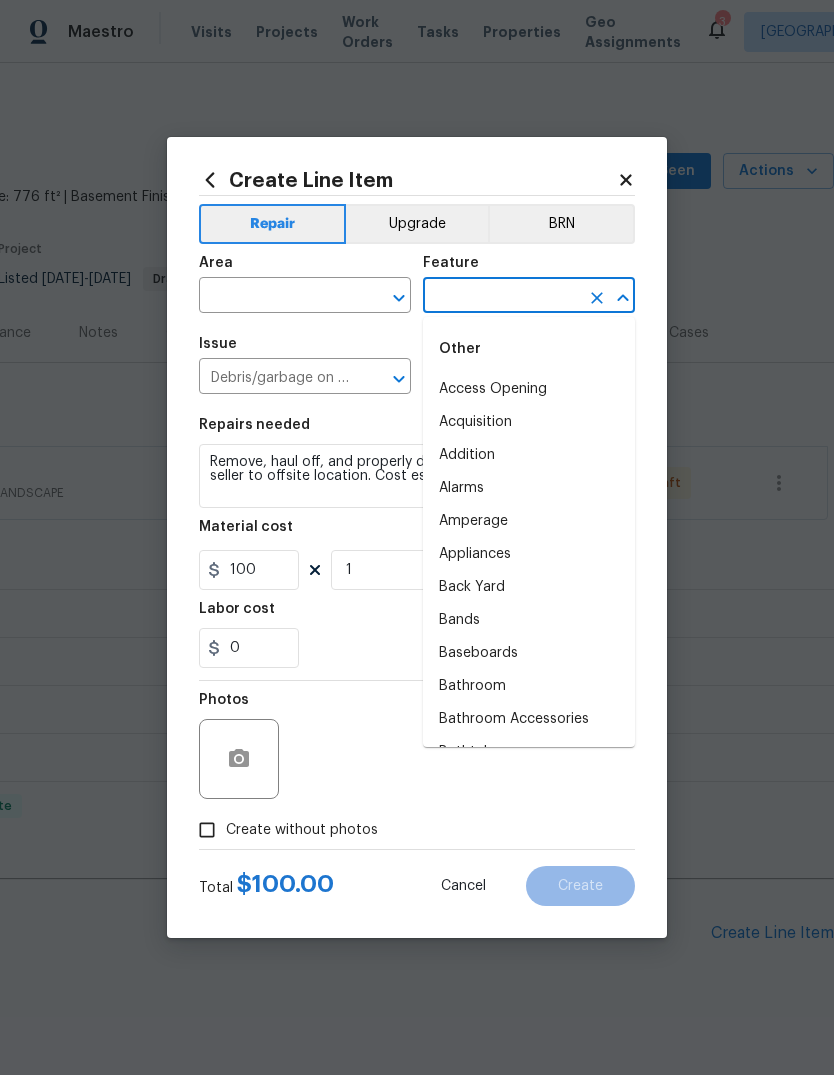 click at bounding box center [277, 297] 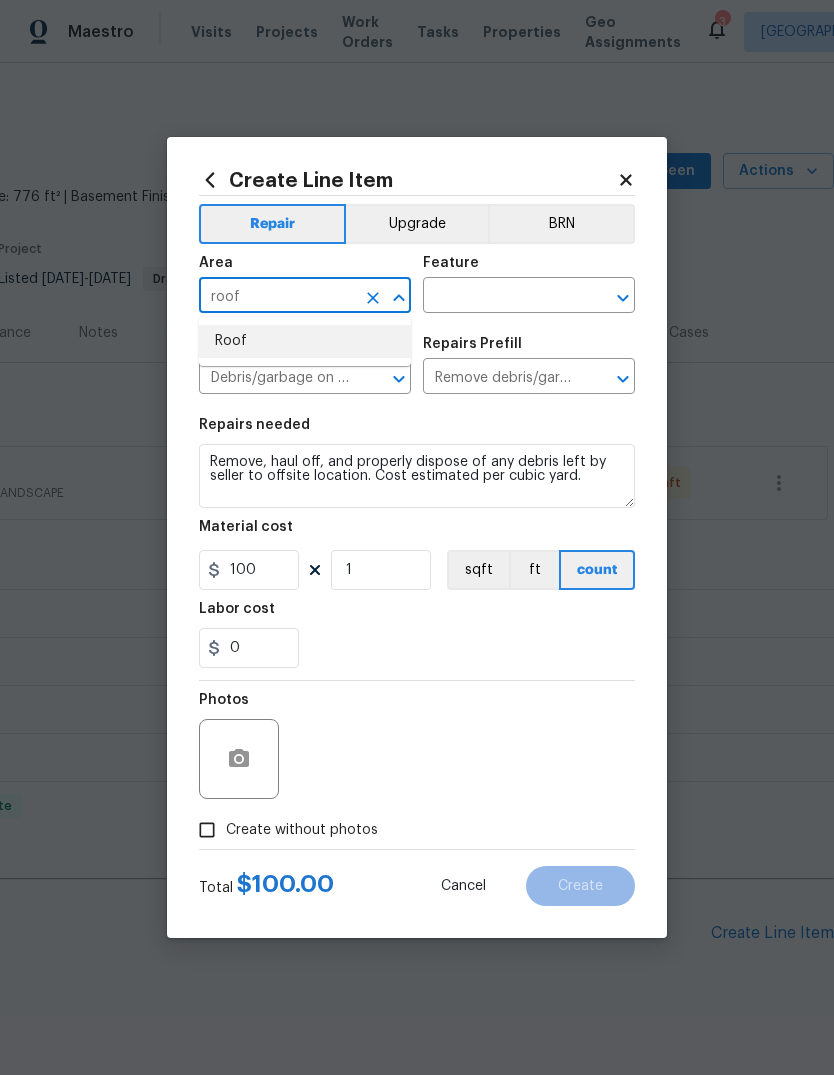 click on "Roof" at bounding box center [305, 341] 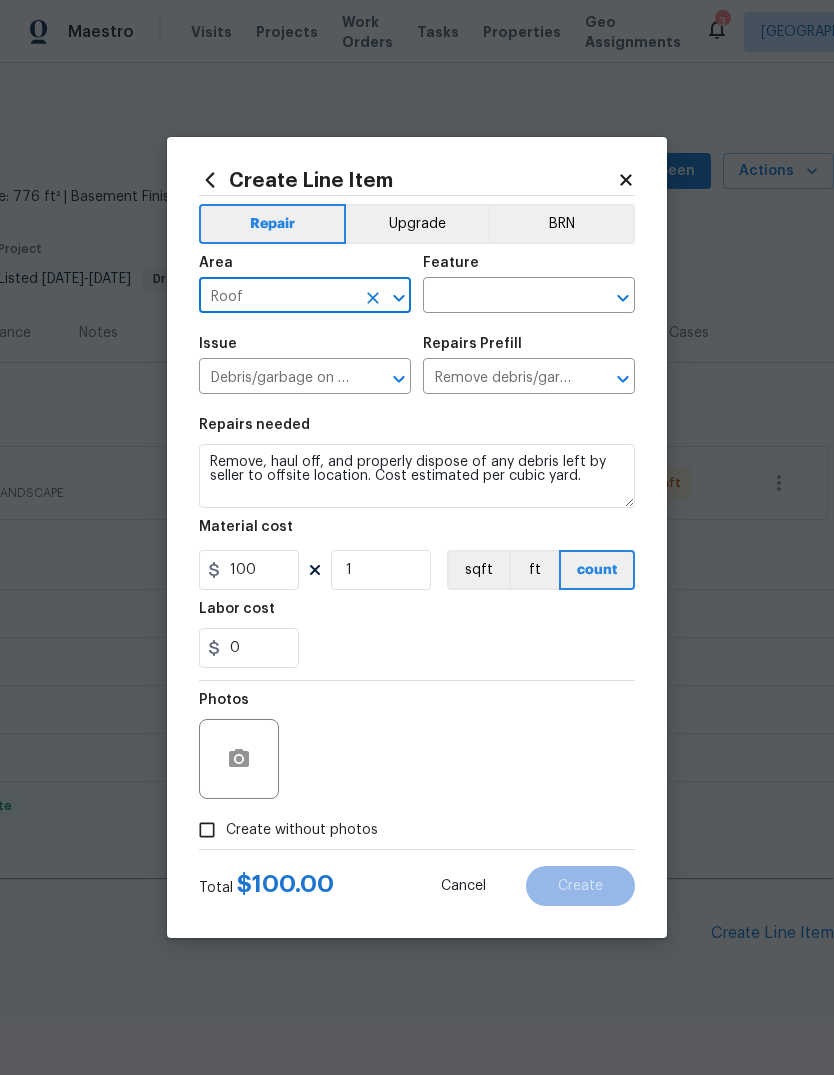 click at bounding box center [501, 297] 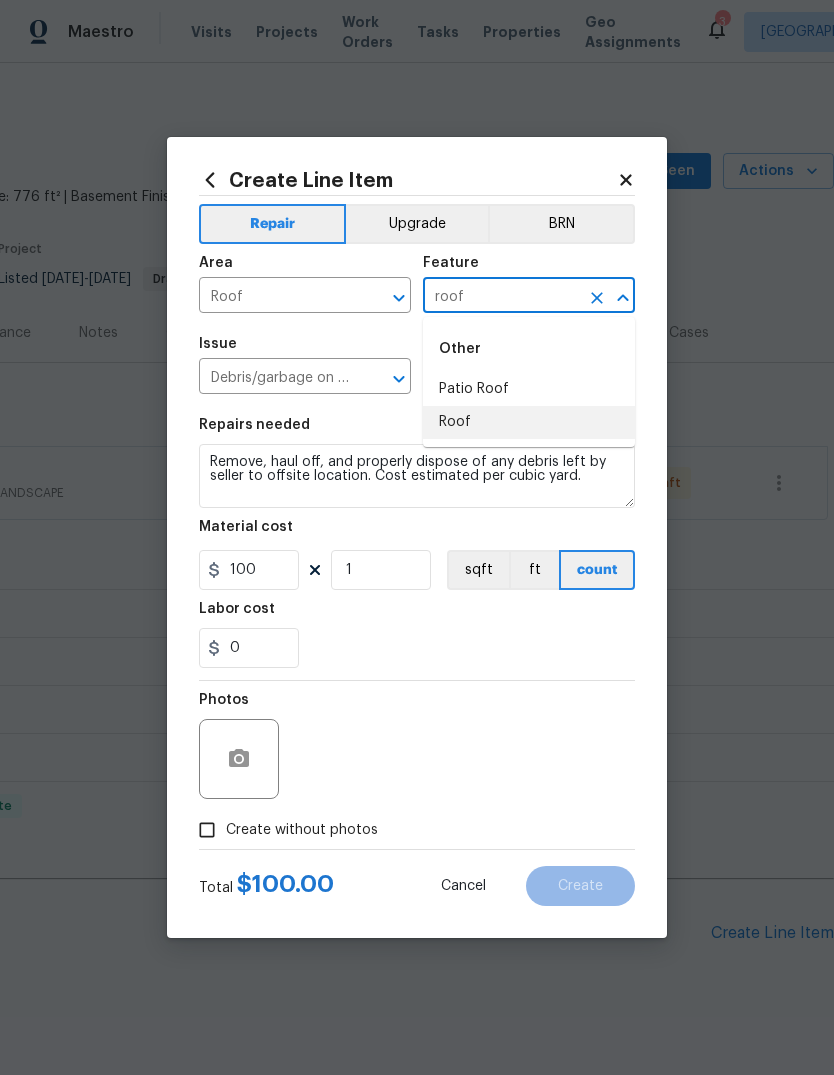 click on "Roof" at bounding box center (529, 422) 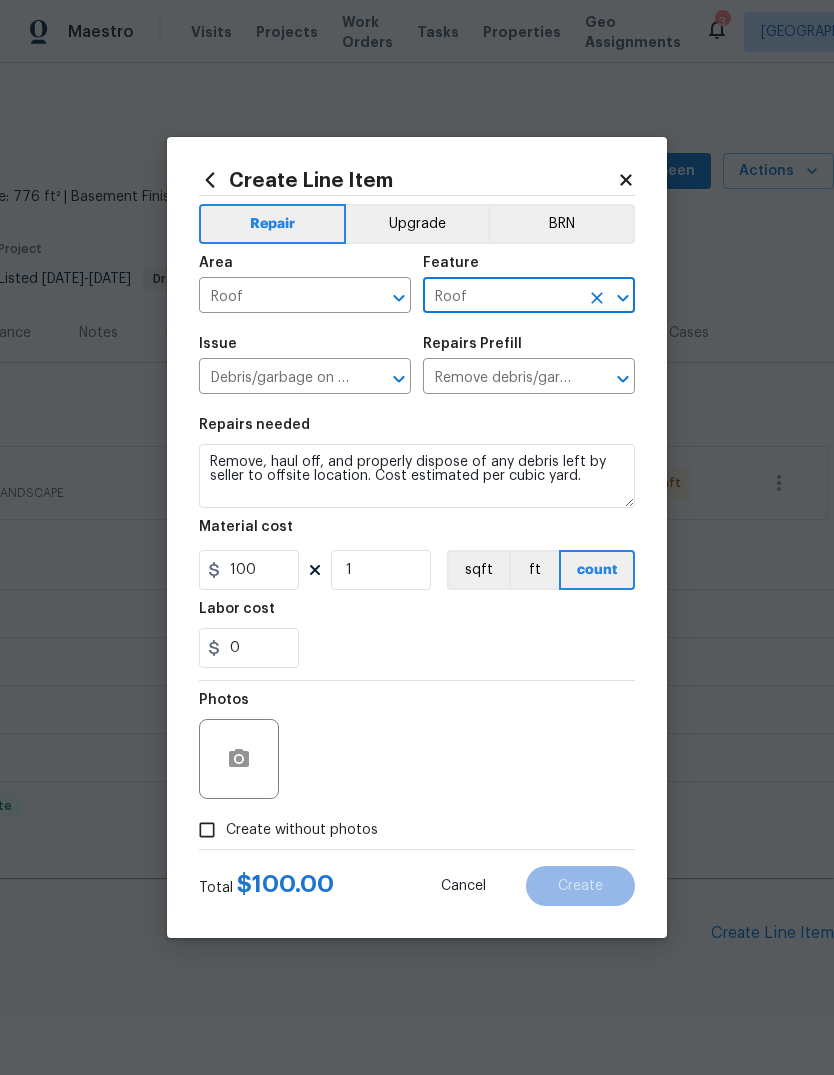 click on "Labor cost" at bounding box center [417, 615] 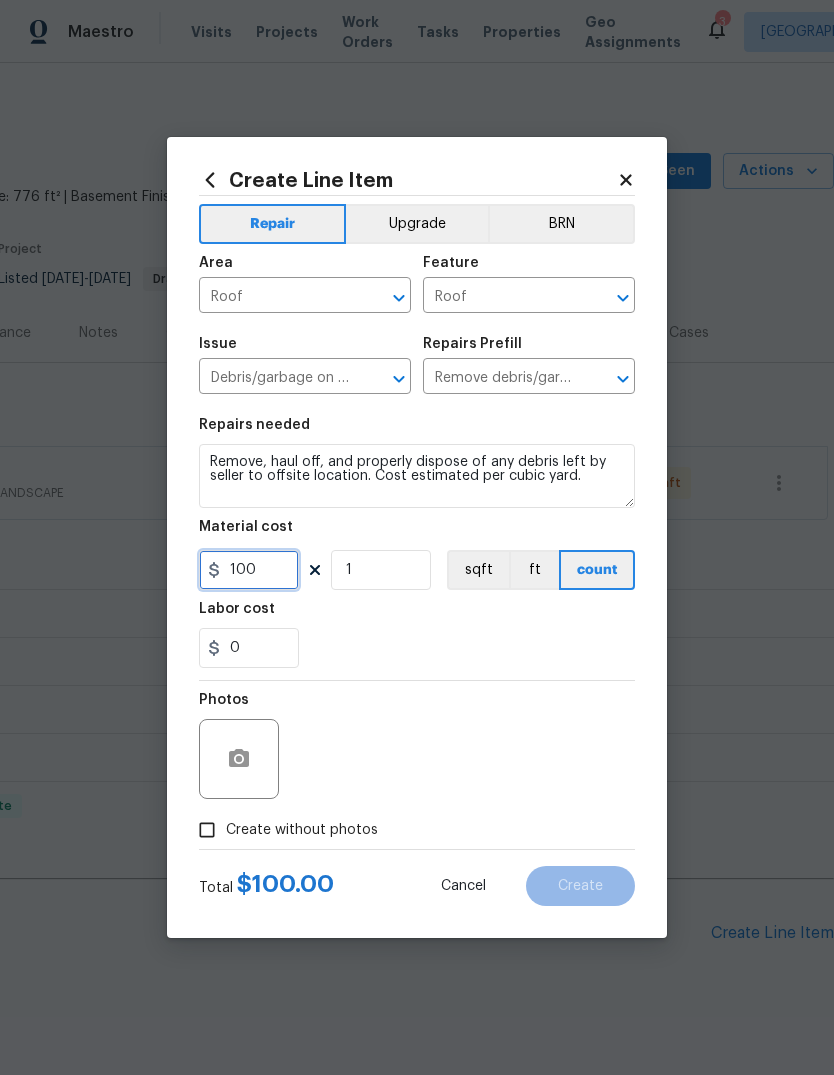 click on "100" at bounding box center [249, 570] 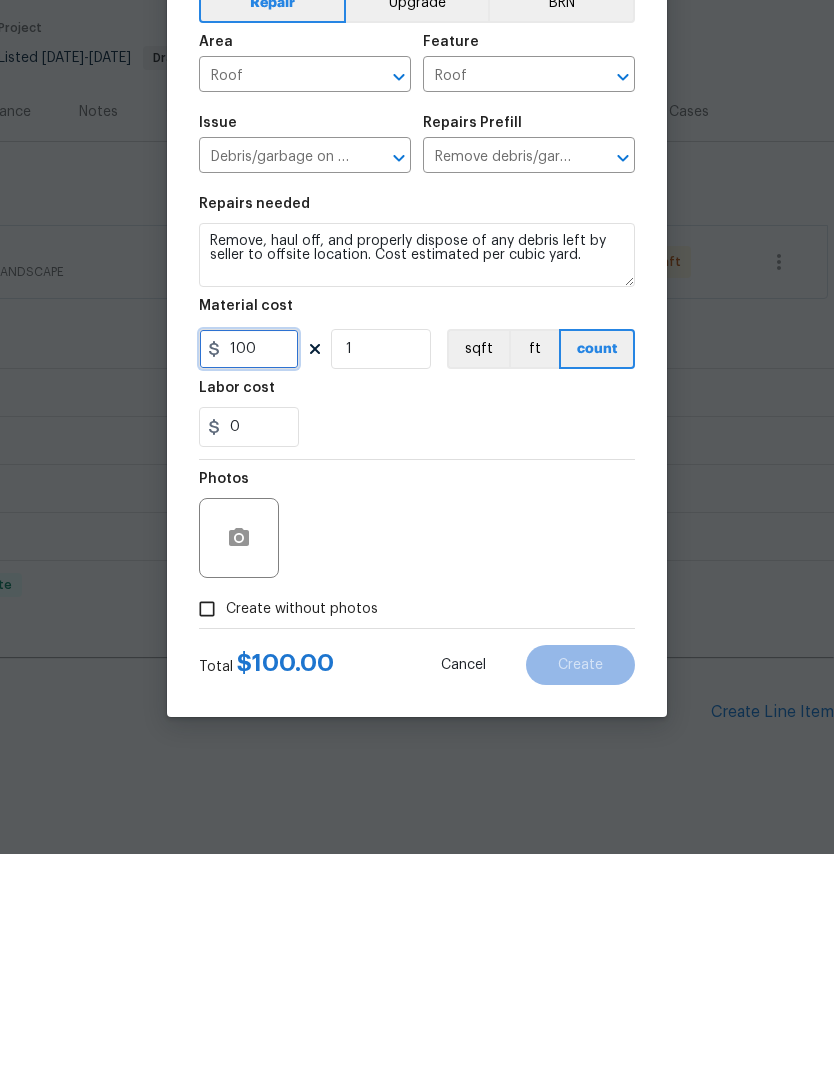 click on "100" at bounding box center (249, 570) 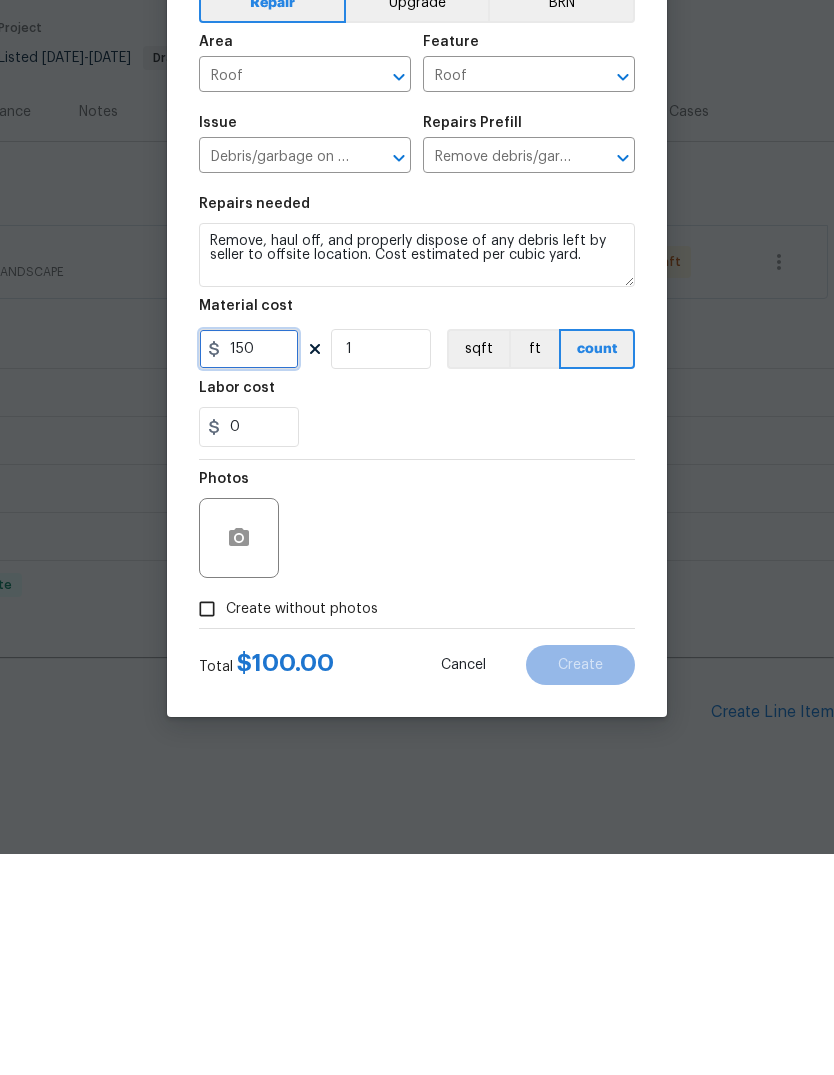 type on "150" 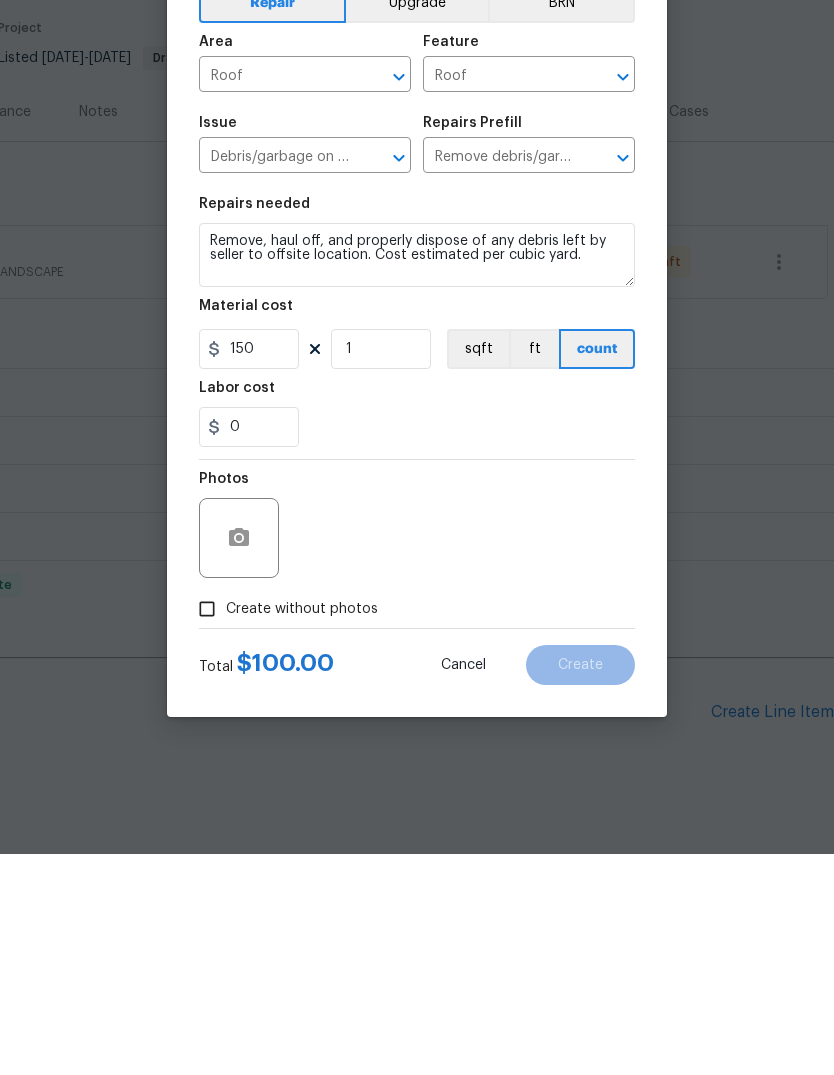 click on "Photos" at bounding box center (417, 746) 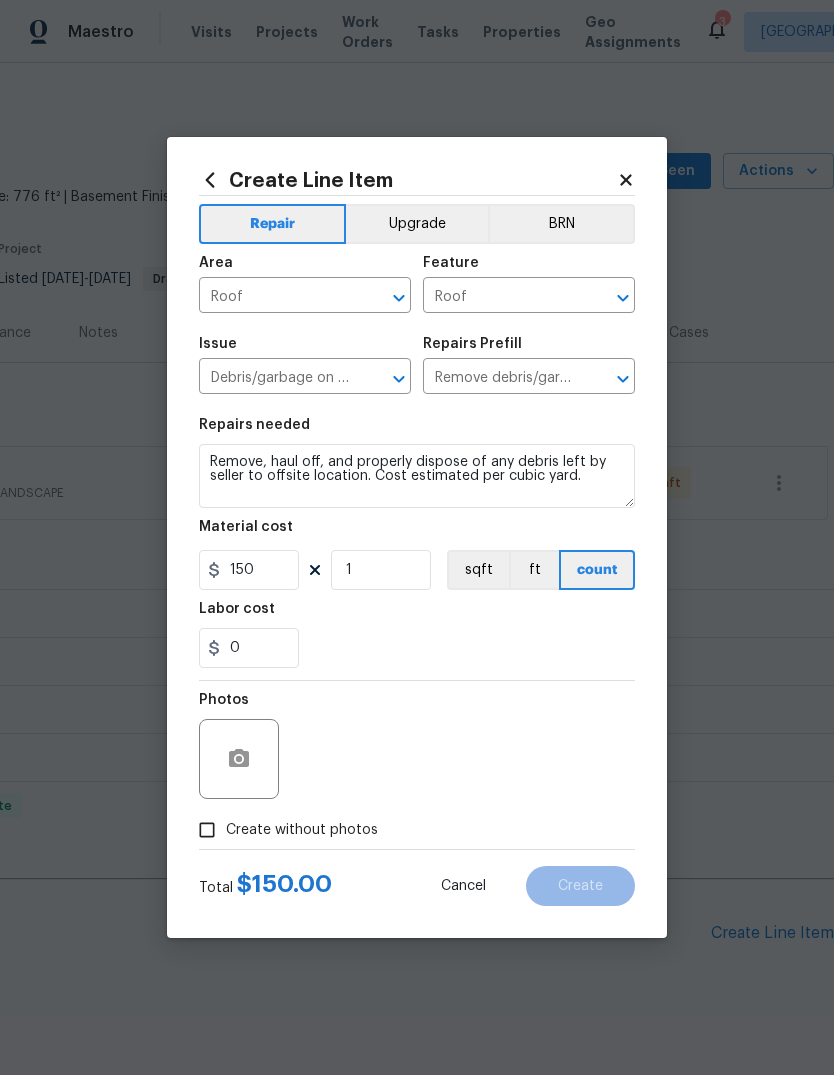 click on "Create without photos" at bounding box center (283, 830) 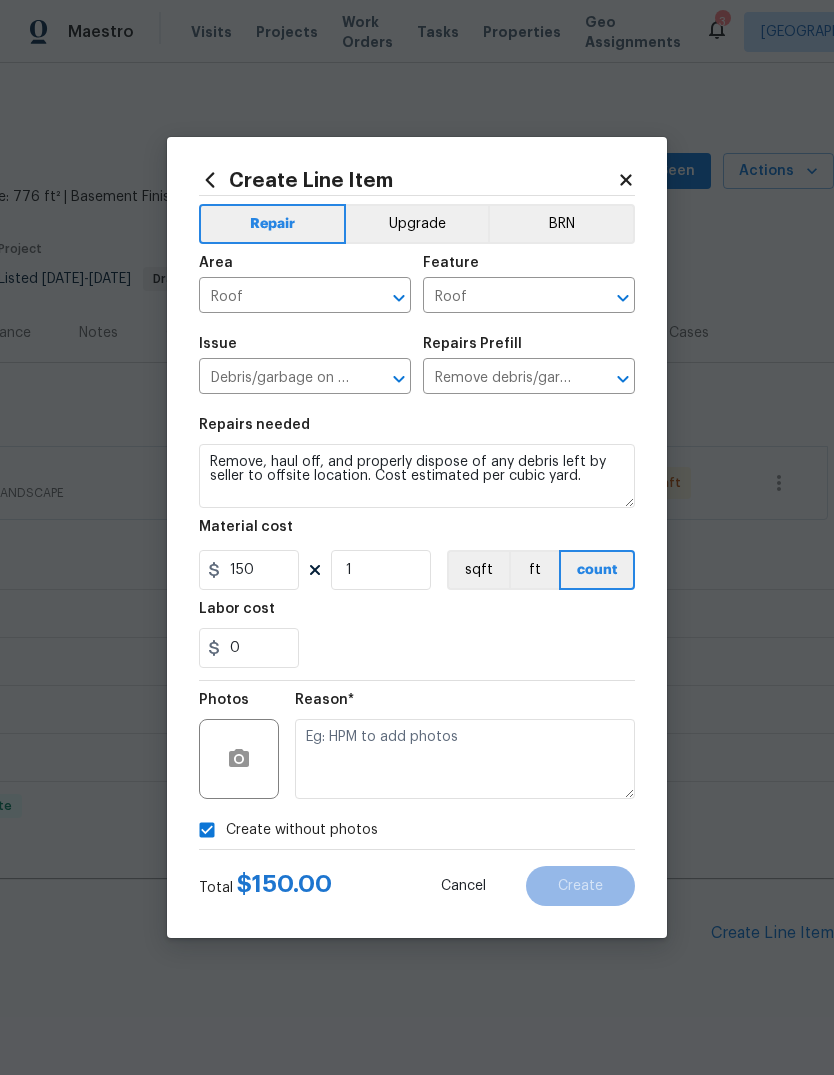 click on "Create without photos" at bounding box center [302, 830] 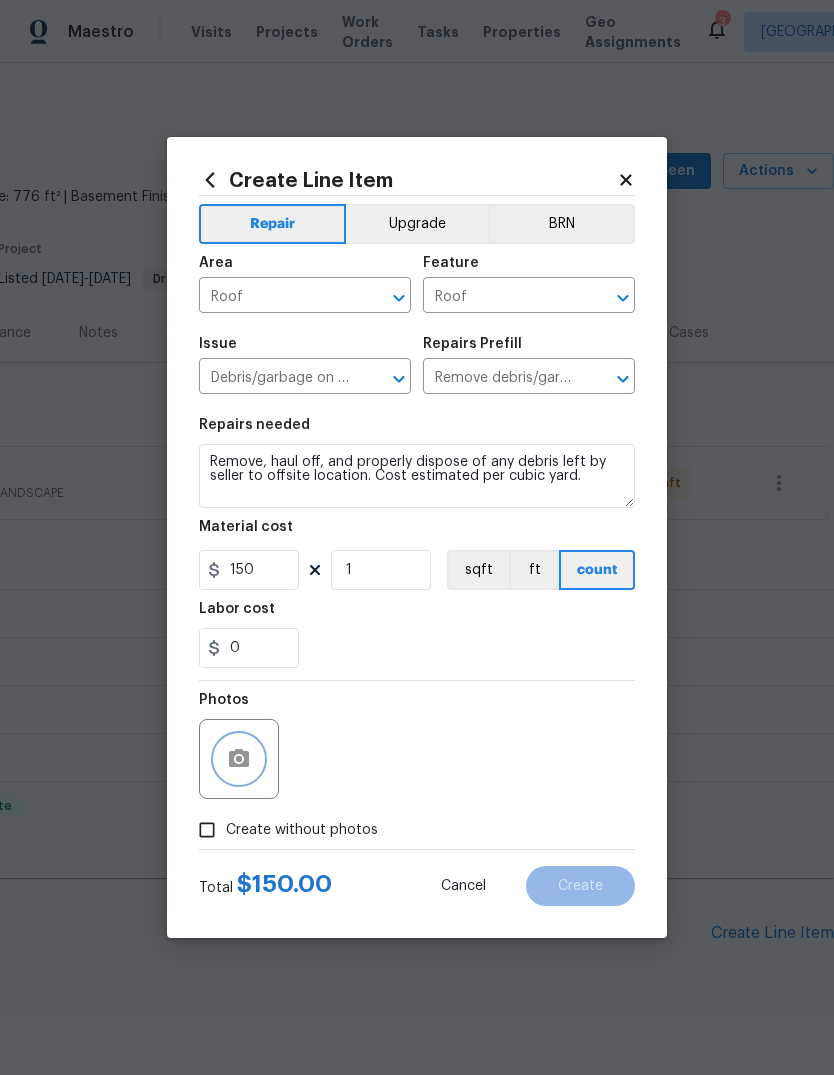 click at bounding box center [239, 759] 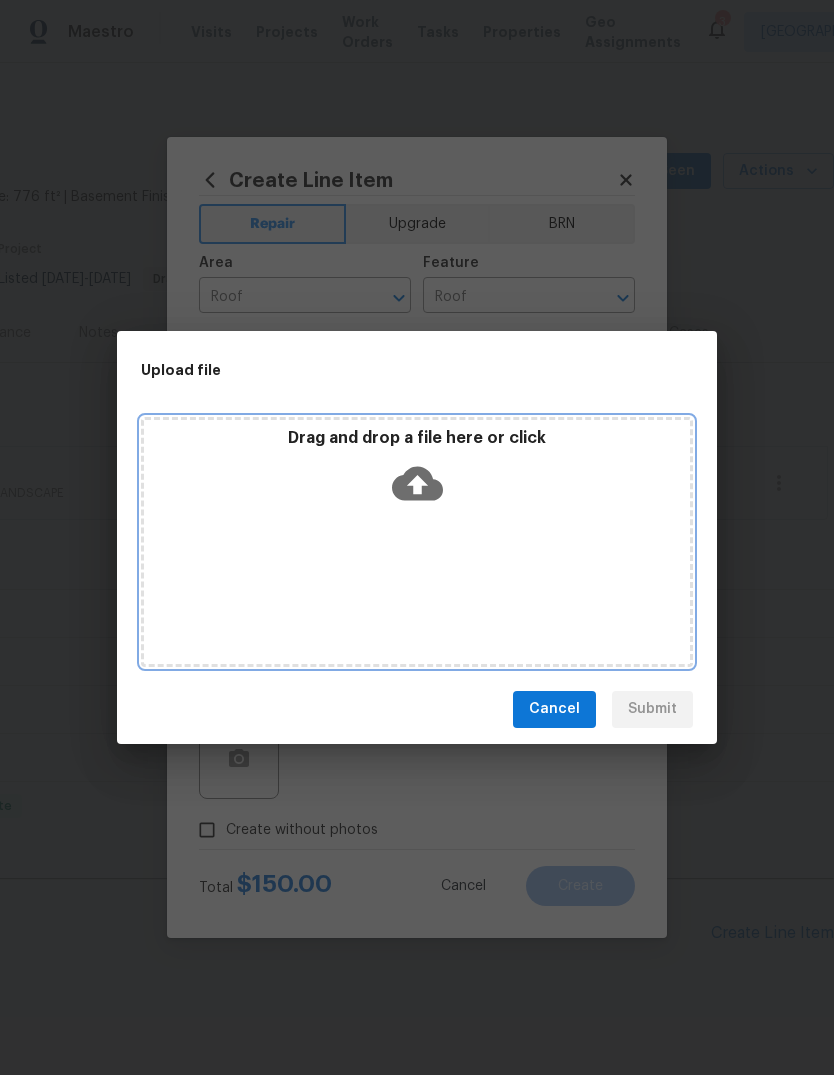 click on "Drag and drop a file here or click" at bounding box center (417, 471) 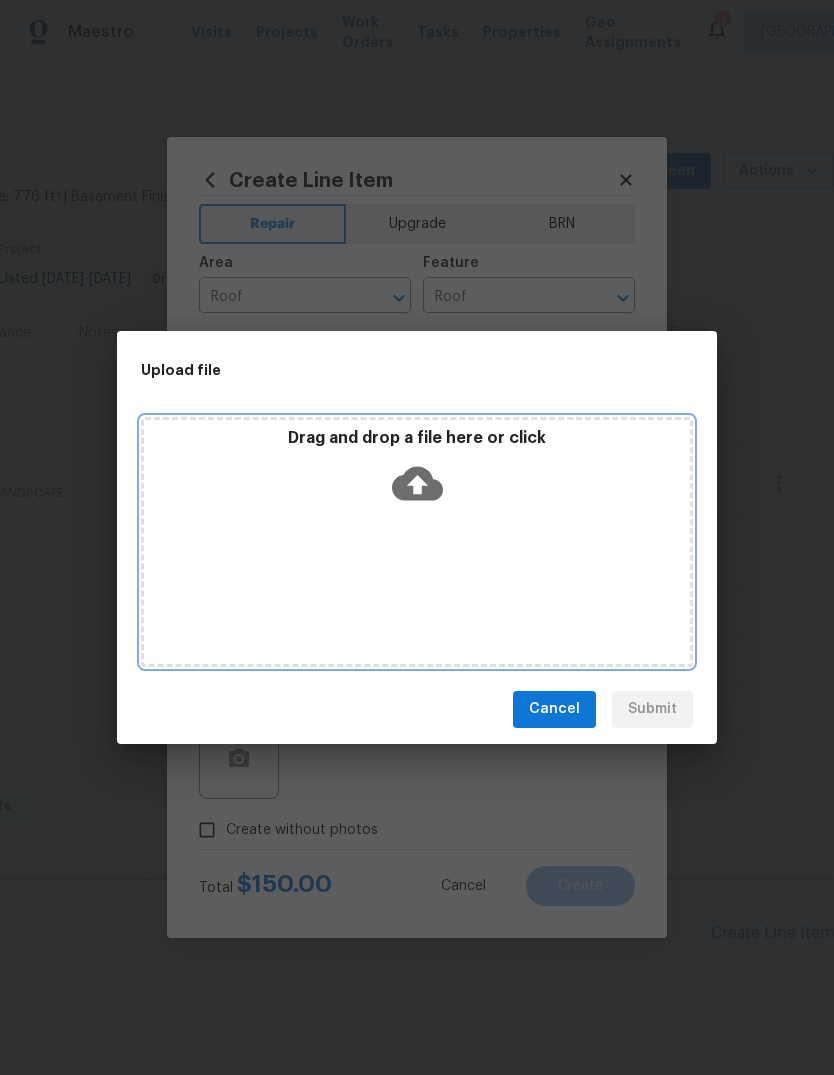click on "Drag and drop a file here or click" at bounding box center (417, 438) 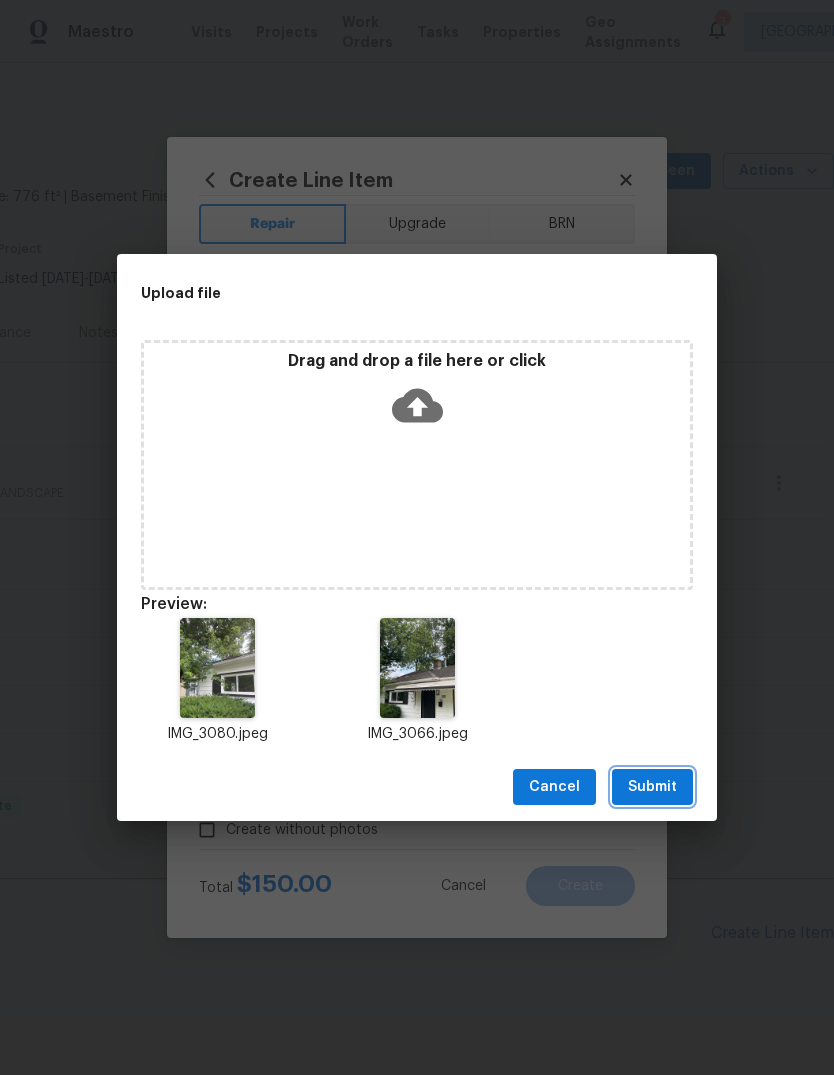 click on "Submit" at bounding box center [652, 787] 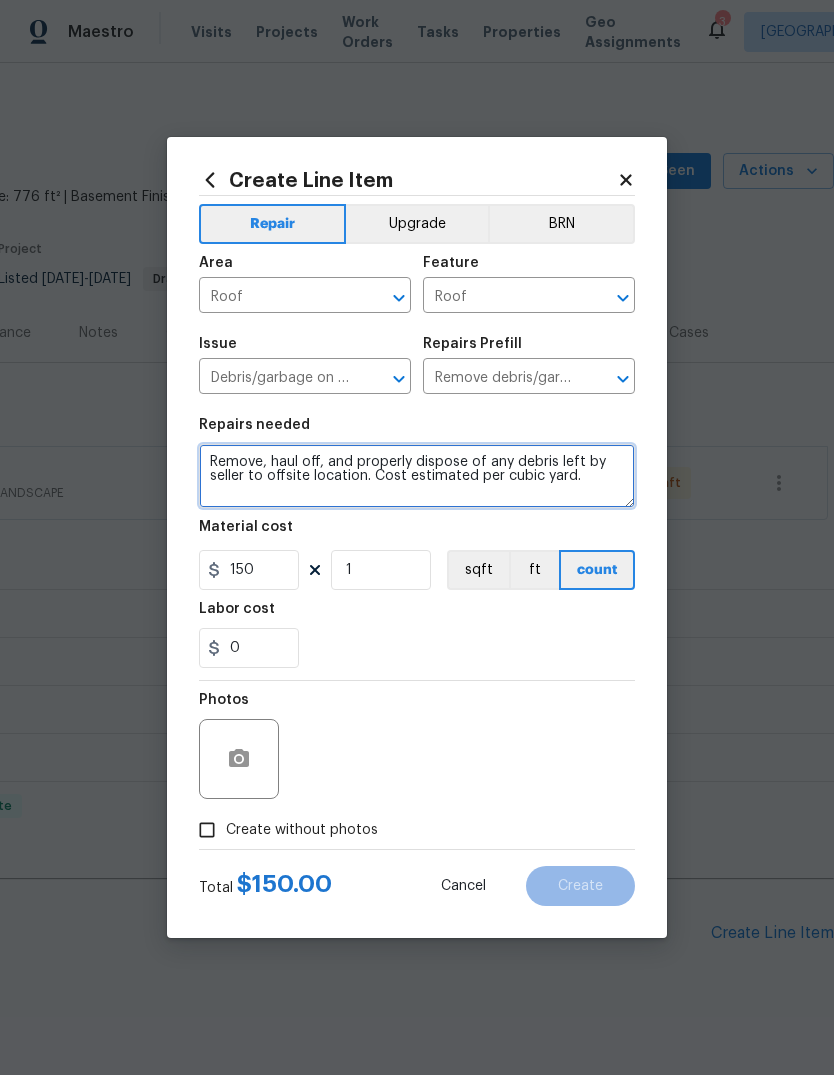 click on "Remove, haul off, and properly dispose of any debris left by seller to offsite location. Cost estimated per cubic yard." at bounding box center (417, 476) 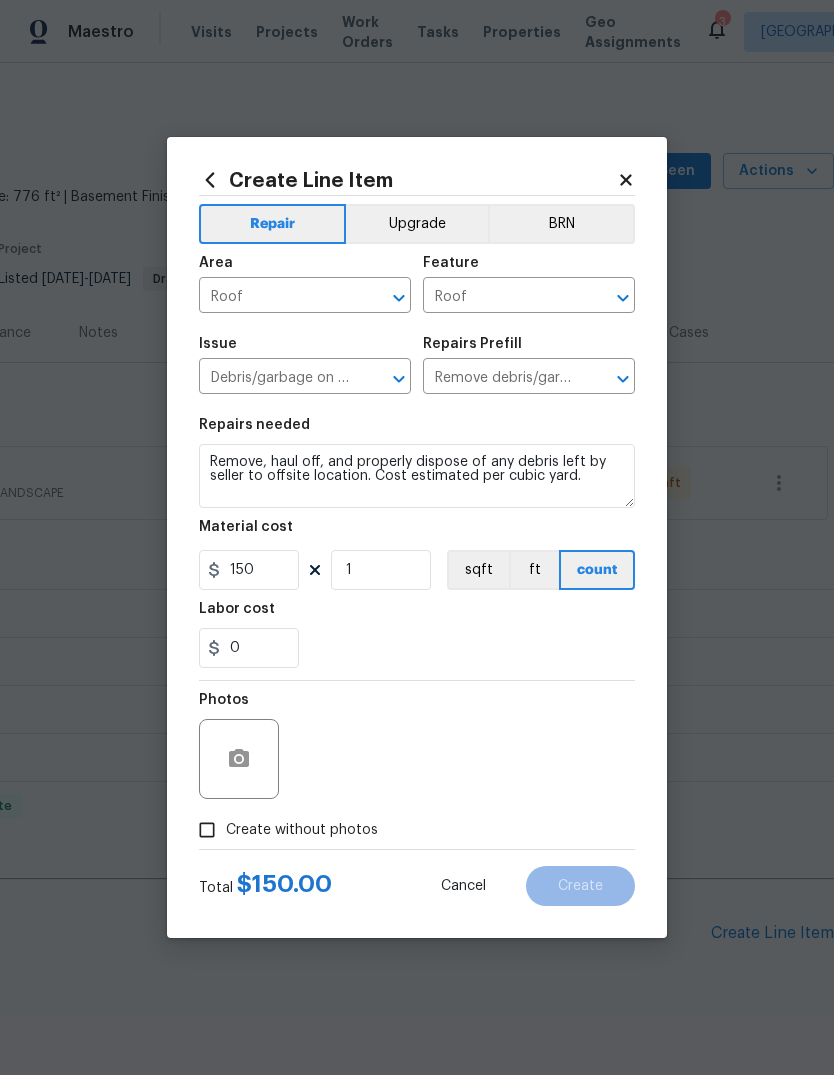click on "Repairs needed" at bounding box center (417, 431) 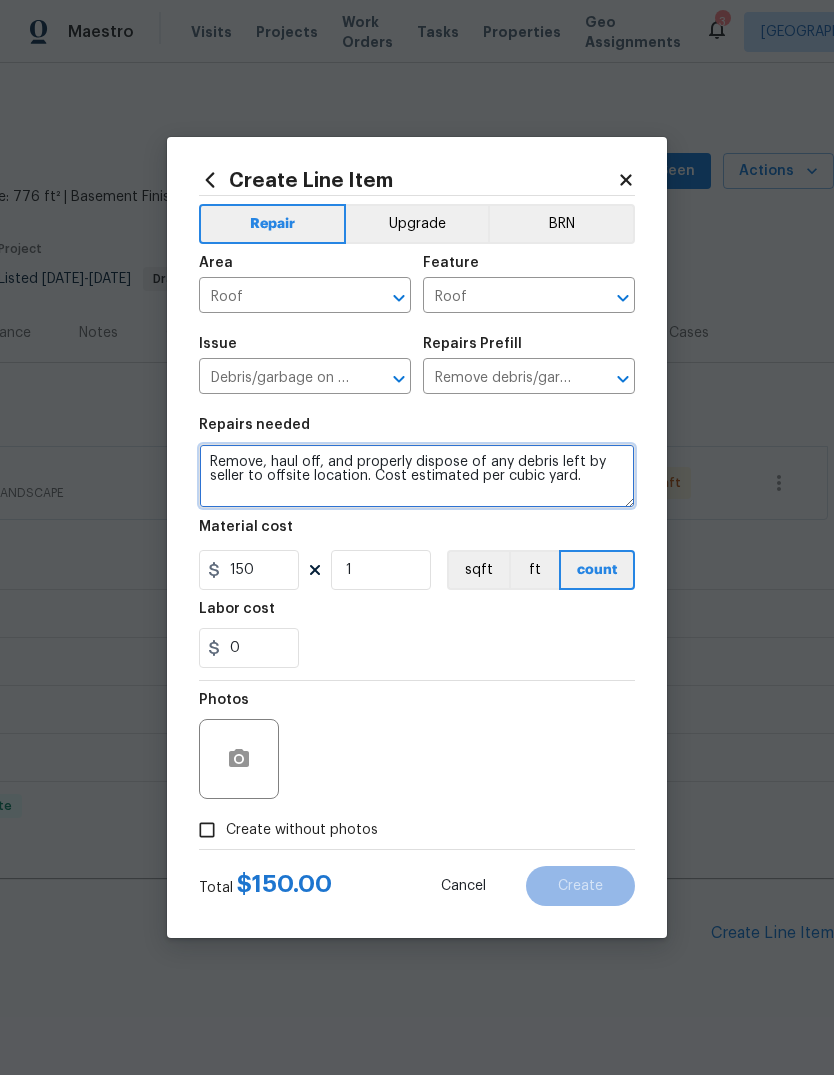 click on "Remove, haul off, and properly dispose of any debris left by seller to offsite location. Cost estimated per cubic yard." at bounding box center [417, 476] 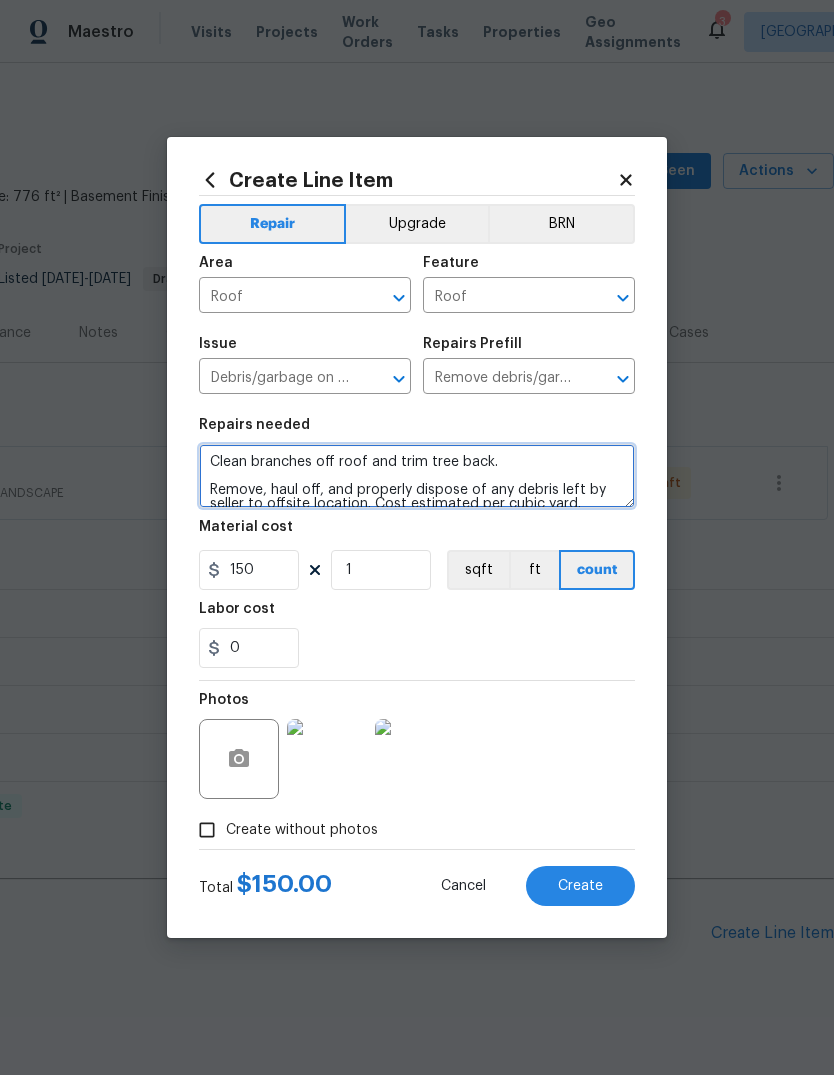 type on "Clean branches off roof and trim tree back.
Remove, haul off, and properly dispose of any debris left by seller to offsite location. Cost estimated per cubic yard." 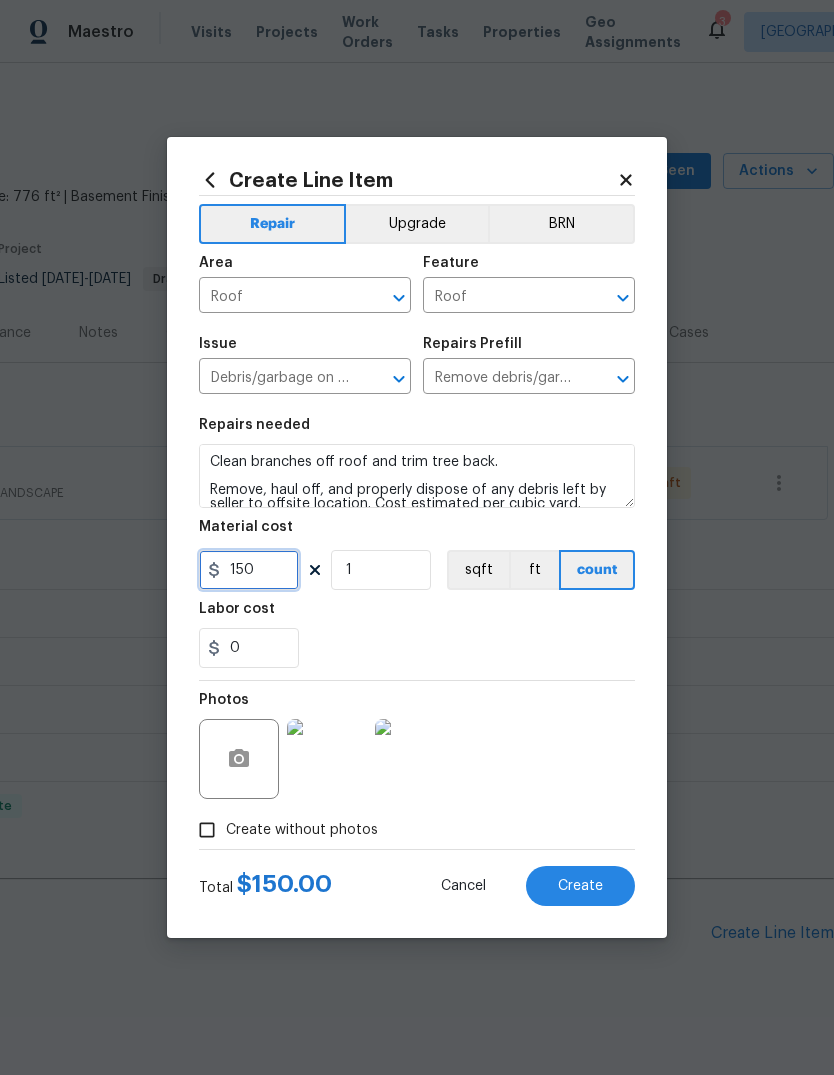 click on "150" at bounding box center [249, 570] 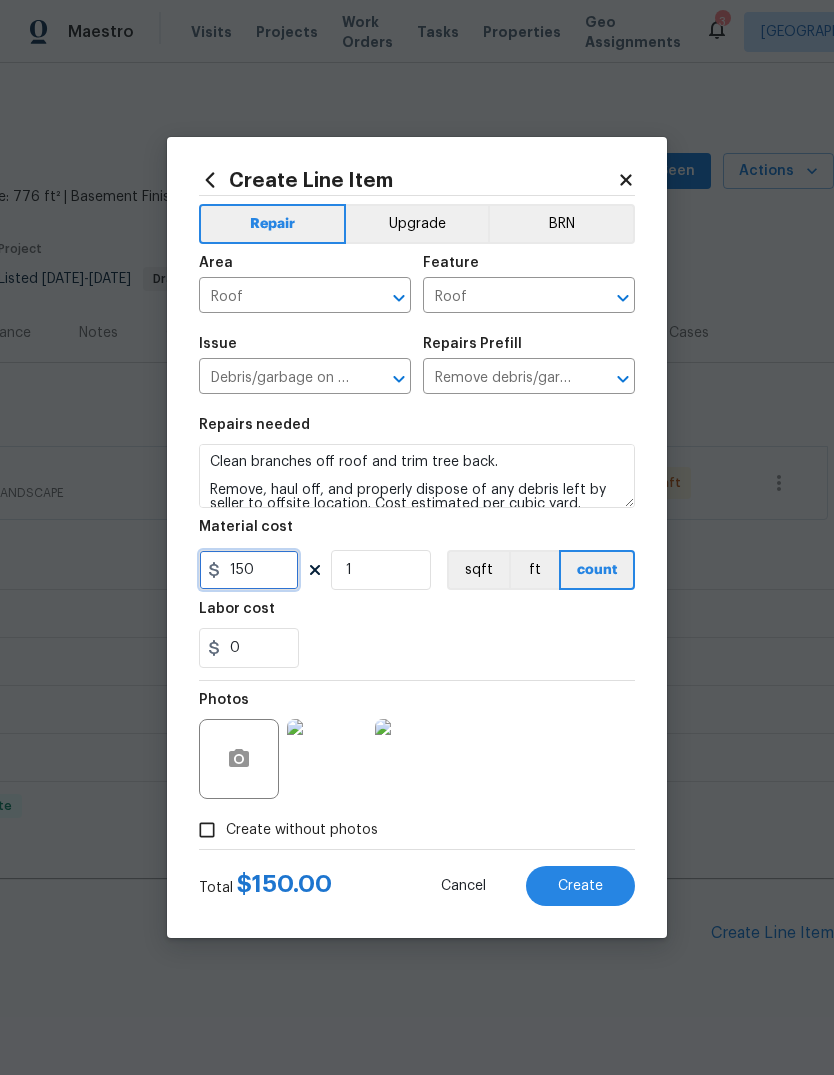 click on "150" at bounding box center (249, 570) 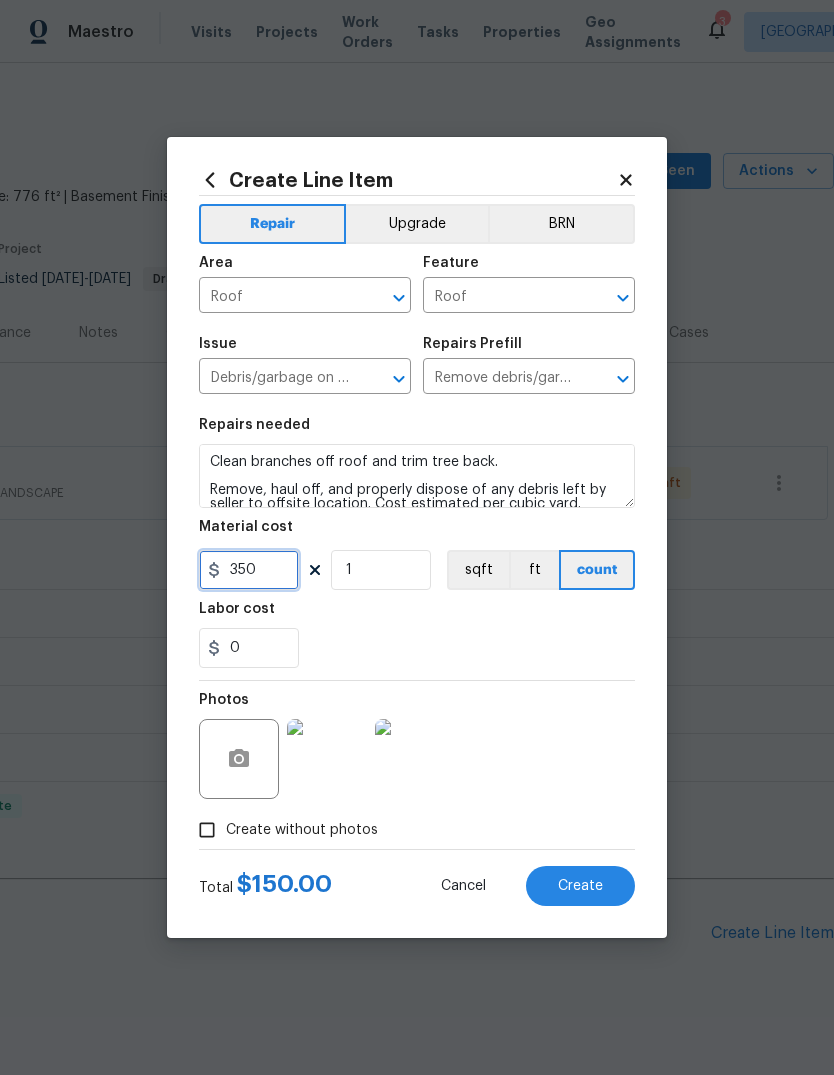 type on "350" 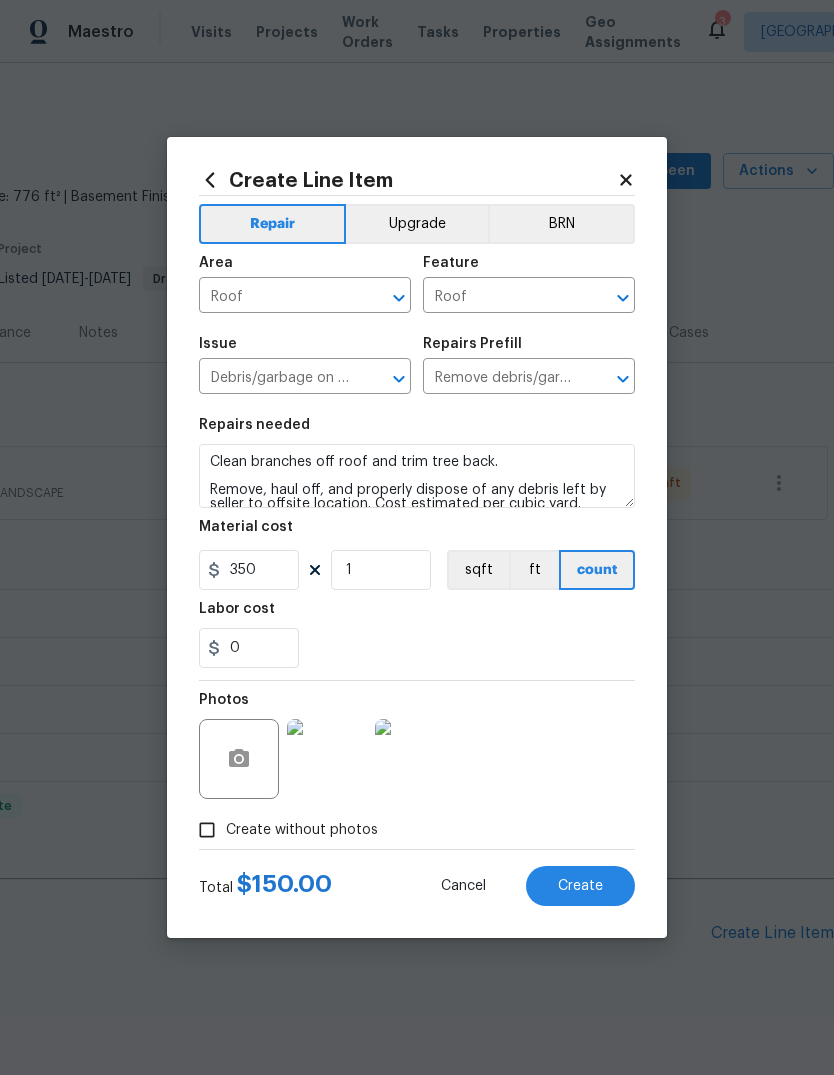 click on "Labor cost" at bounding box center [417, 615] 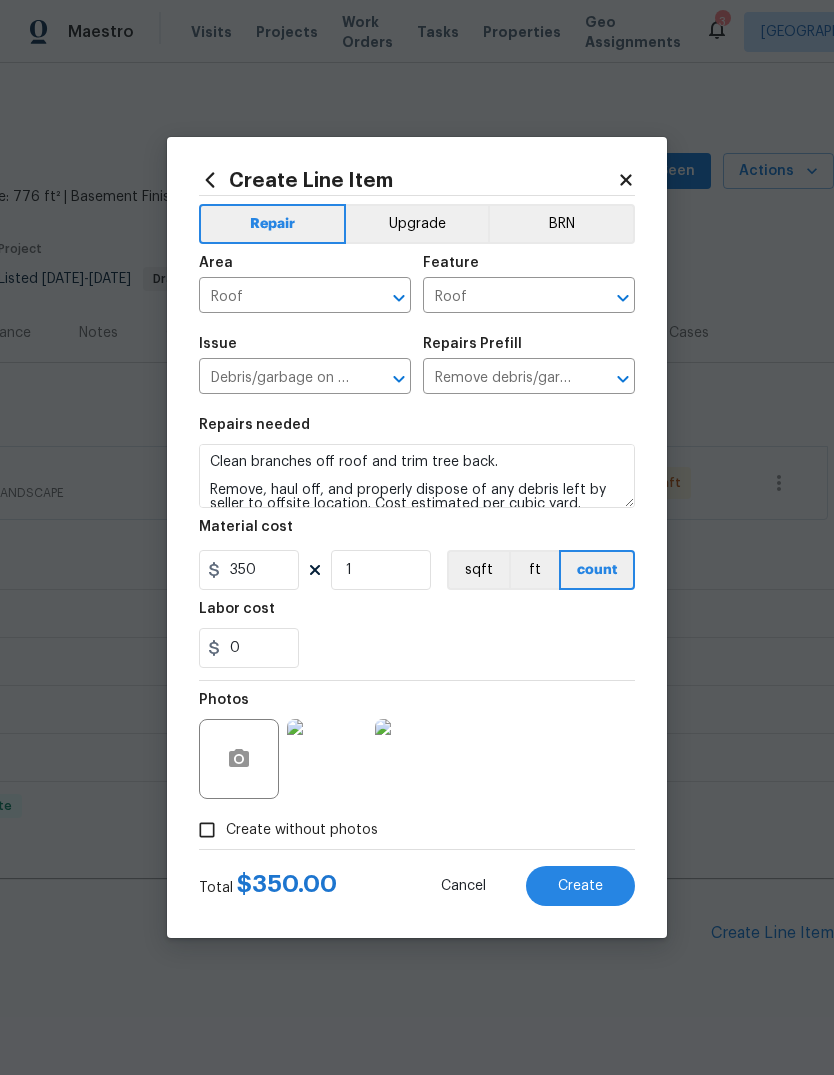 click on "Create" at bounding box center [580, 886] 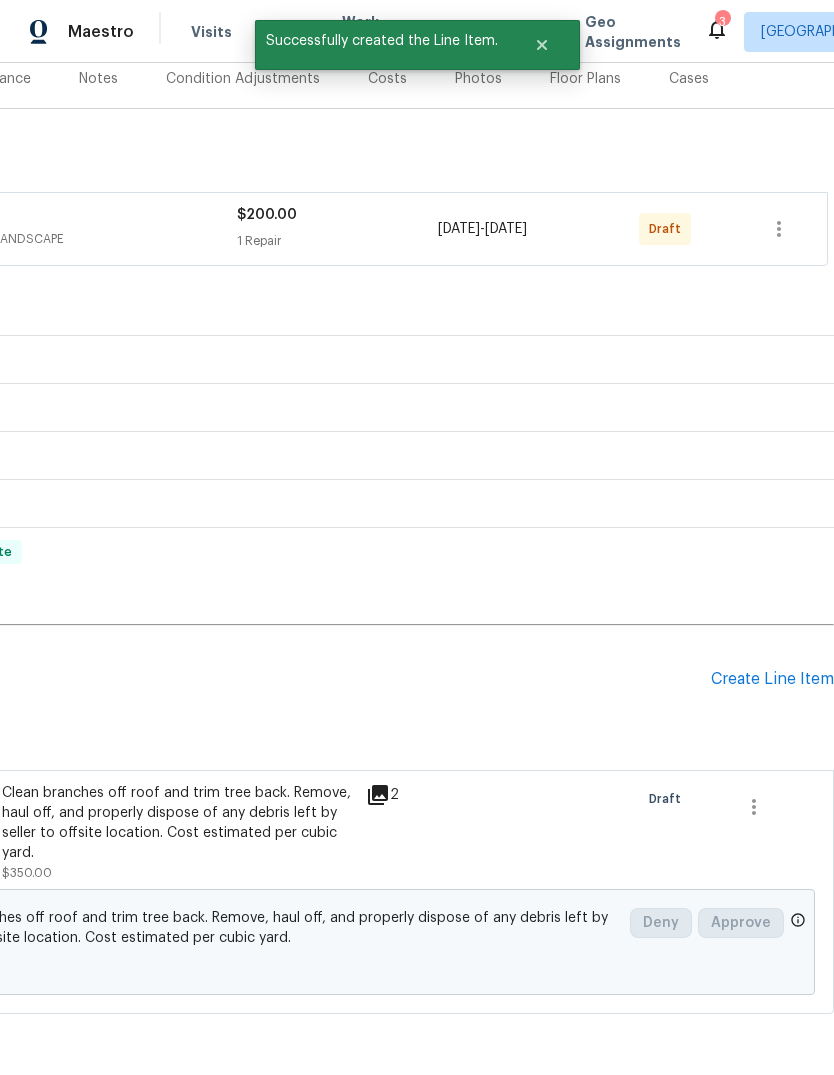 scroll, scrollTop: 254, scrollLeft: 296, axis: both 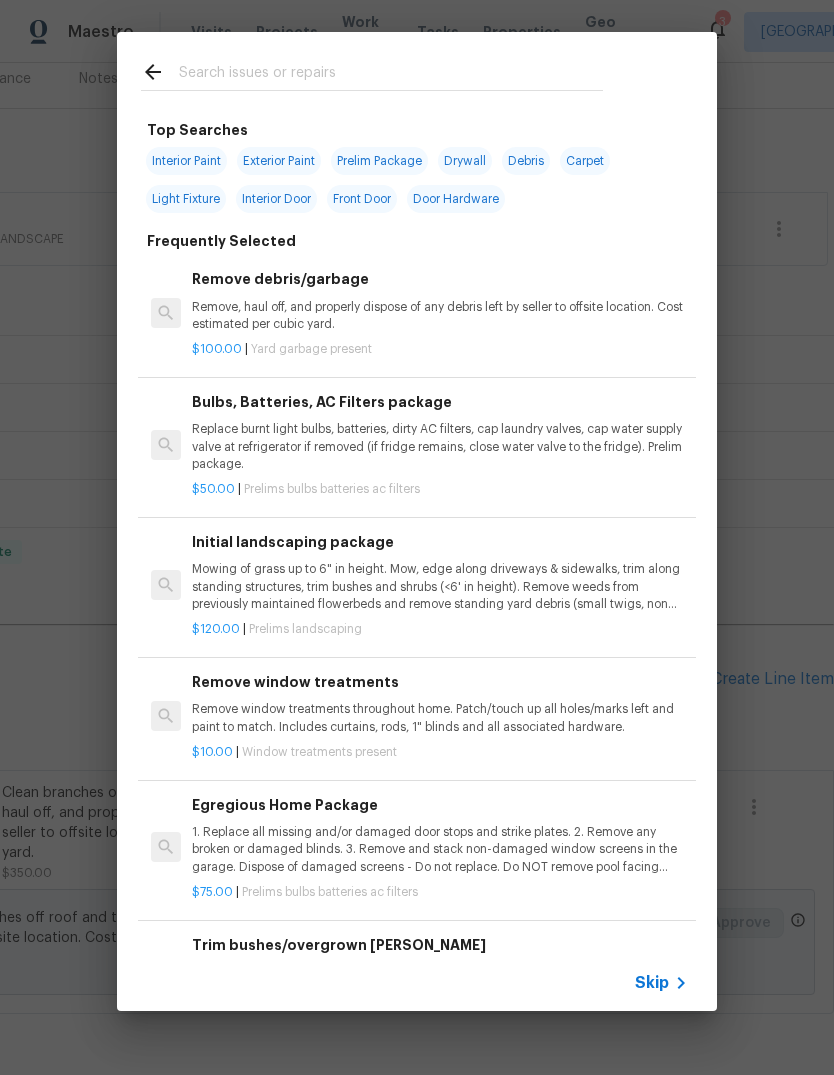 click at bounding box center (391, 75) 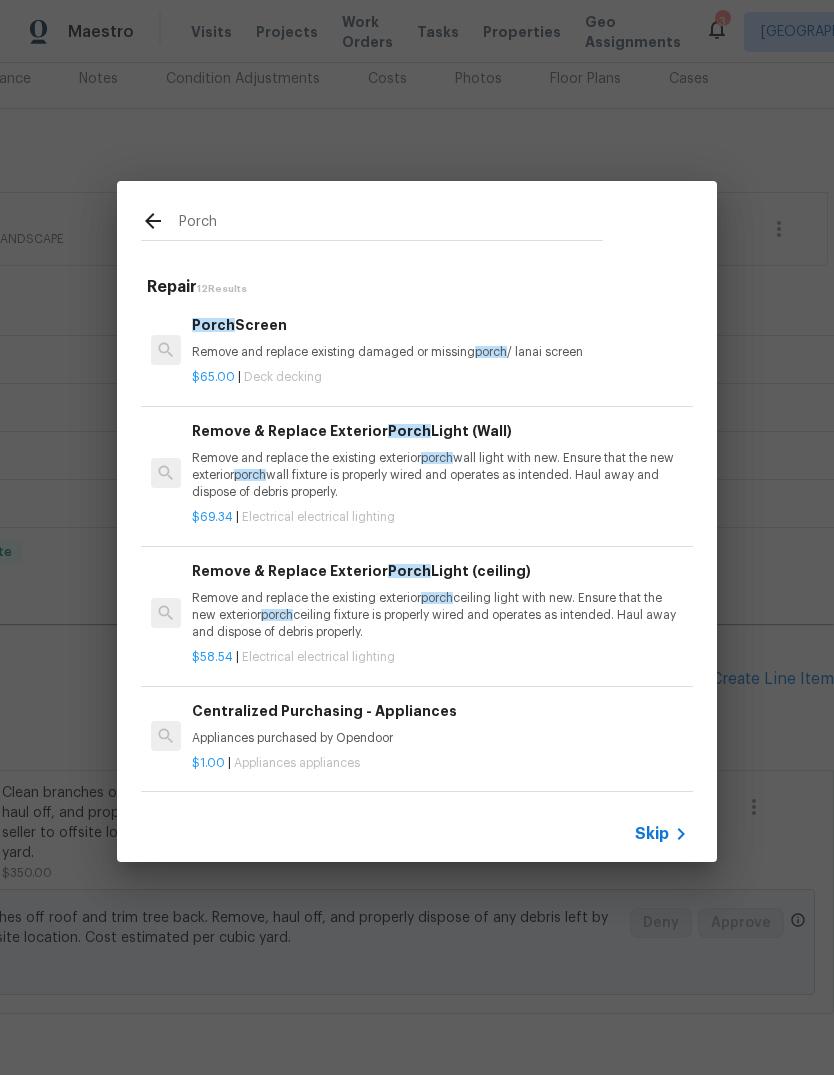 scroll, scrollTop: 0, scrollLeft: 0, axis: both 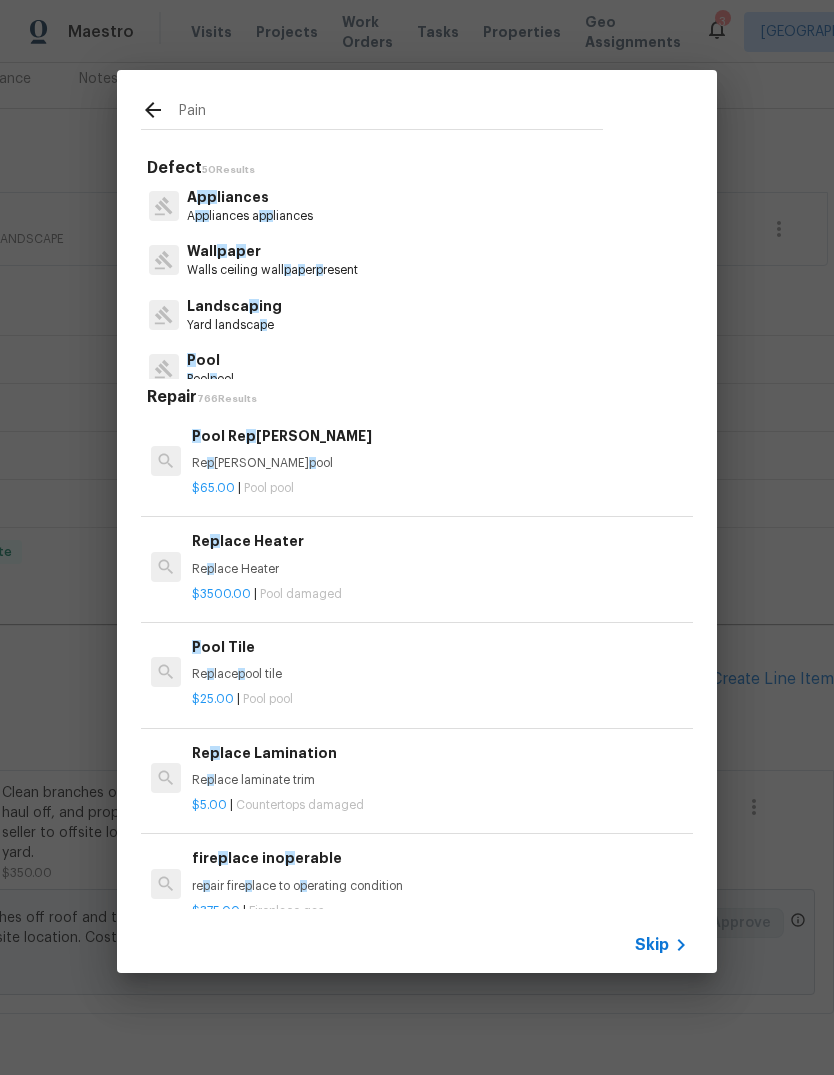 type on "Paint" 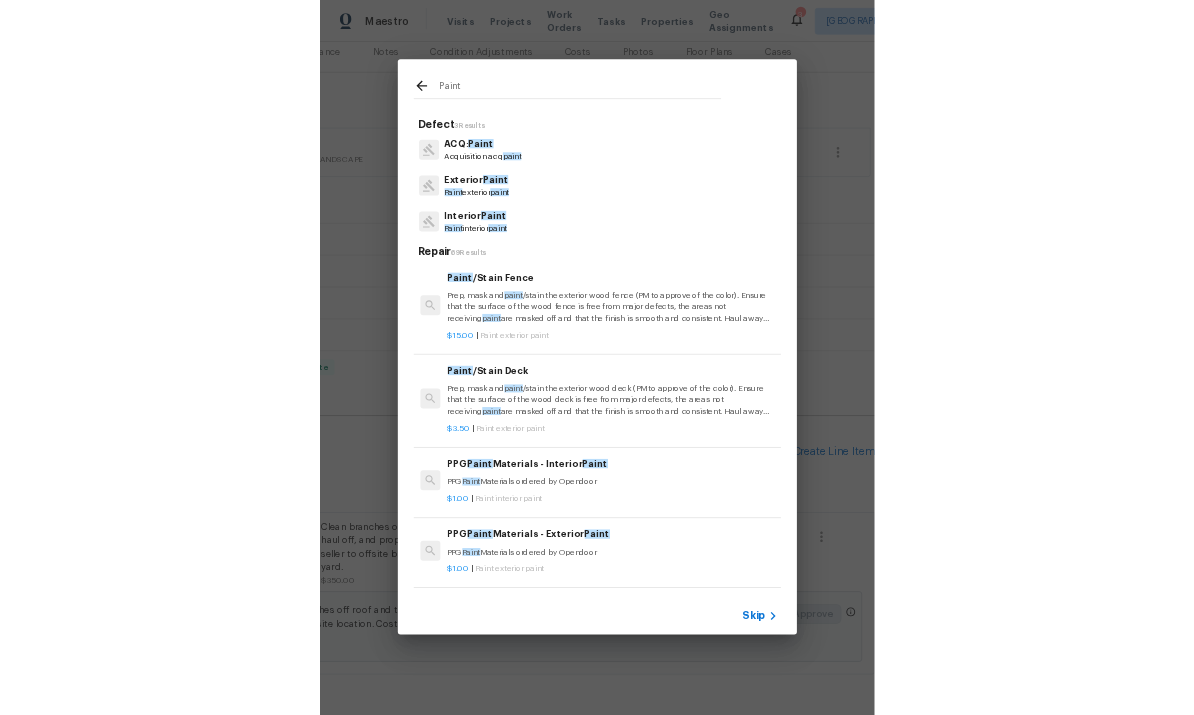 scroll, scrollTop: 254, scrollLeft: 0, axis: vertical 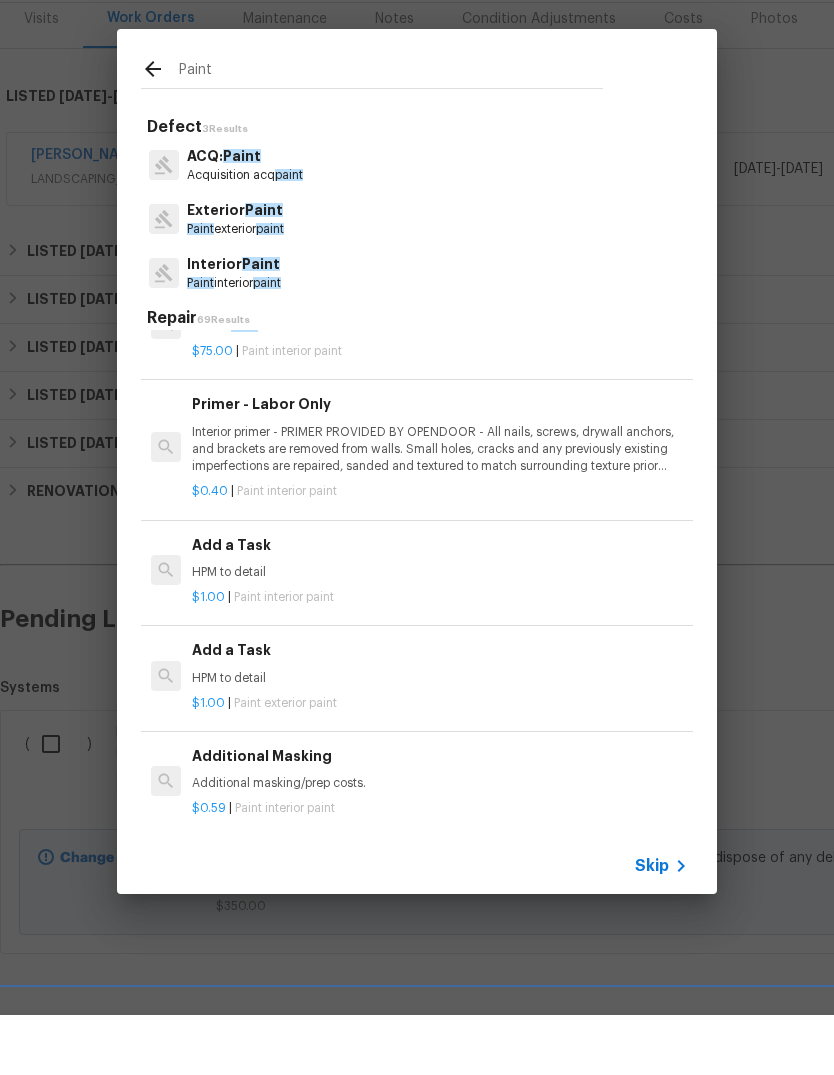 click on "Add a Task HPM to detail" at bounding box center (440, 618) 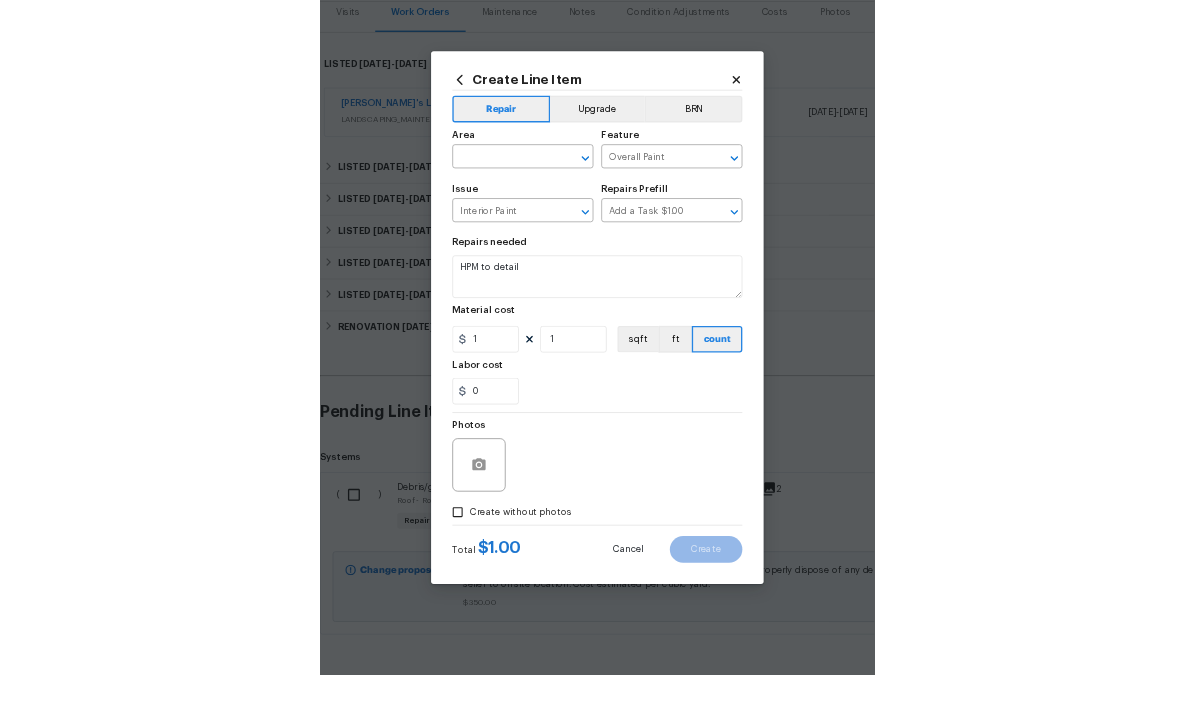 scroll, scrollTop: 60, scrollLeft: 0, axis: vertical 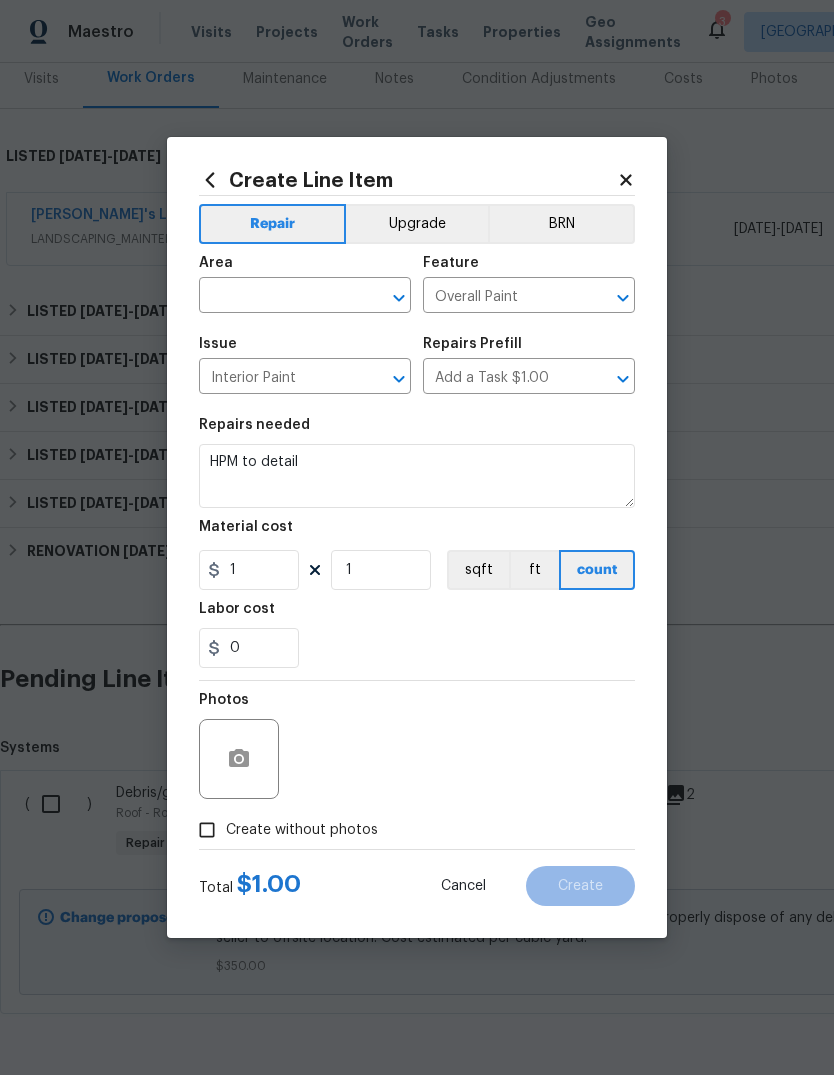 click on "HPM to detail" at bounding box center [417, 476] 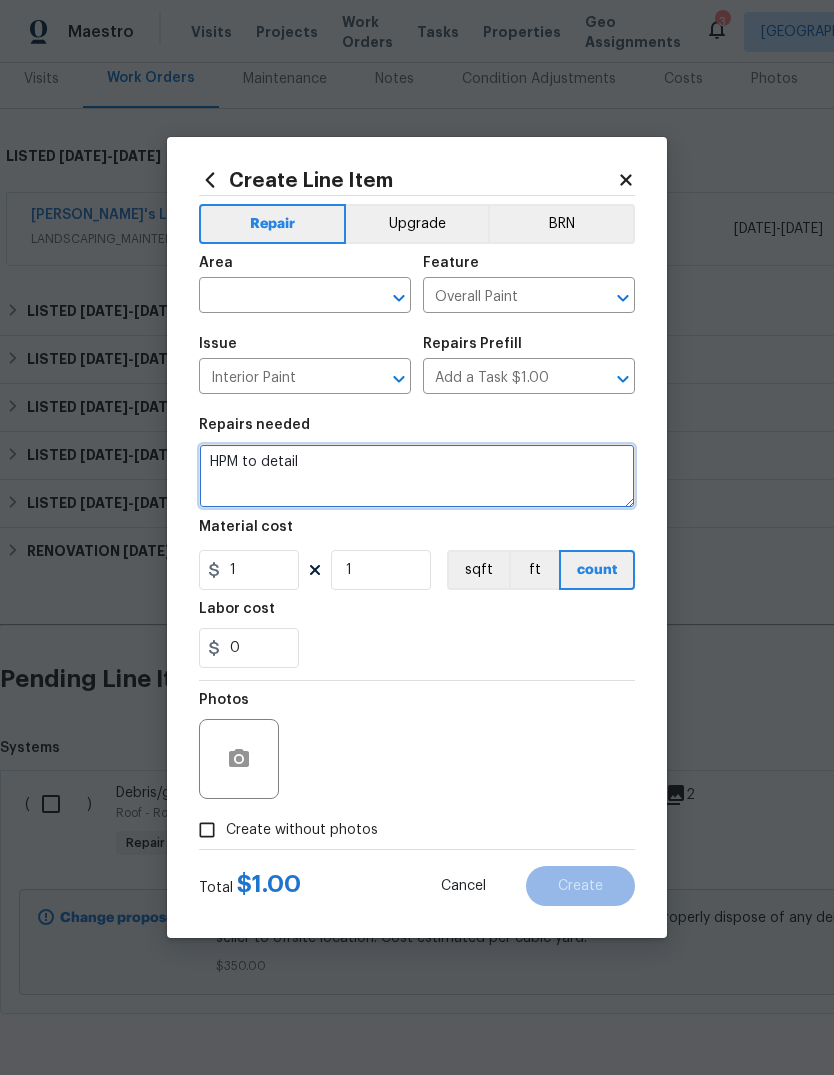 click on "HPM to detail" at bounding box center [417, 476] 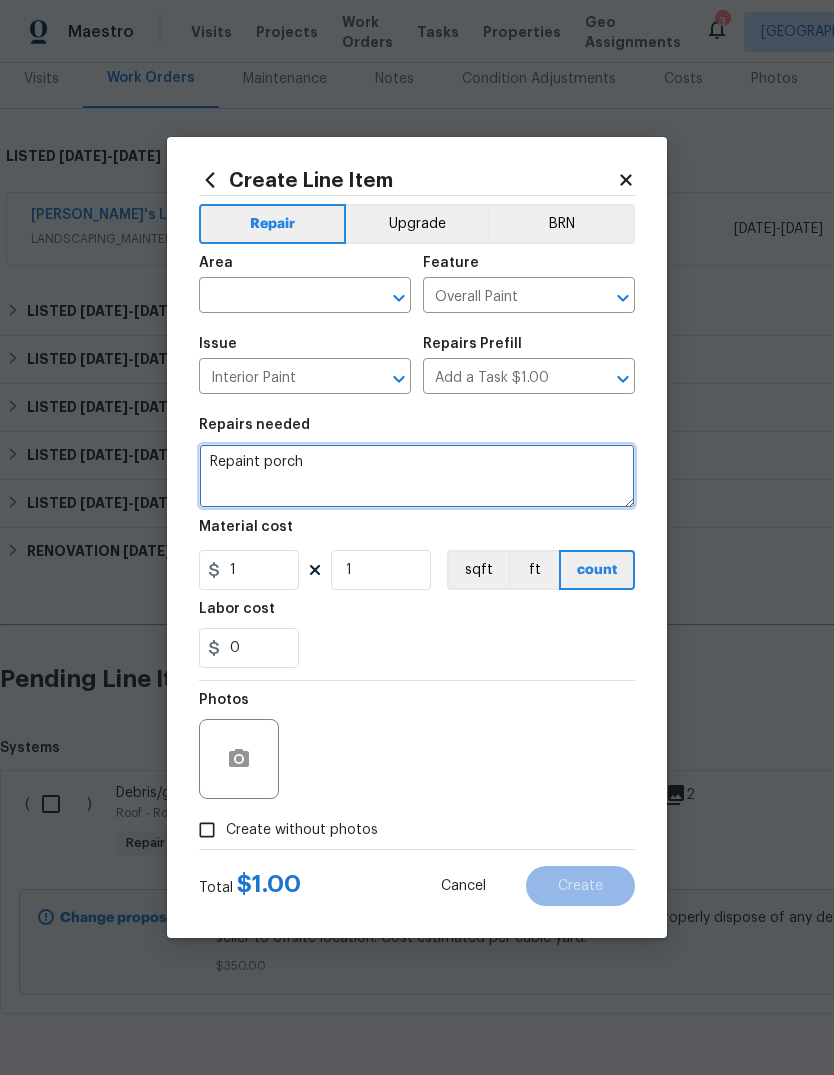 type on "Repaint porch" 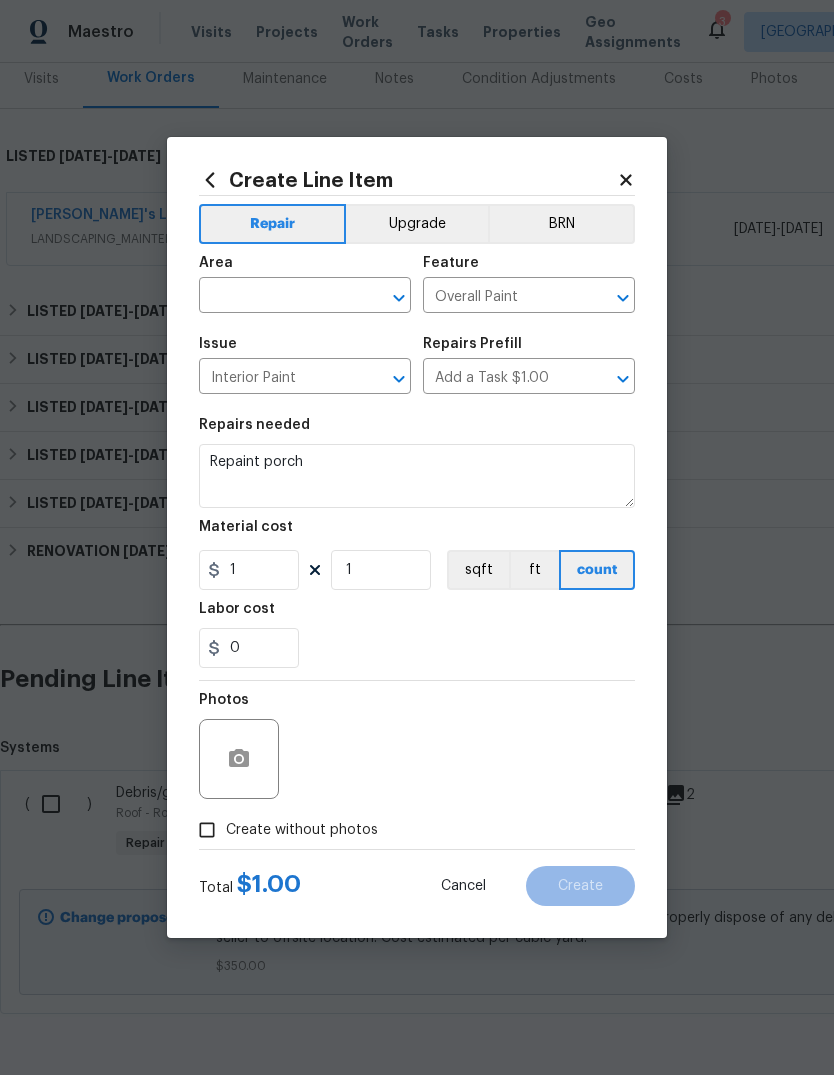 click on "Labor cost" at bounding box center [417, 615] 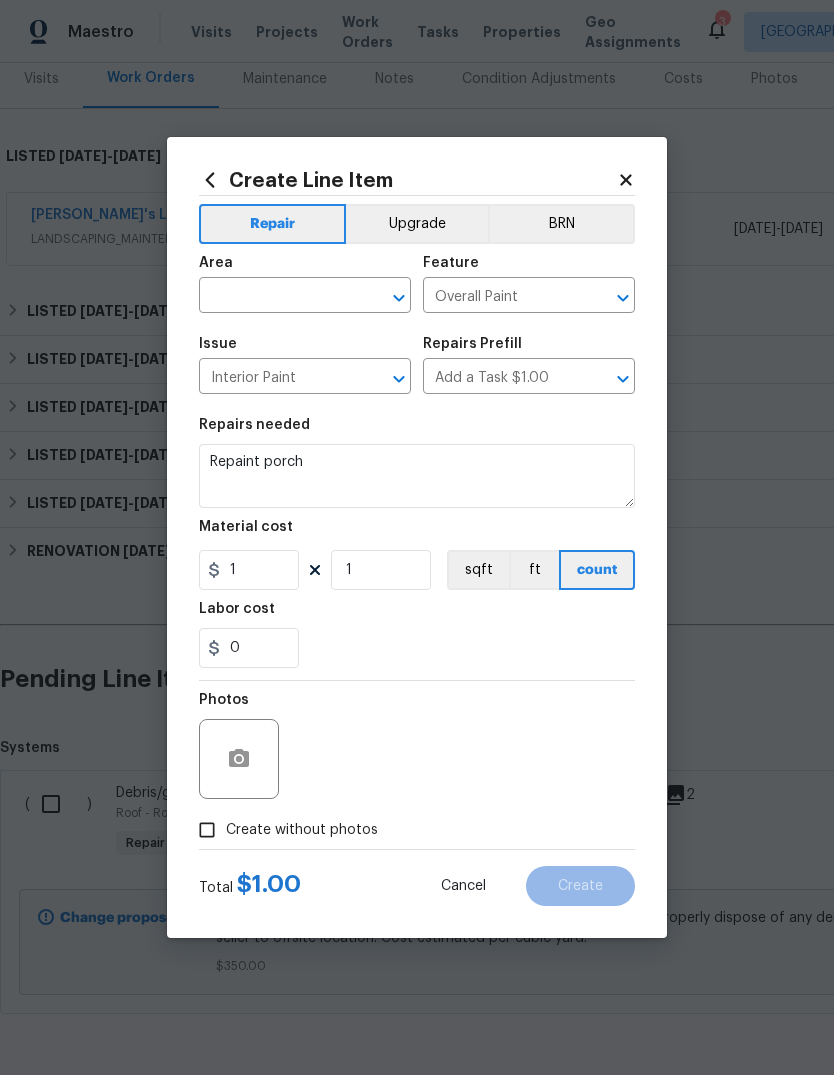 click at bounding box center (277, 297) 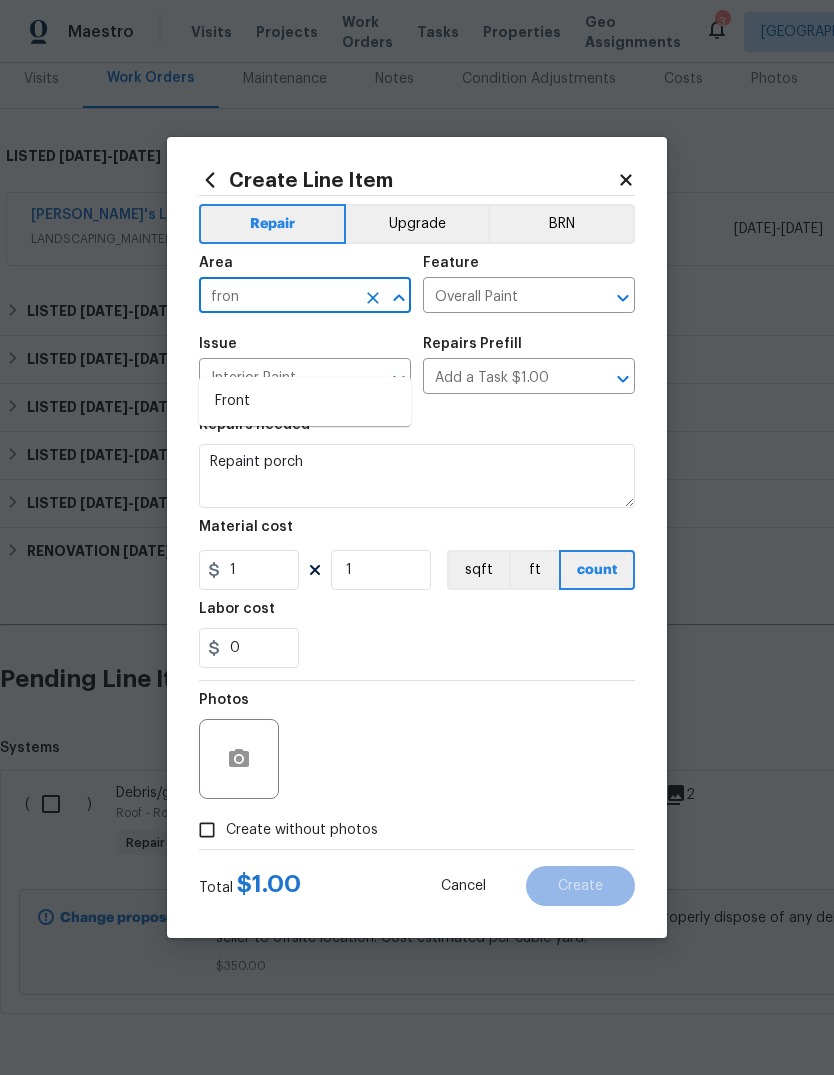 click on "Front" at bounding box center (305, 401) 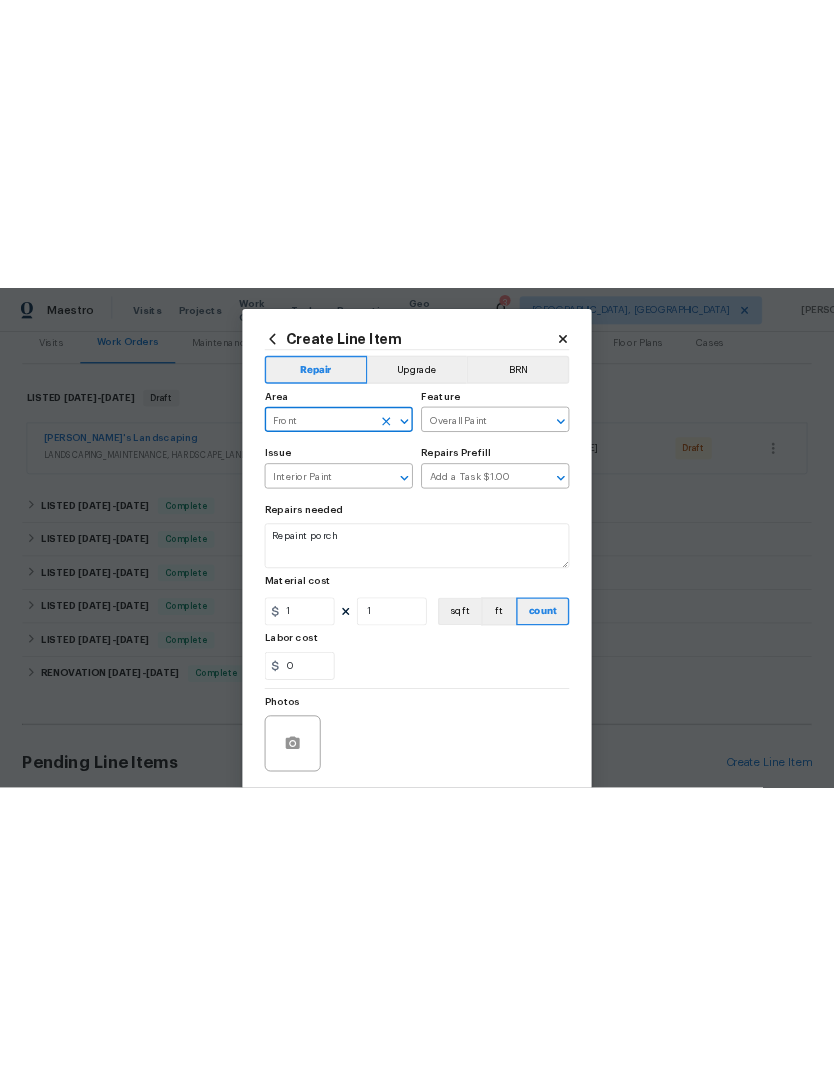 scroll, scrollTop: 0, scrollLeft: 0, axis: both 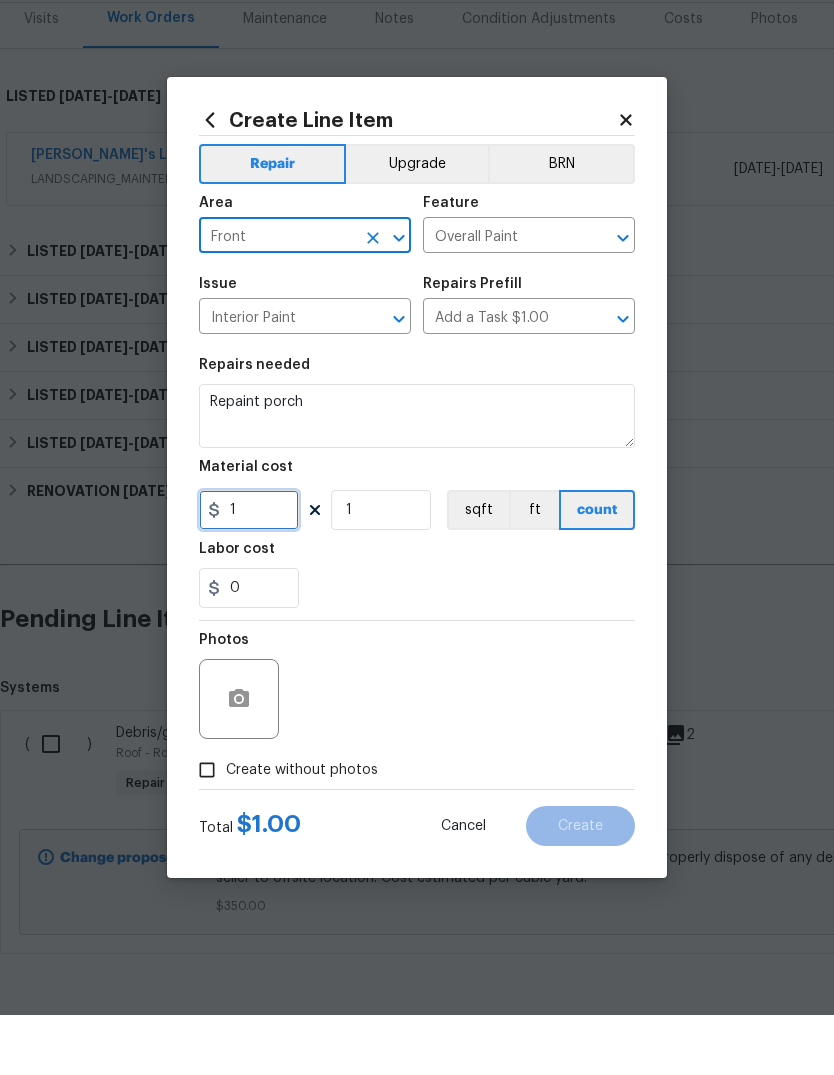 click on "1" at bounding box center (249, 570) 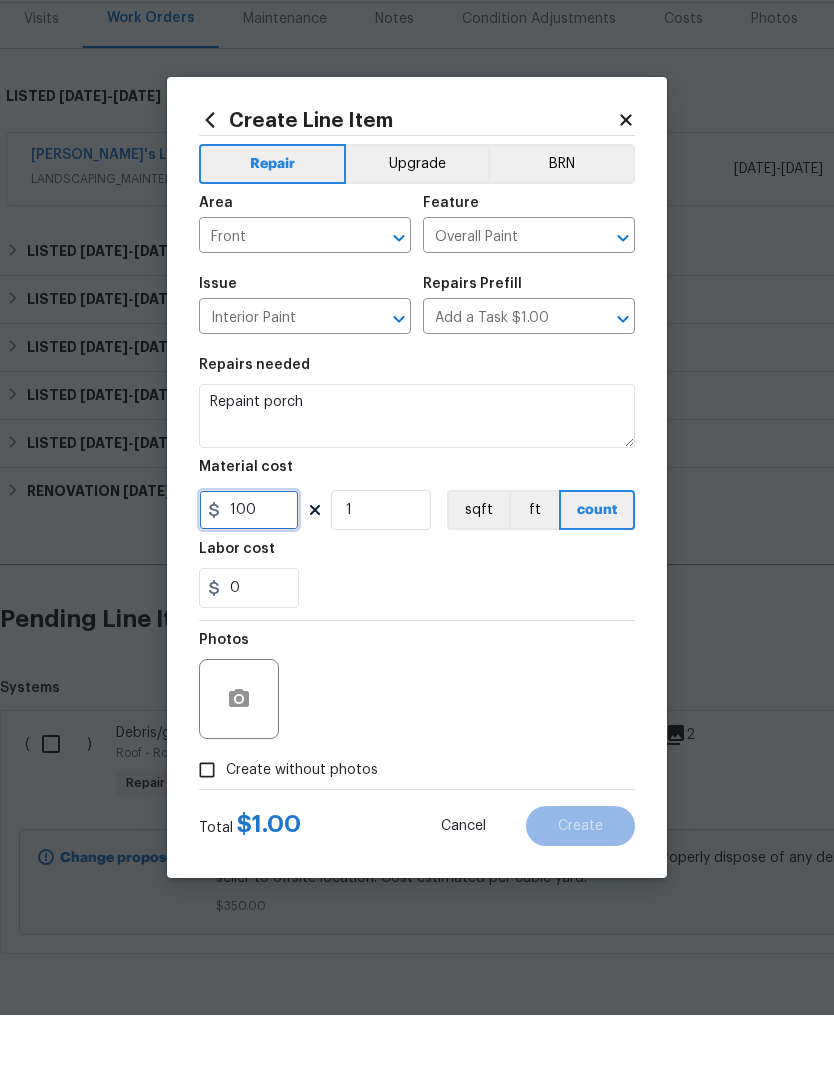 type on "100" 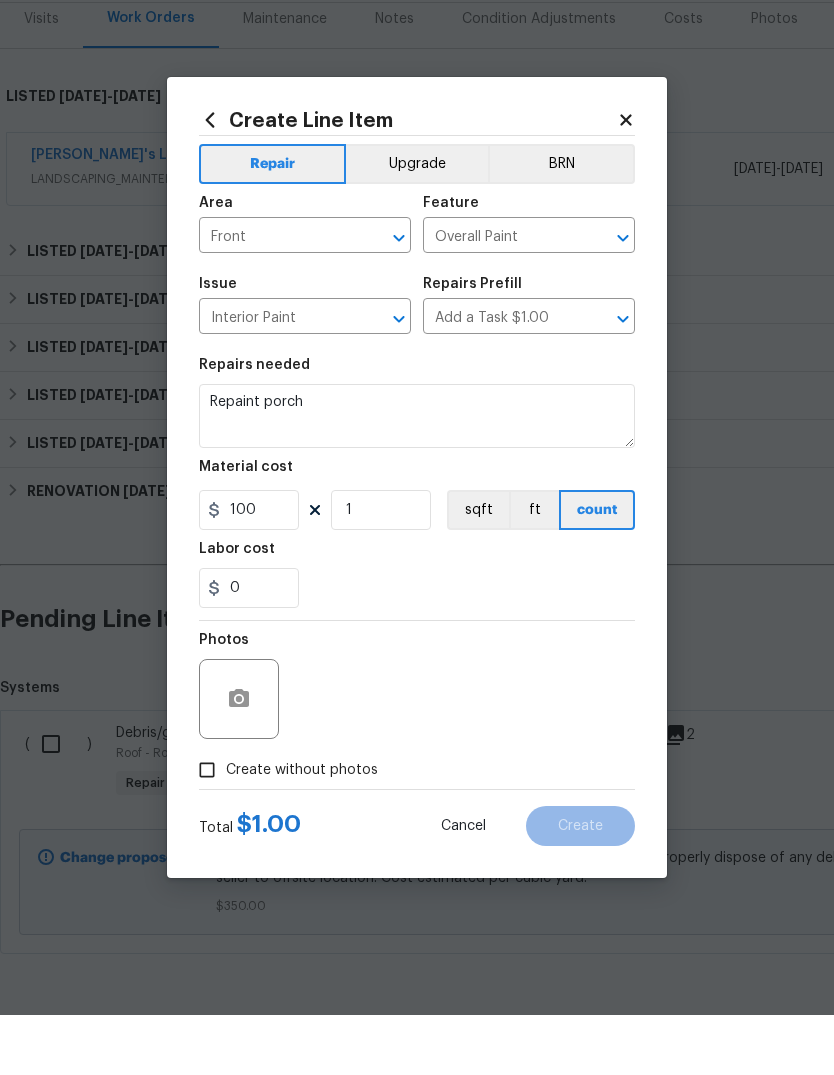 click on "Photos" at bounding box center [417, 746] 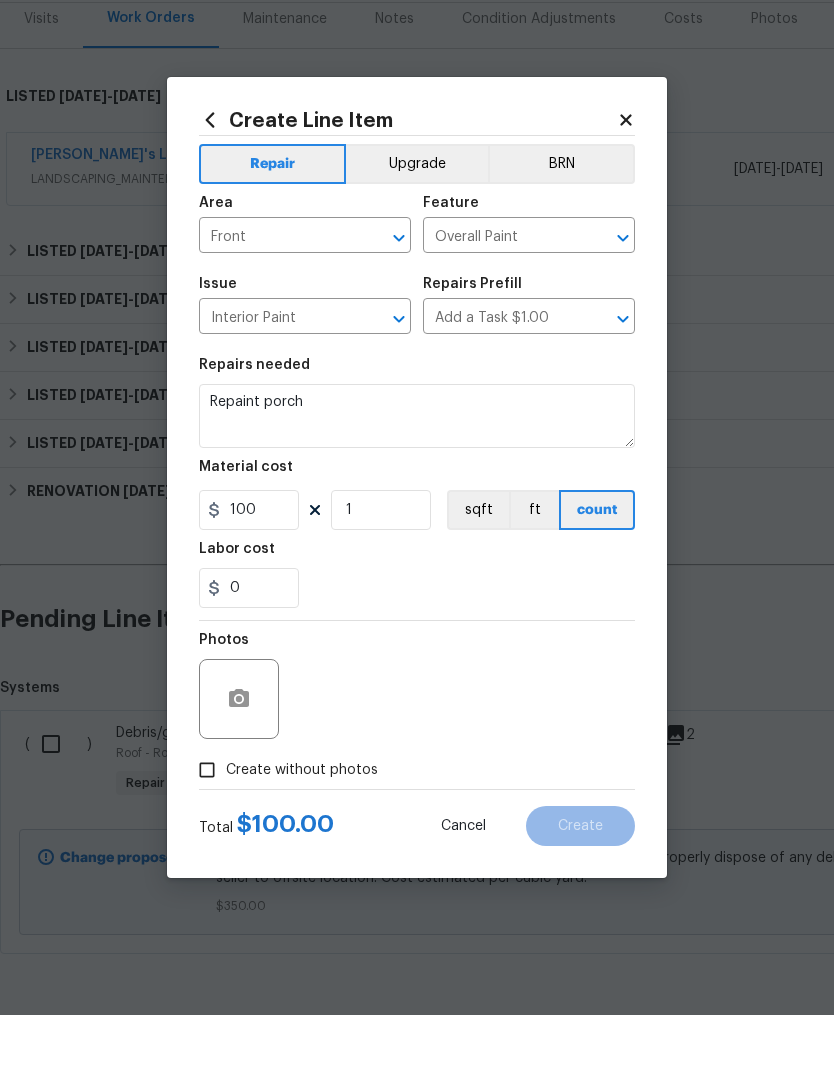 scroll, scrollTop: 60, scrollLeft: 0, axis: vertical 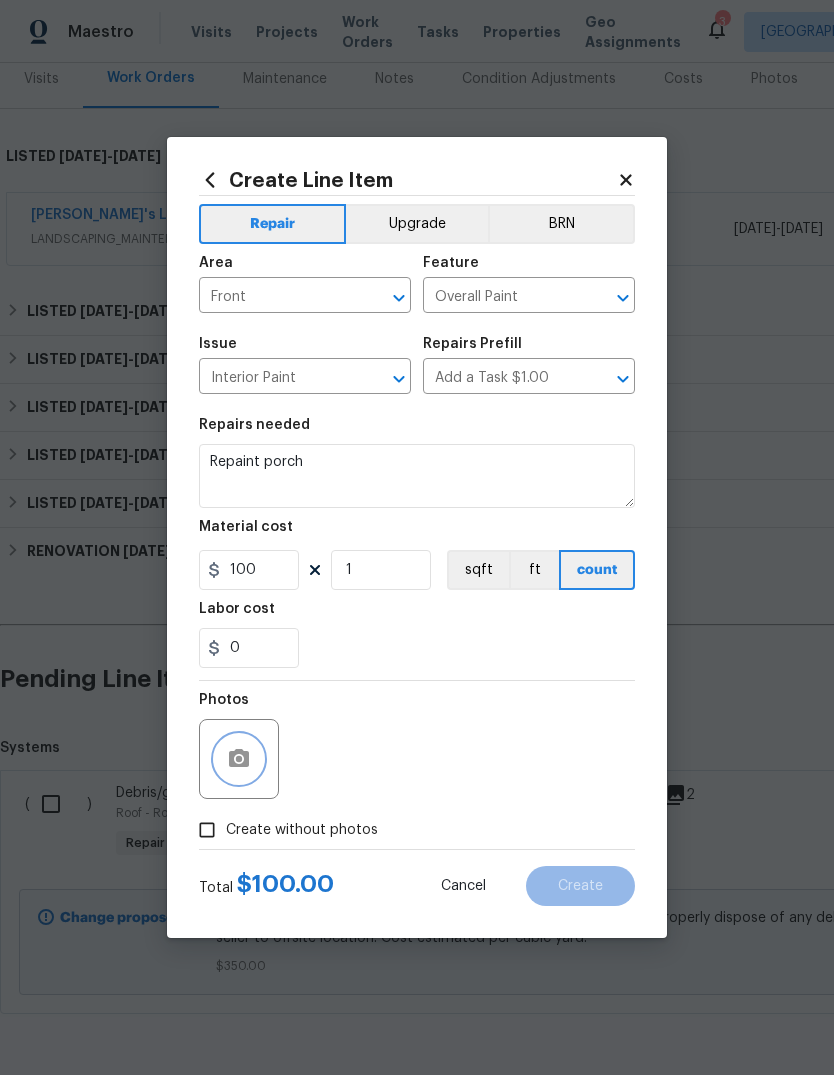 click at bounding box center [239, 759] 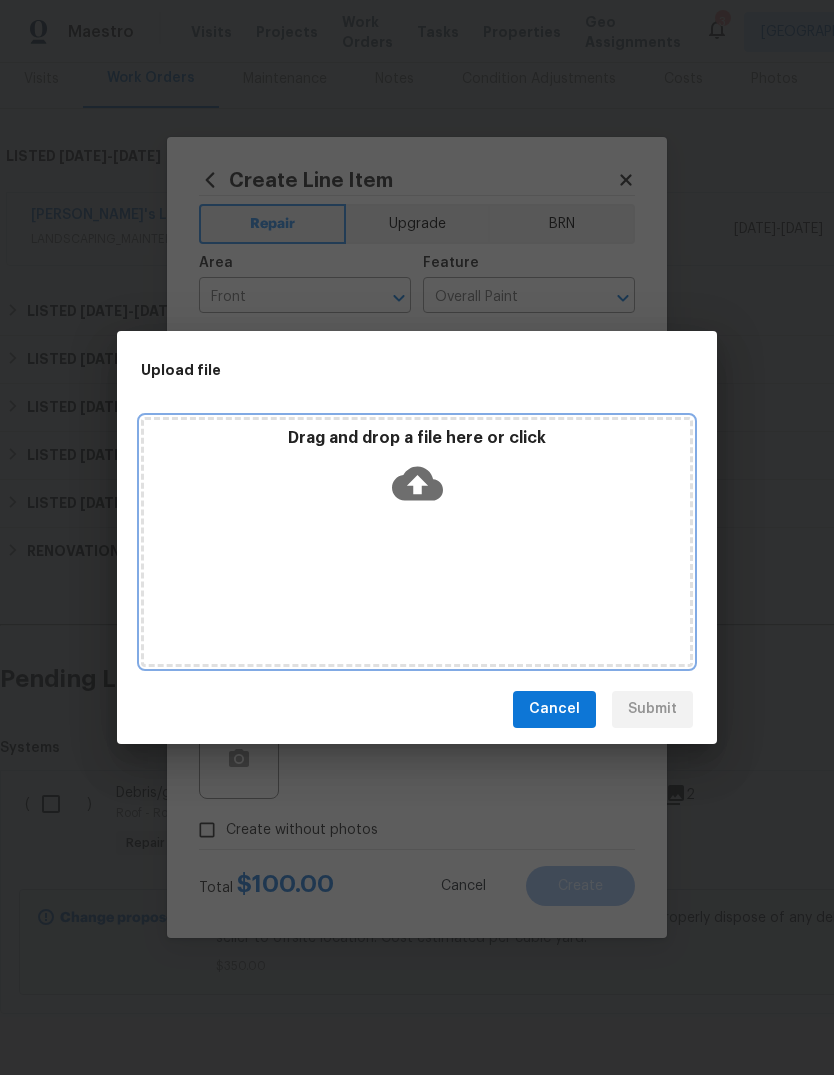 click on "Drag and drop a file here or click" at bounding box center [417, 438] 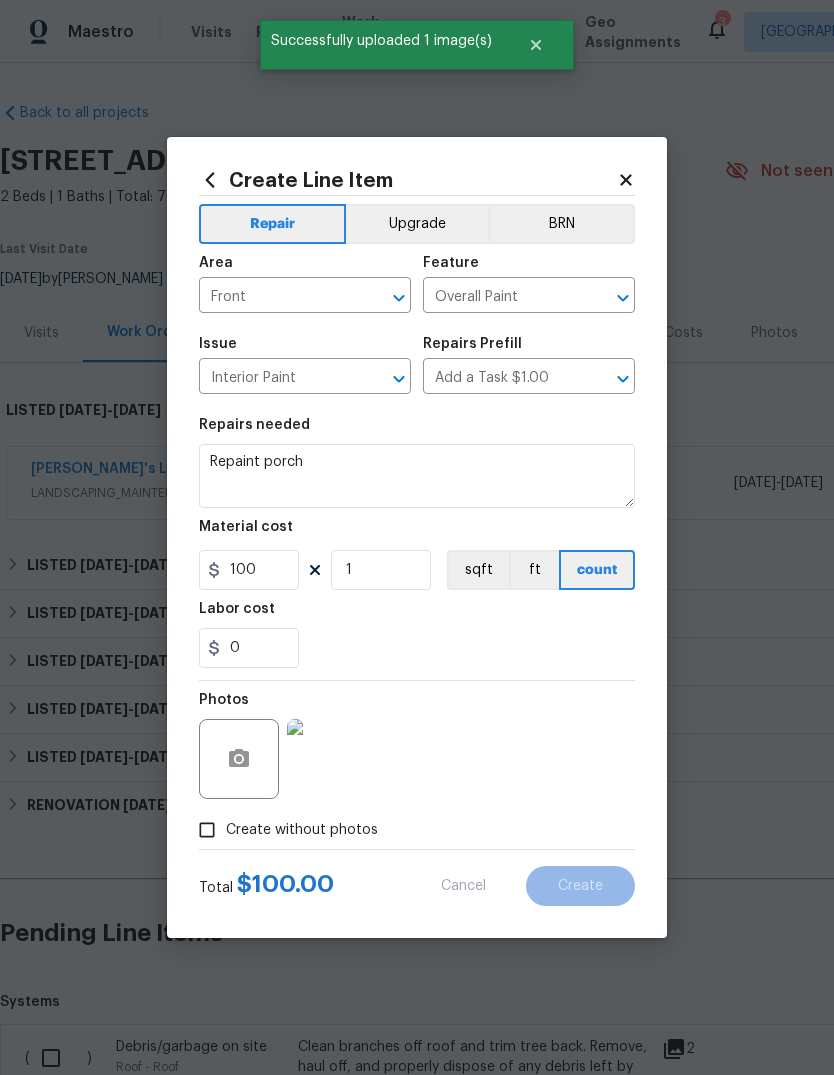 scroll, scrollTop: 60, scrollLeft: 0, axis: vertical 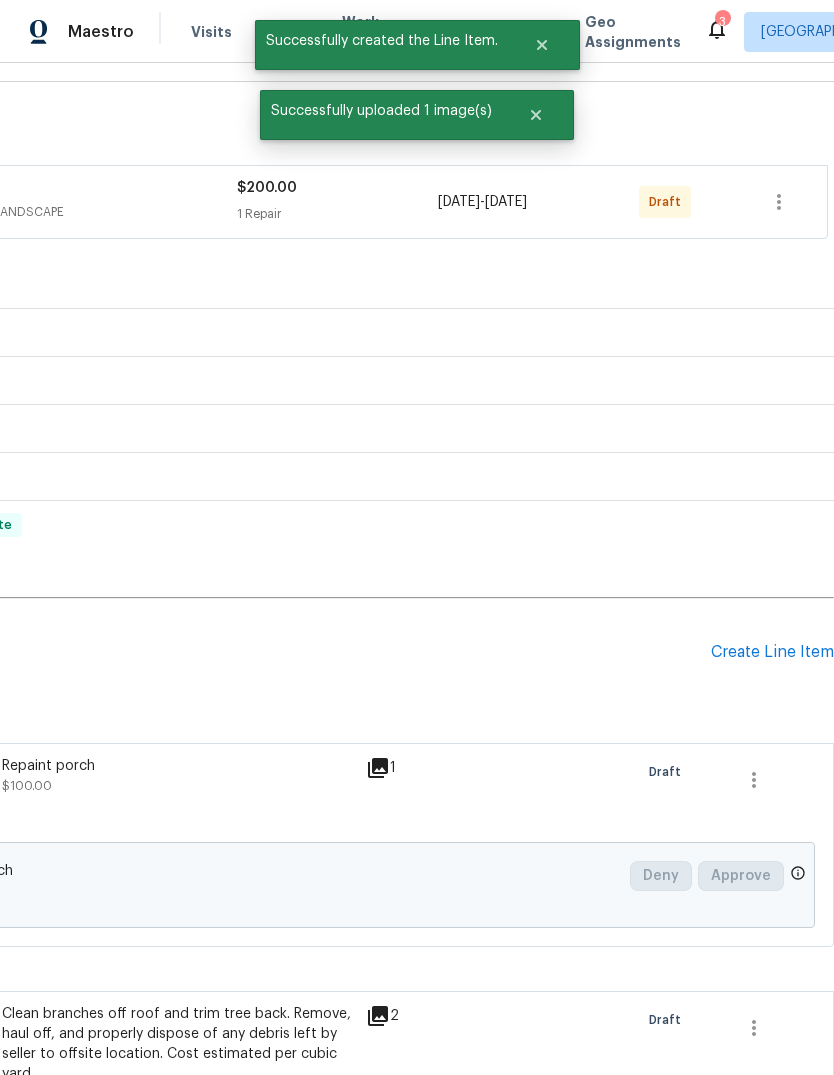 click on "Create Line Item" at bounding box center [772, 652] 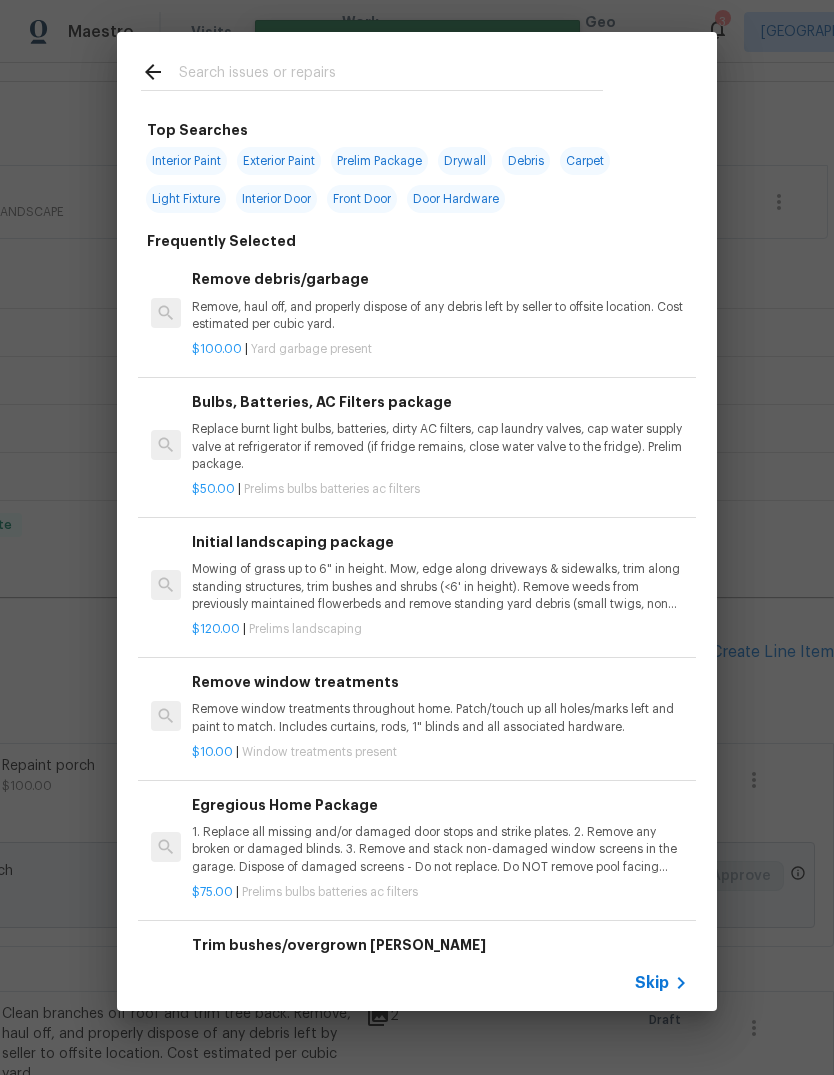 click at bounding box center (372, 71) 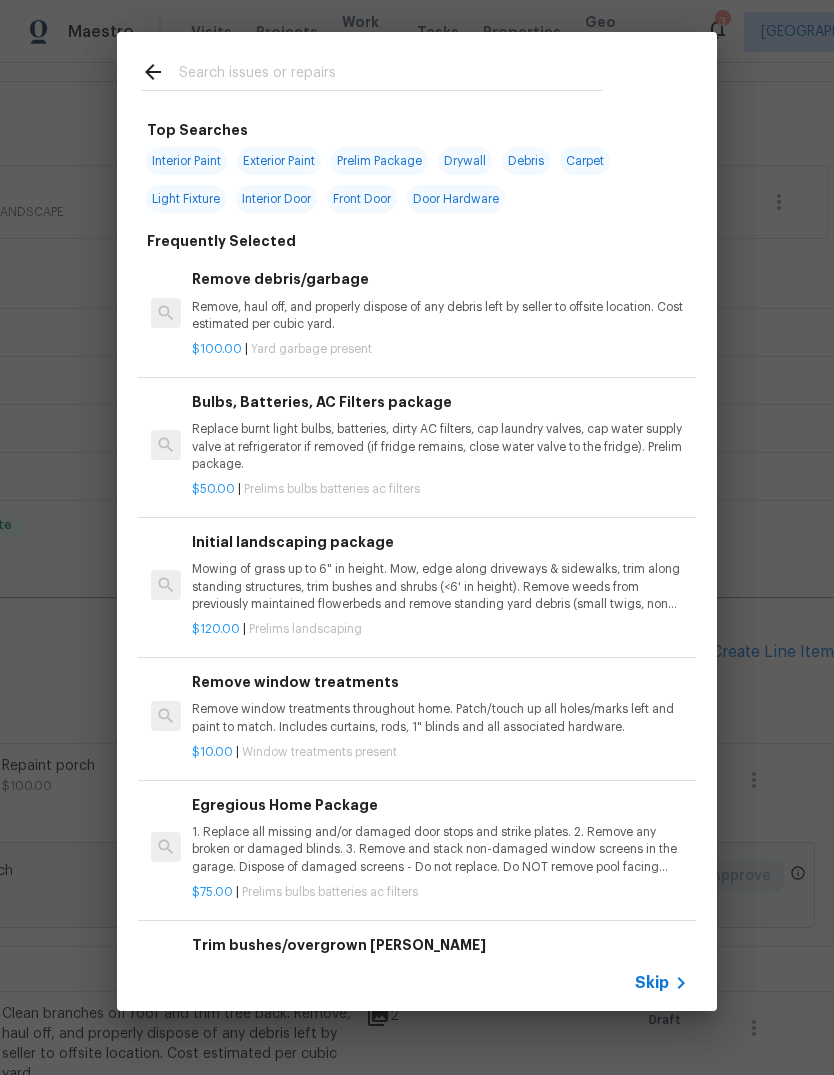 click on "Mowing of grass up to 6" in height. Mow, edge along driveways & sidewalks, trim along standing structures, trim bushes and shrubs (<6' in height). Remove weeds from previously maintained flowerbeds and remove standing yard debris (small twigs, non seasonal falling leaves).  Use leaf blower to remove clippings from hard surfaces."" at bounding box center [440, 586] 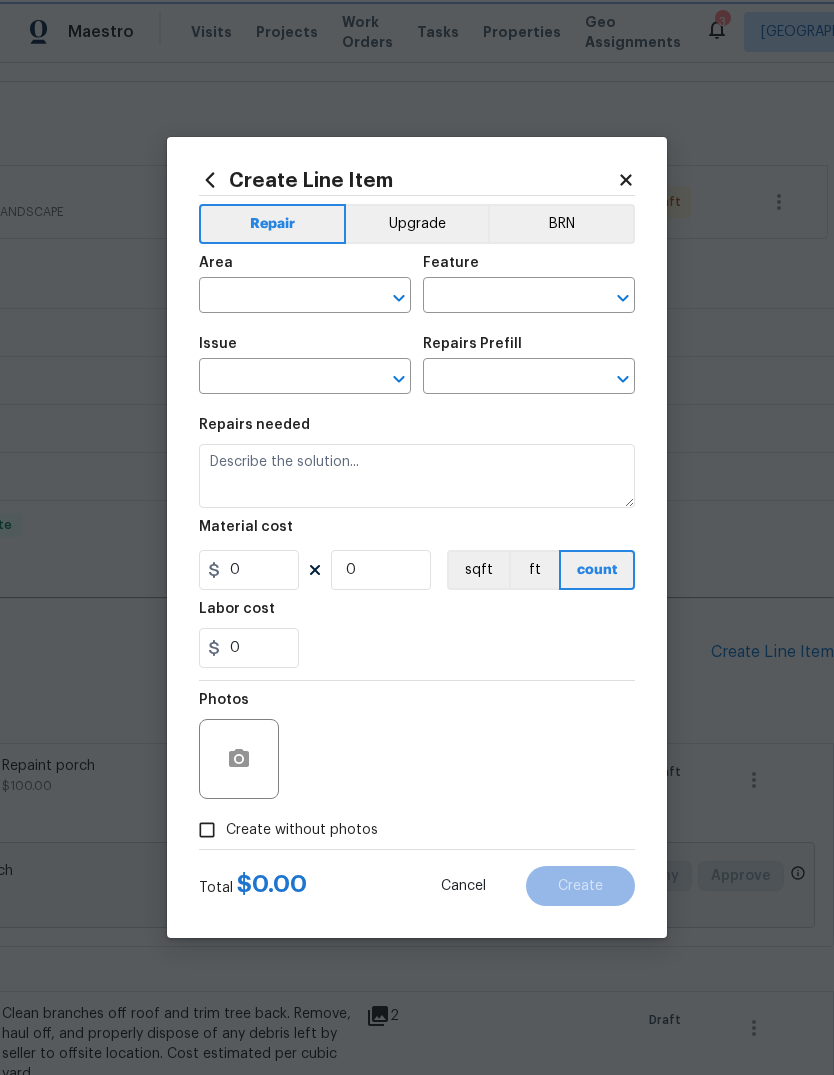 type on "Home Readiness Packages" 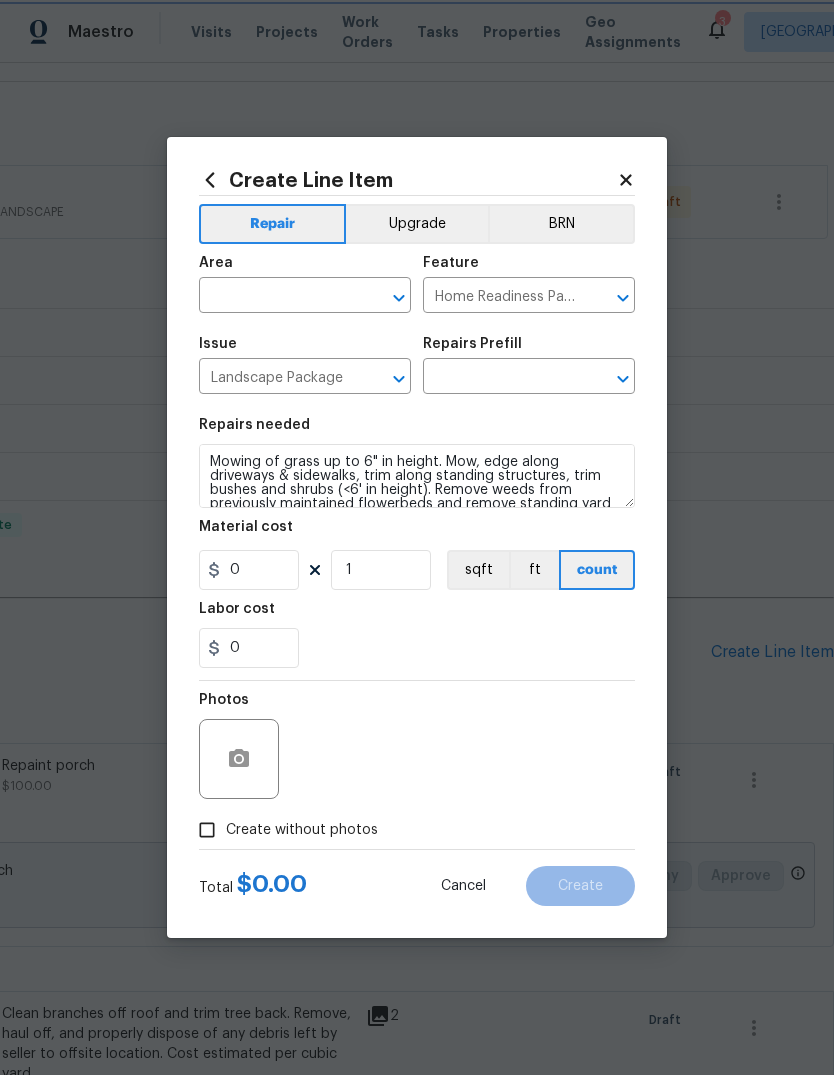type on "Initial landscaping package $120.00" 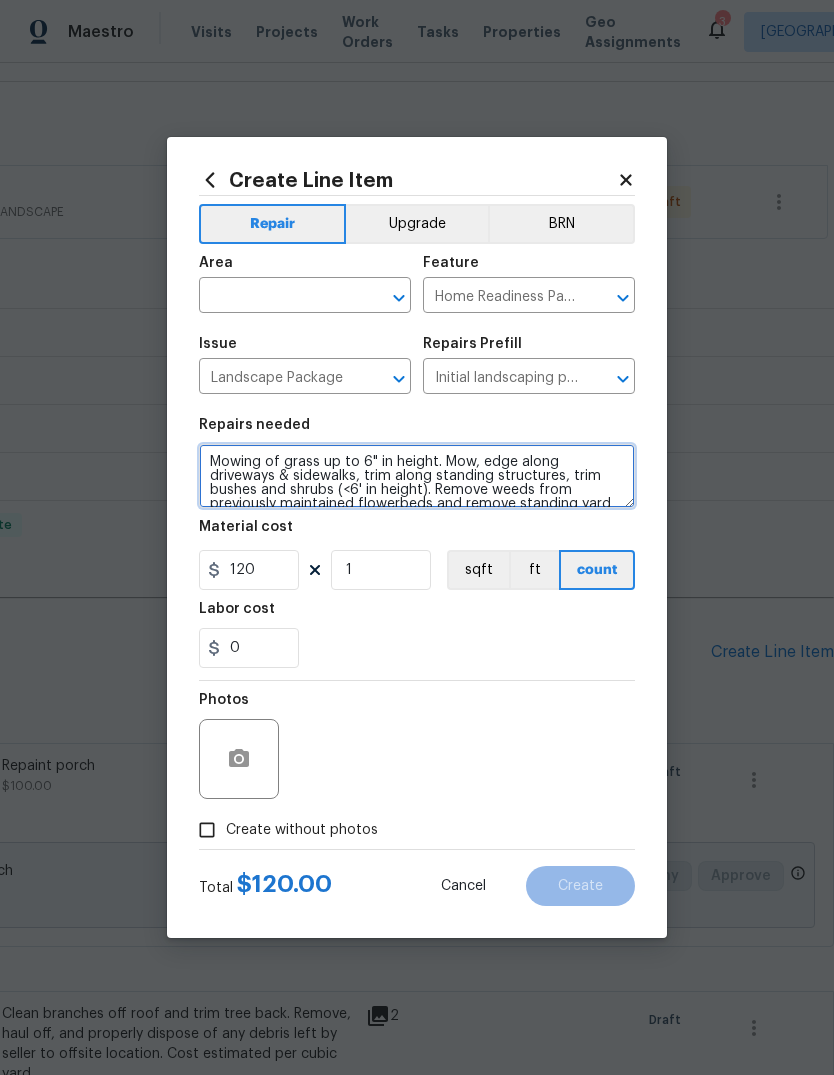 click on "Mowing of grass up to 6" in height. Mow, edge along driveways & sidewalks, trim along standing structures, trim bushes and shrubs (<6' in height). Remove weeds from previously maintained flowerbeds and remove standing yard debris (small twigs, non seasonal falling leaves).  Use leaf blower to remove clippings from hard surfaces."" at bounding box center [417, 476] 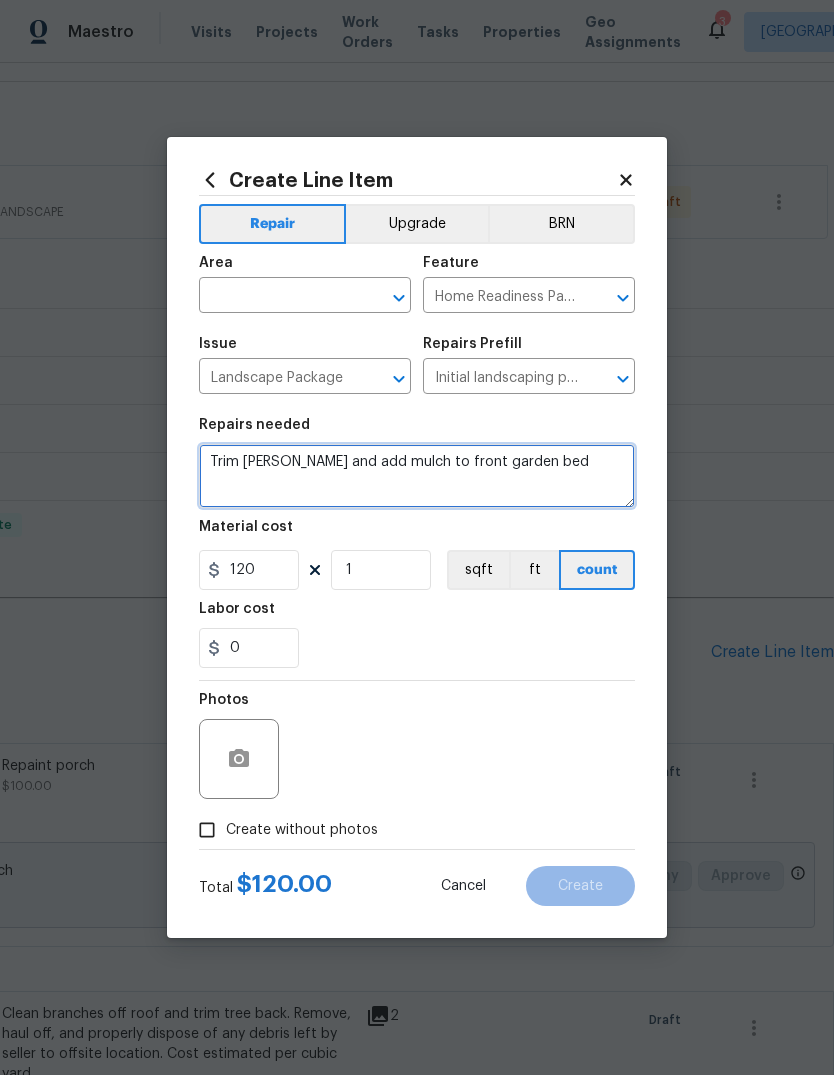 type on "Trim [PERSON_NAME] and add mulch to front garden bed" 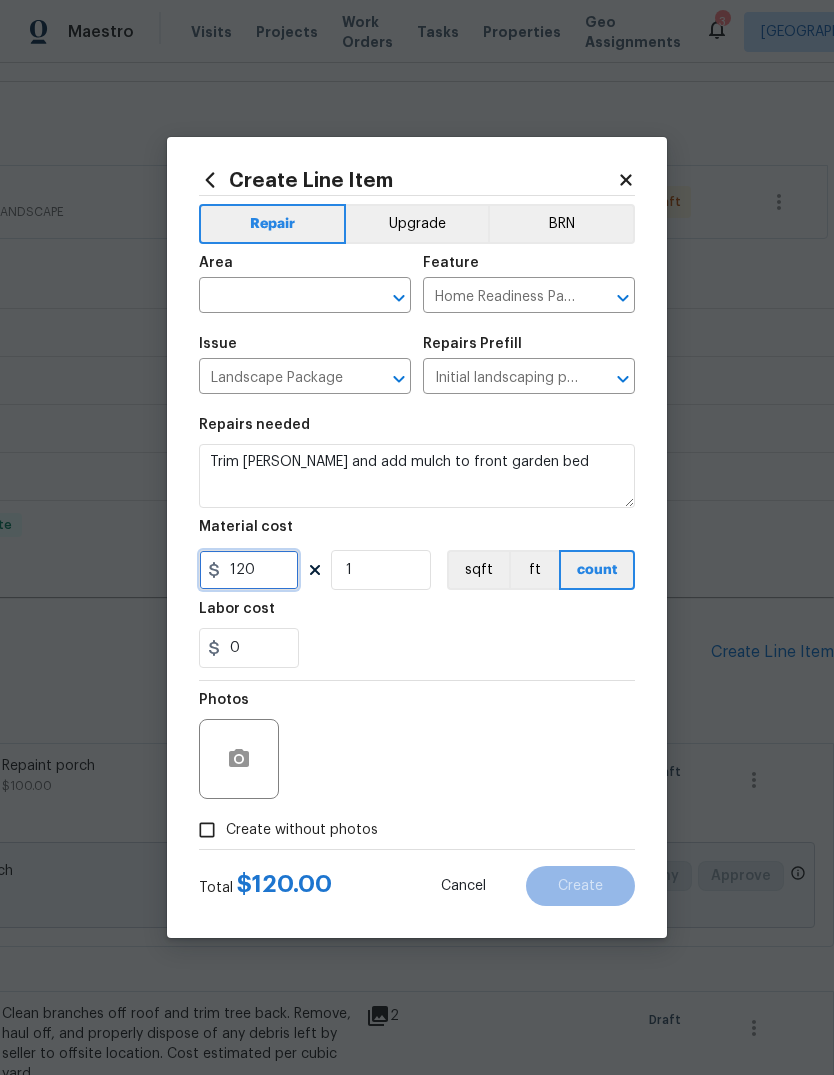 click on "120" at bounding box center (249, 570) 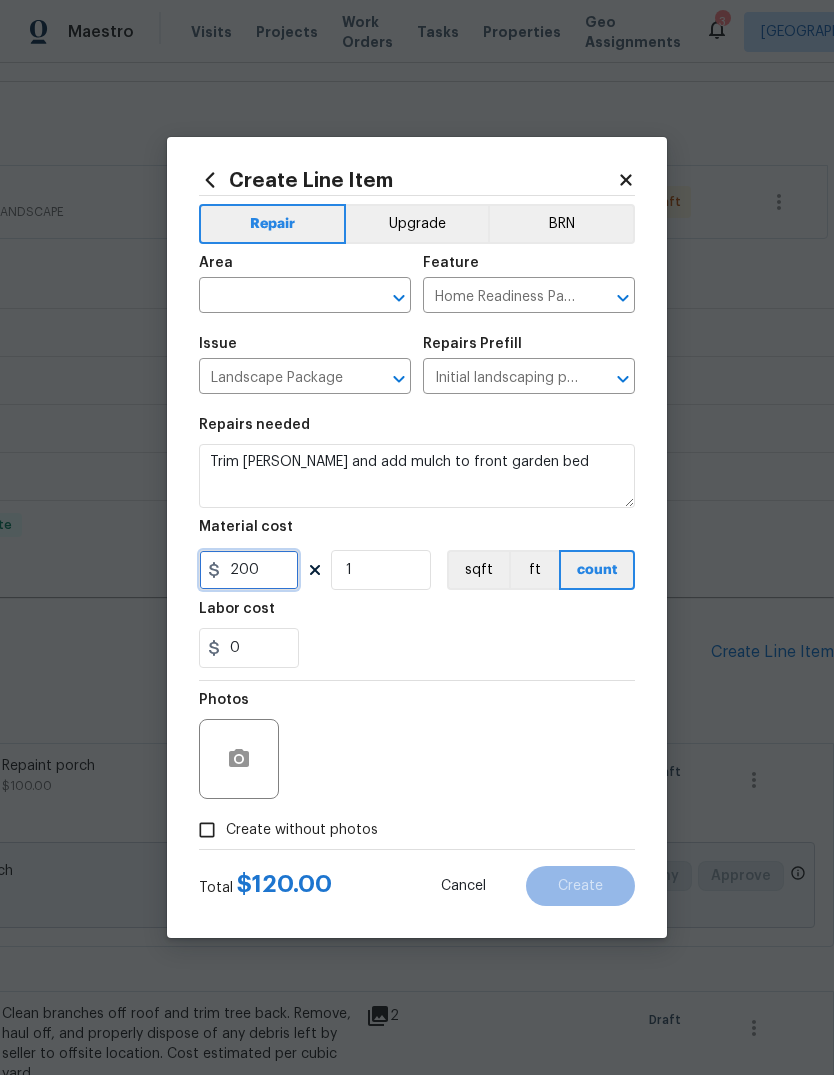 type on "200" 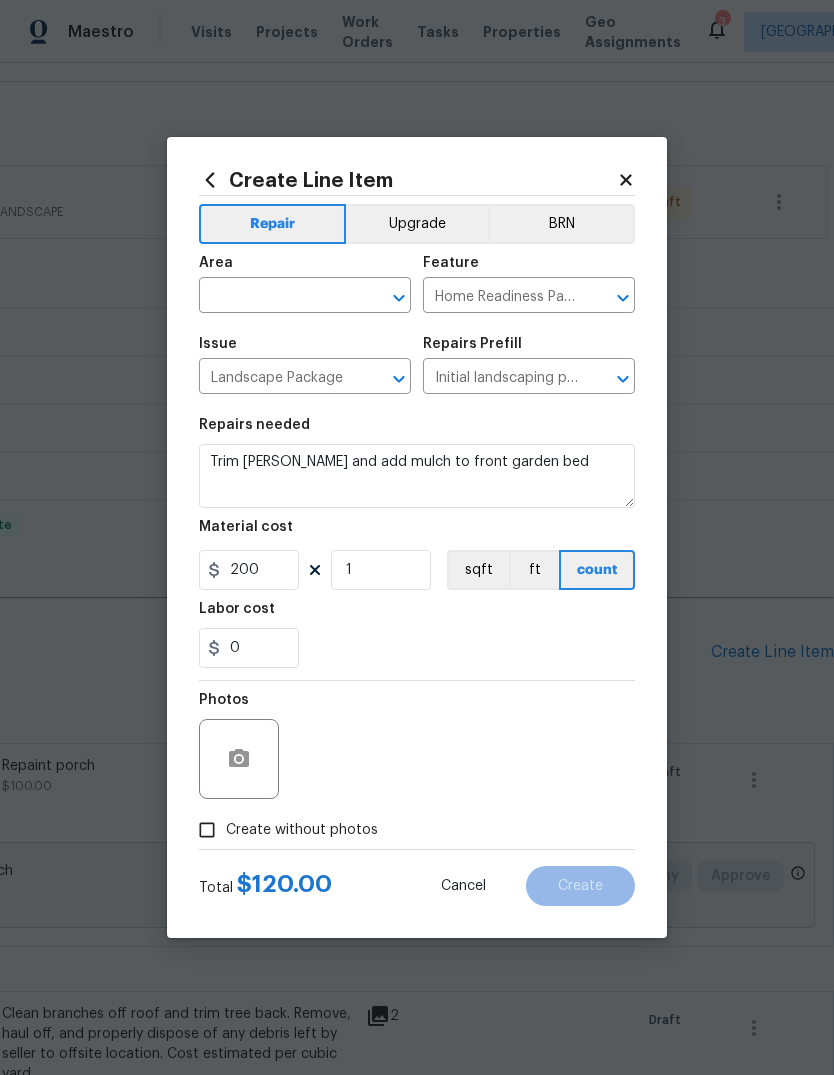 click on "0" at bounding box center (417, 648) 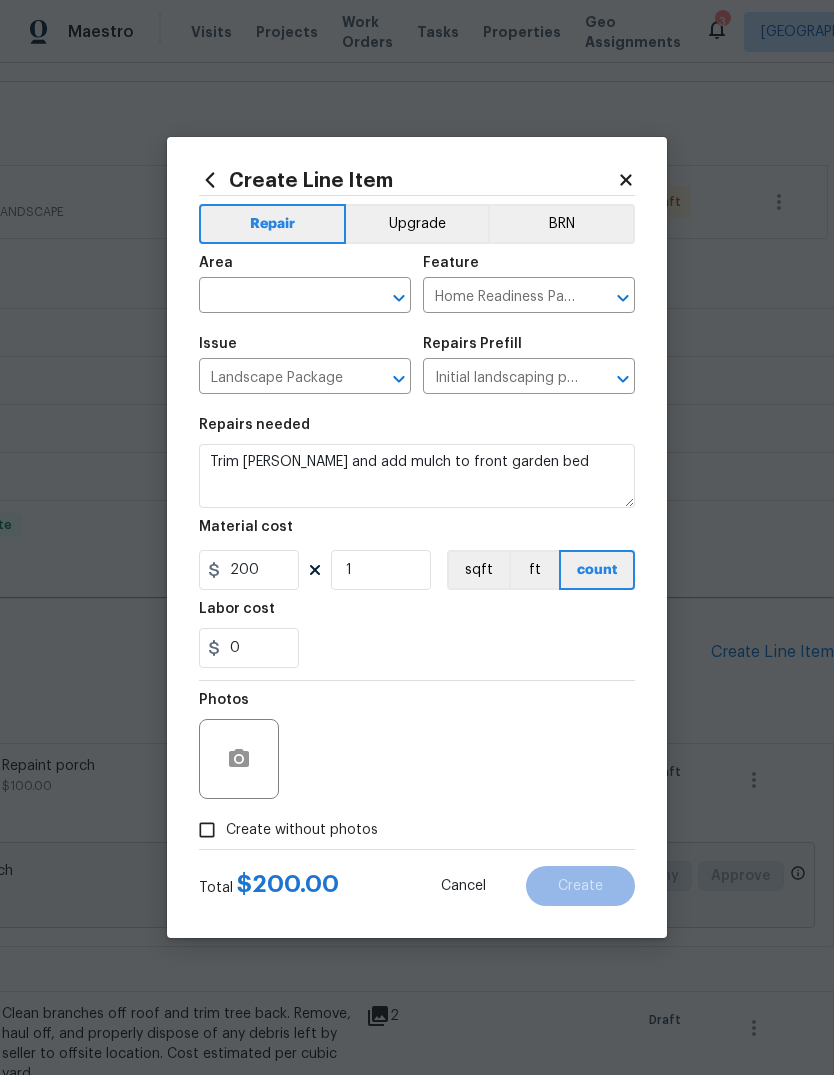 click at bounding box center (277, 297) 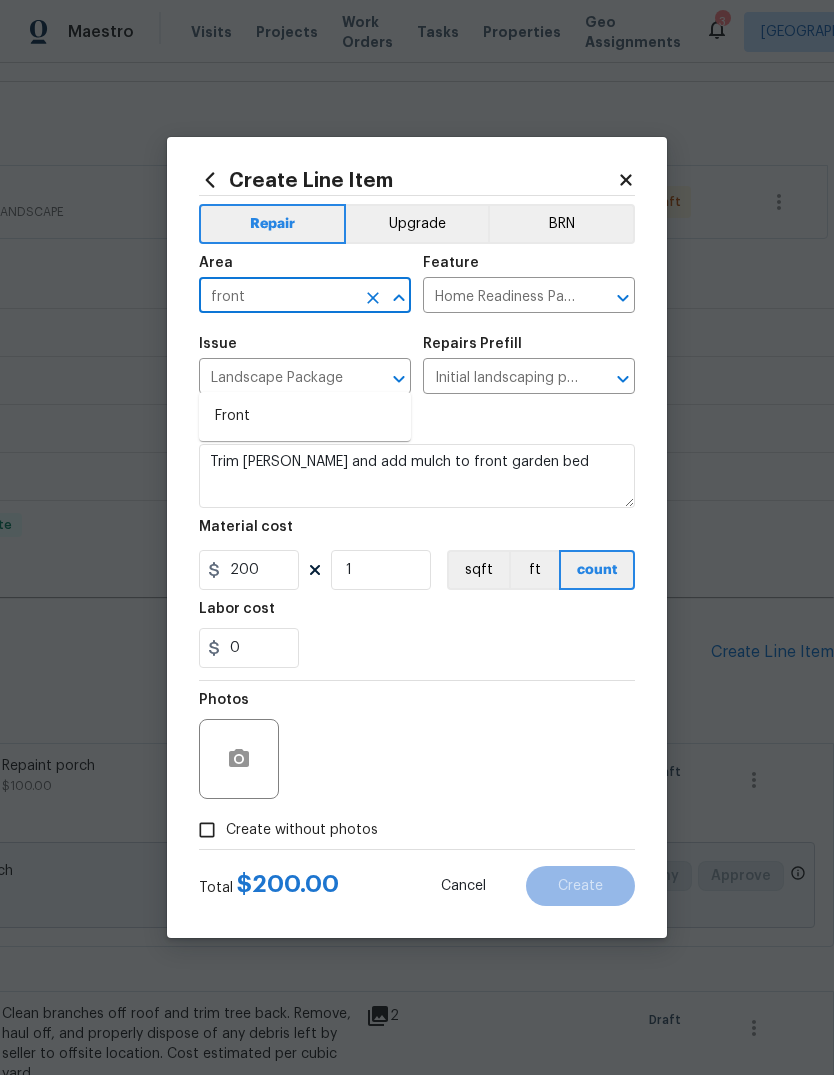 type on "front" 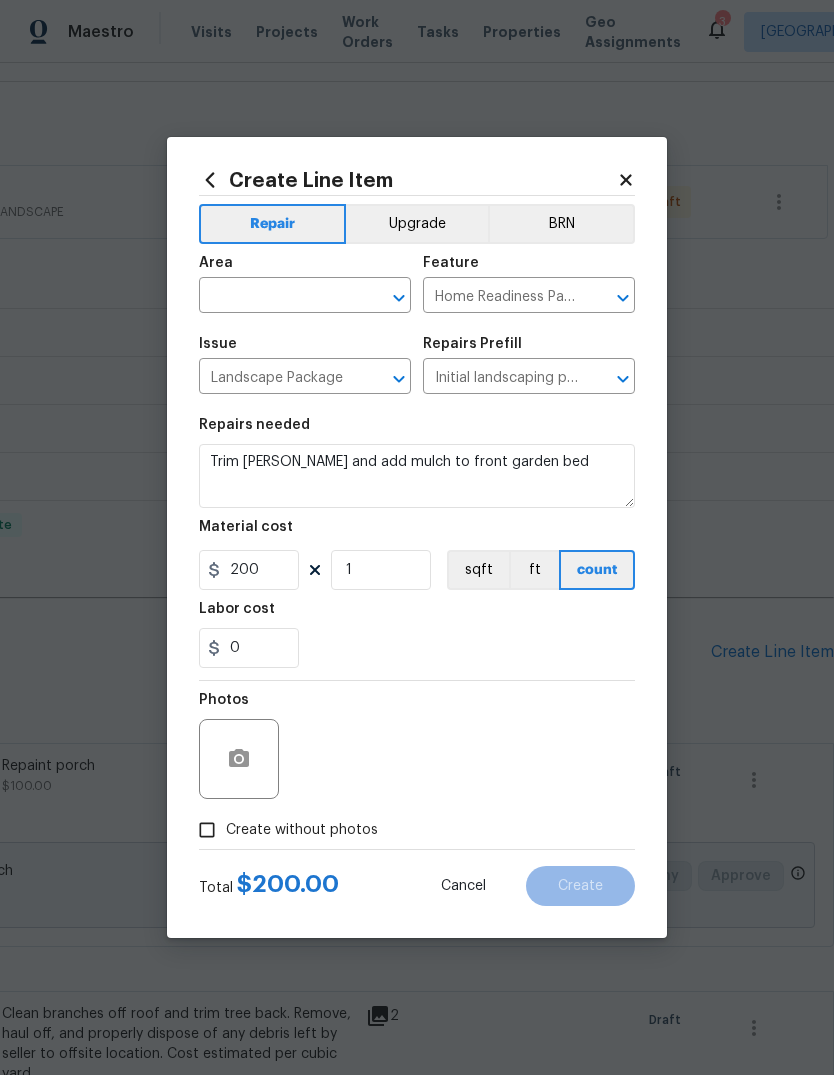 click at bounding box center [277, 297] 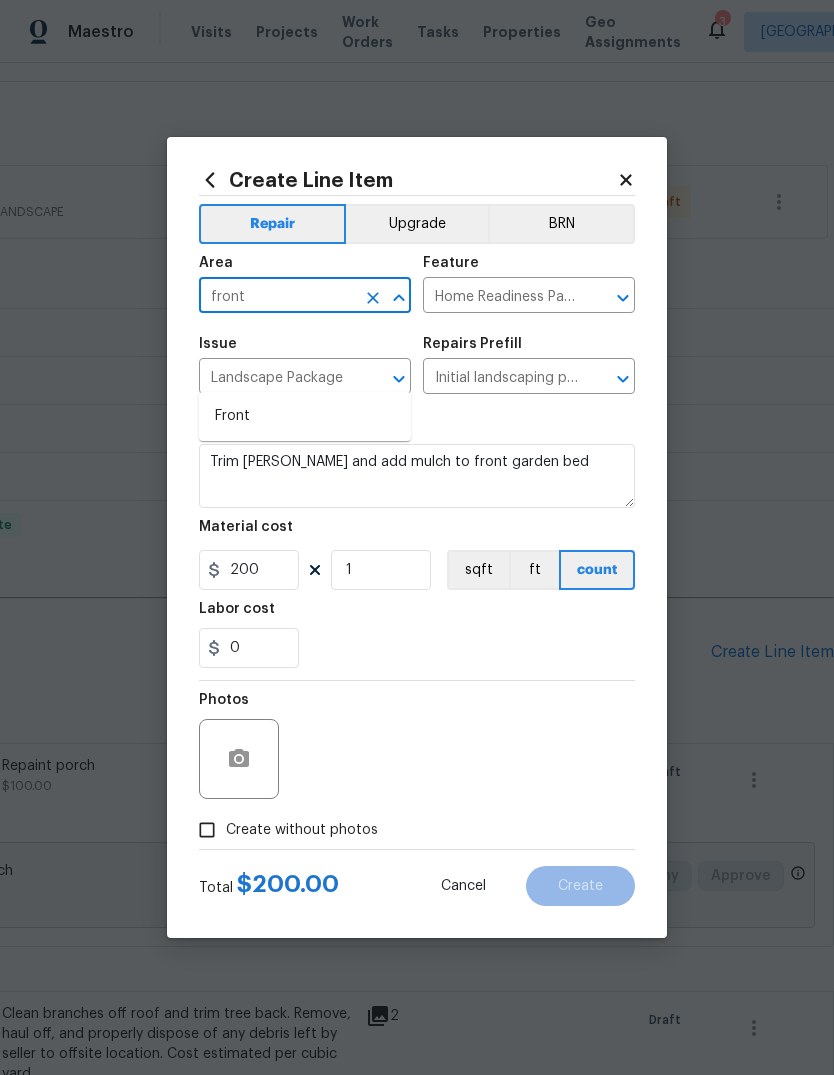 click on "Front" at bounding box center (305, 416) 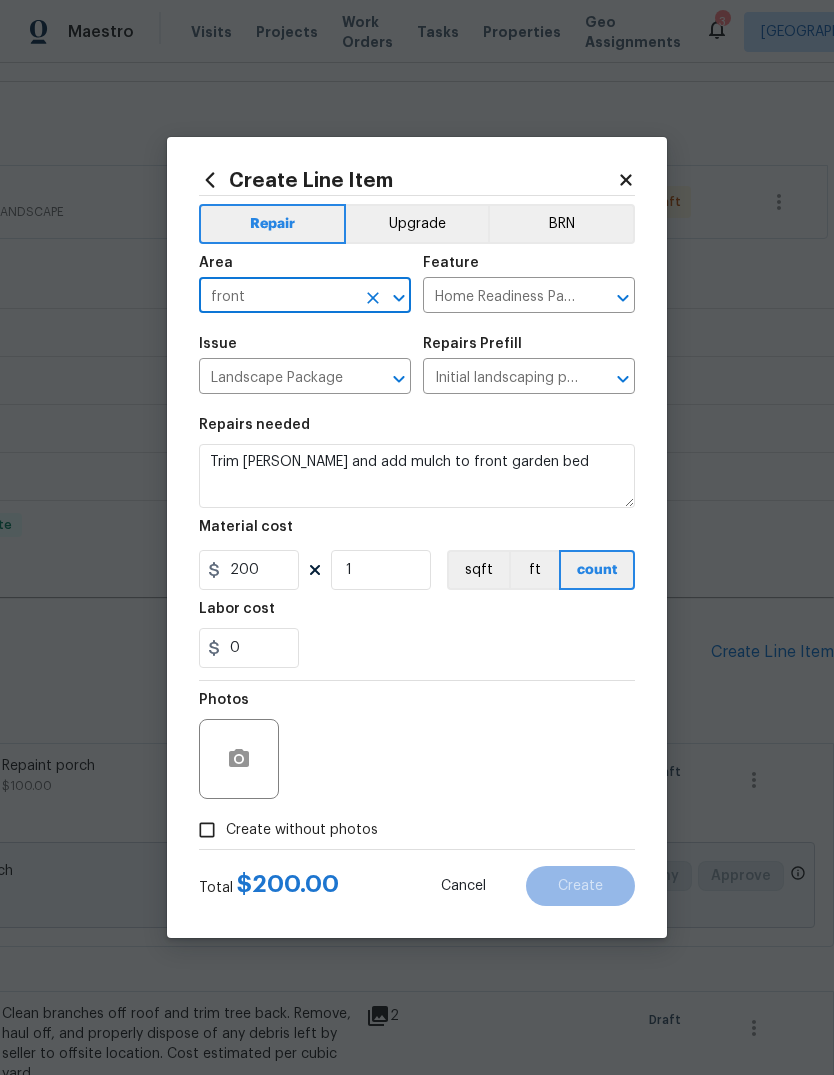 type on "Front" 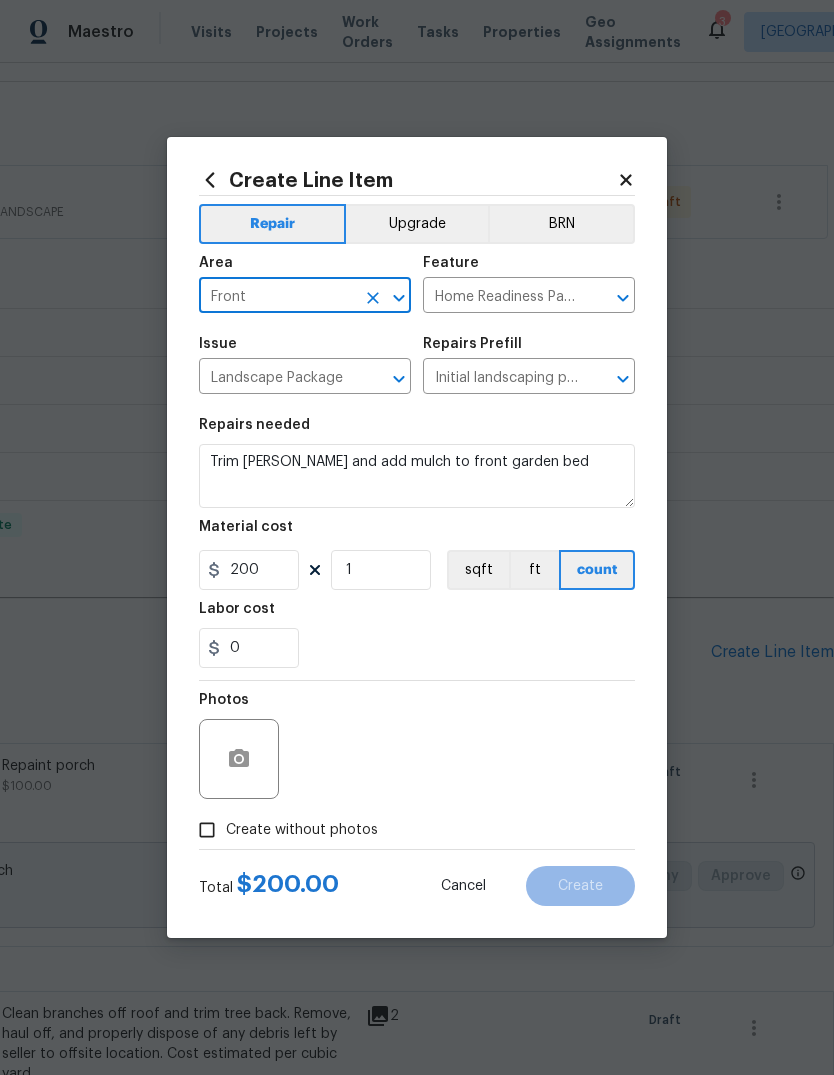click on "0" at bounding box center [417, 648] 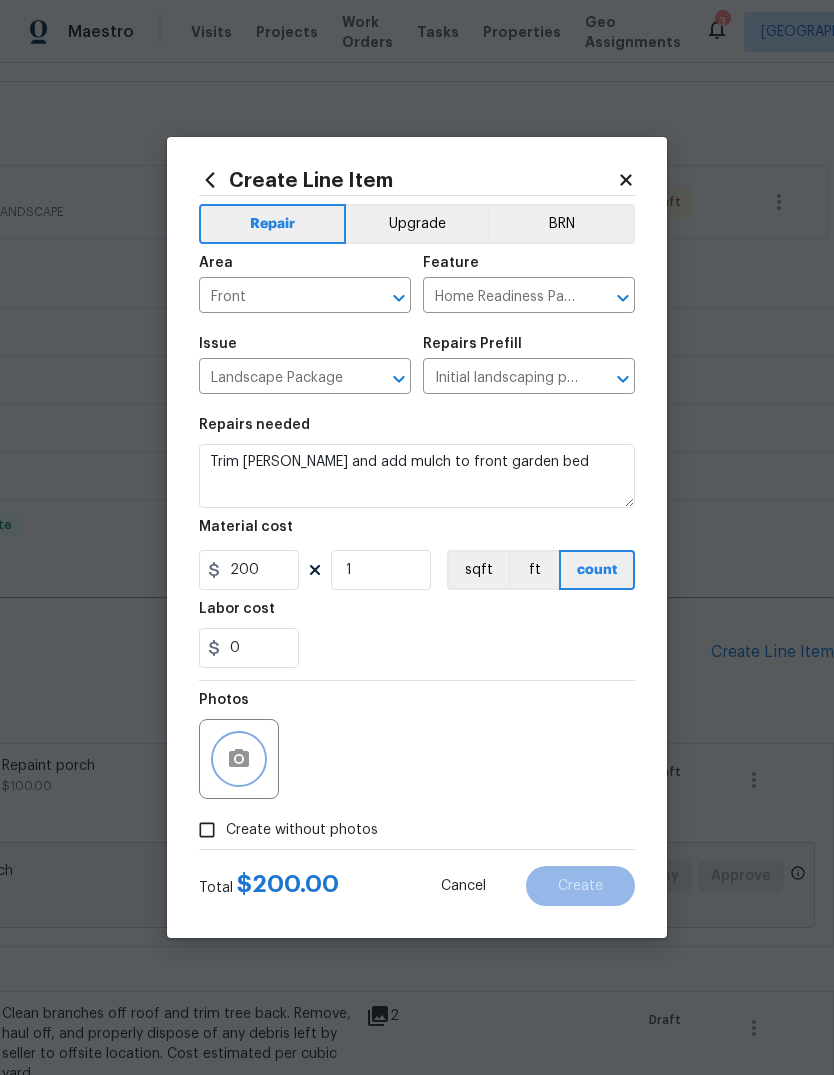 click 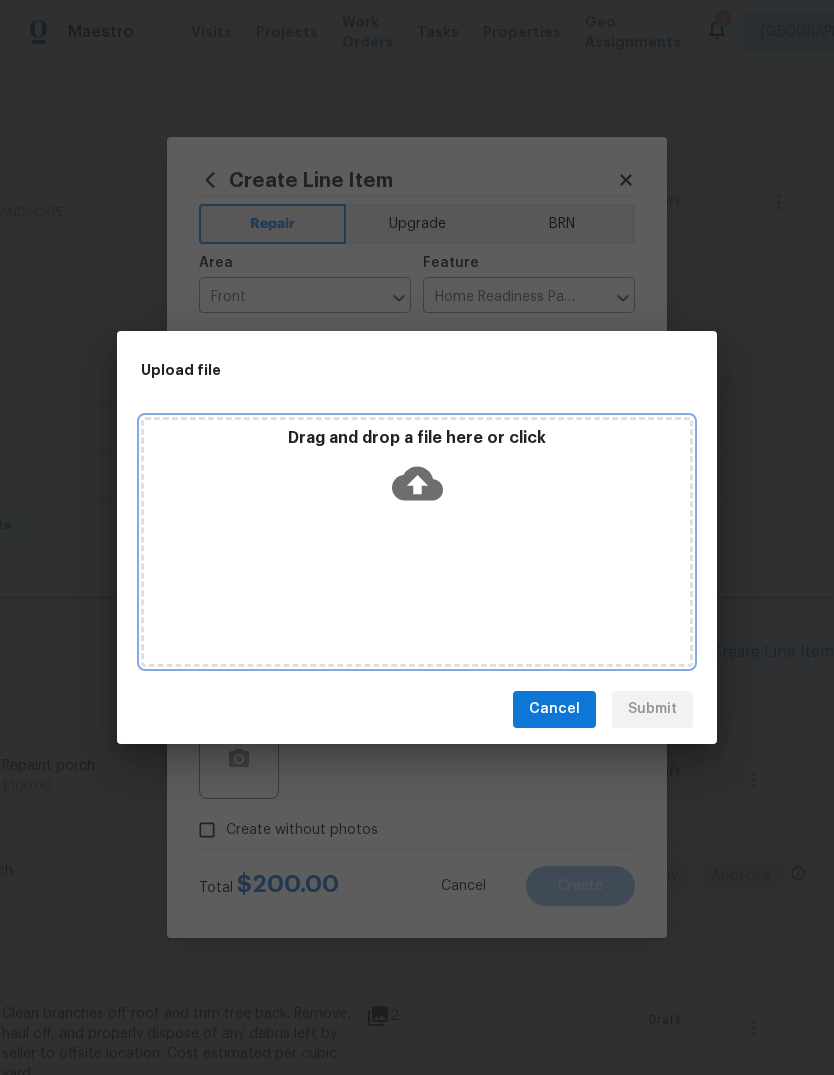 click on "Drag and drop a file here or click" at bounding box center [417, 471] 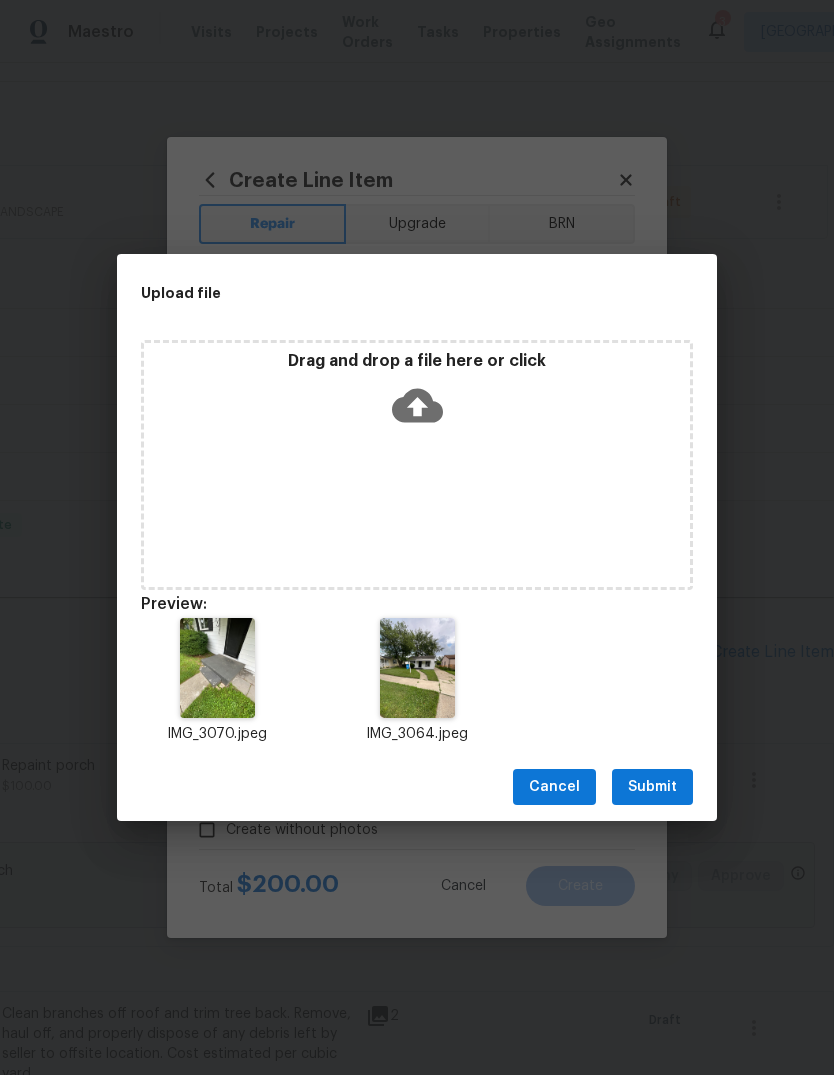 click on "Cancel Submit" at bounding box center [417, 787] 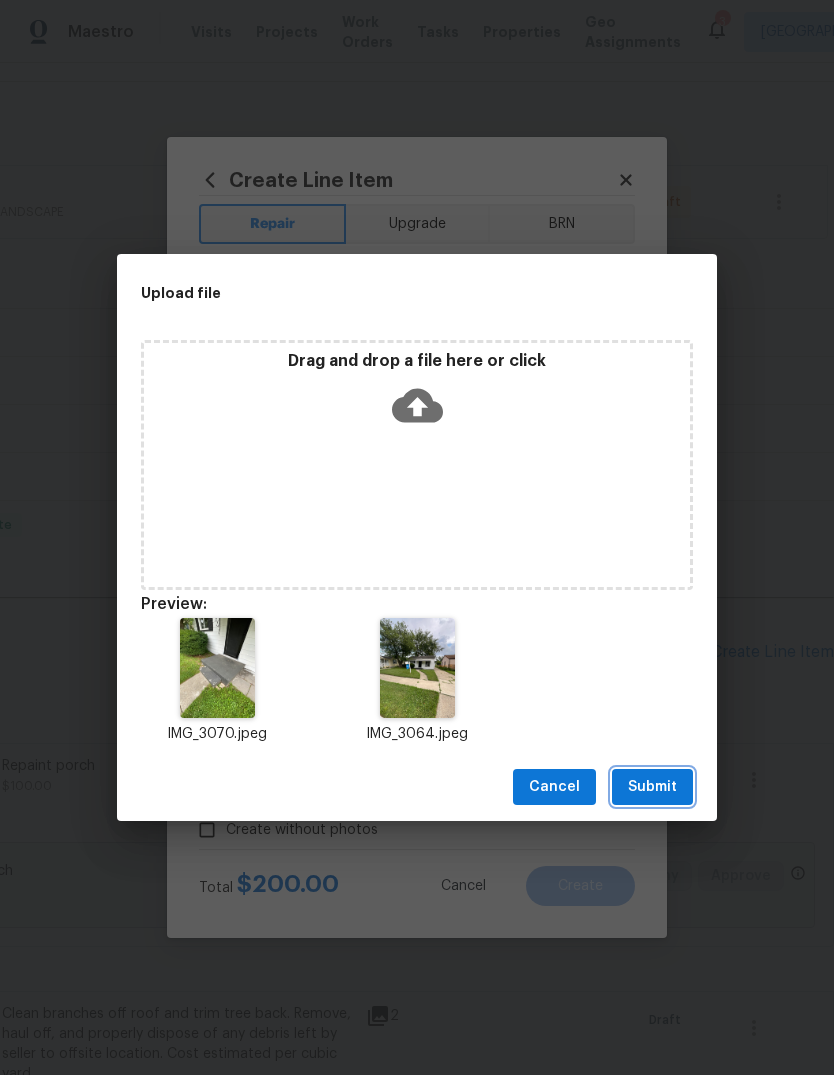 click on "Submit" at bounding box center [652, 787] 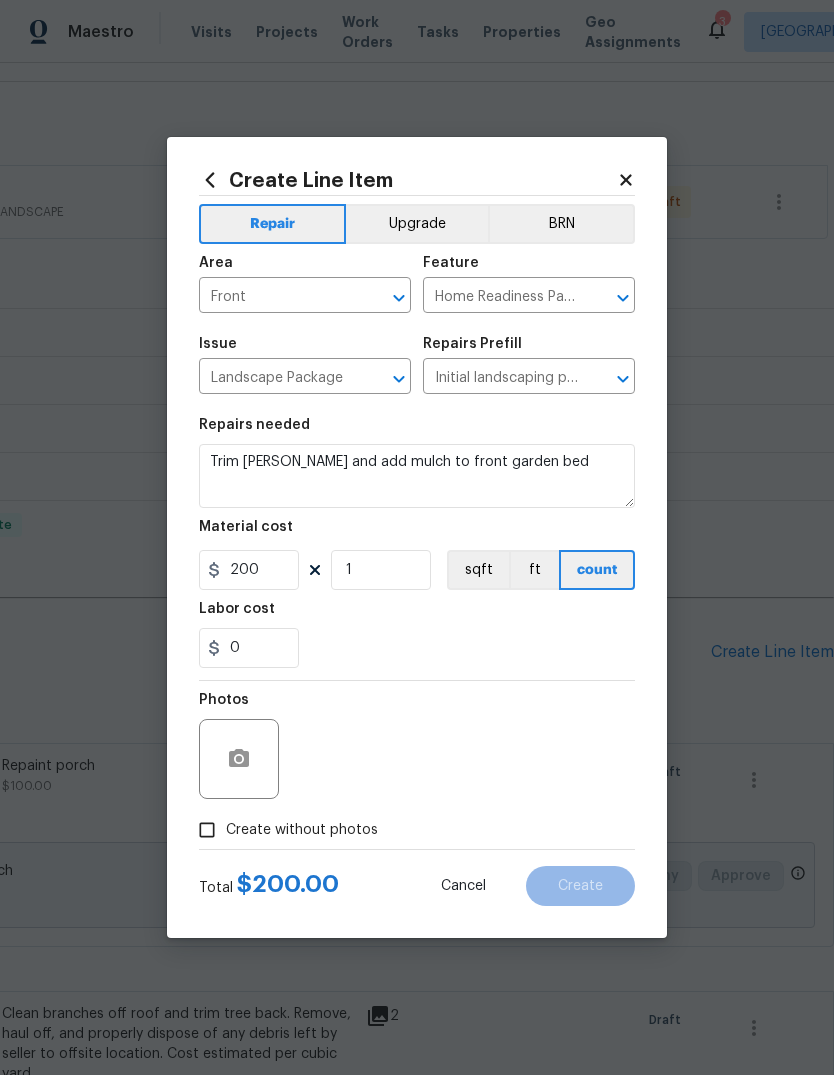 click on "0" at bounding box center [417, 648] 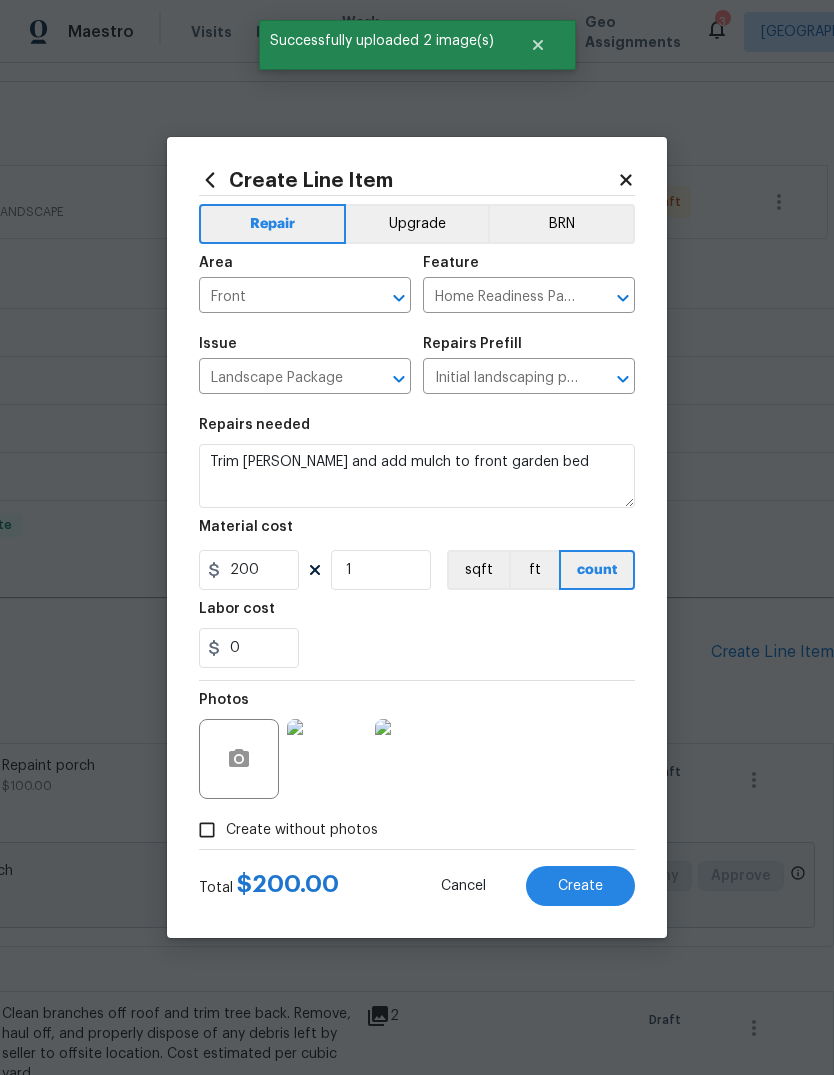 click on "Create" at bounding box center [580, 886] 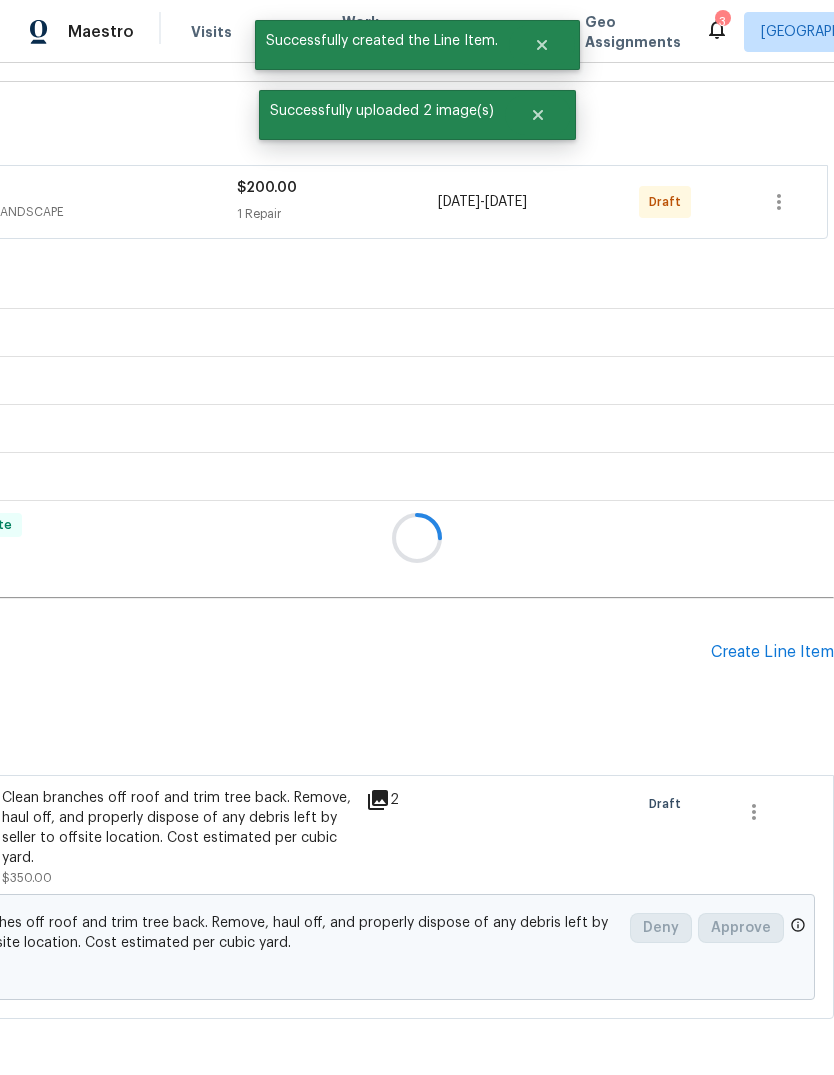 click on "Create Line Item" at bounding box center (772, 652) 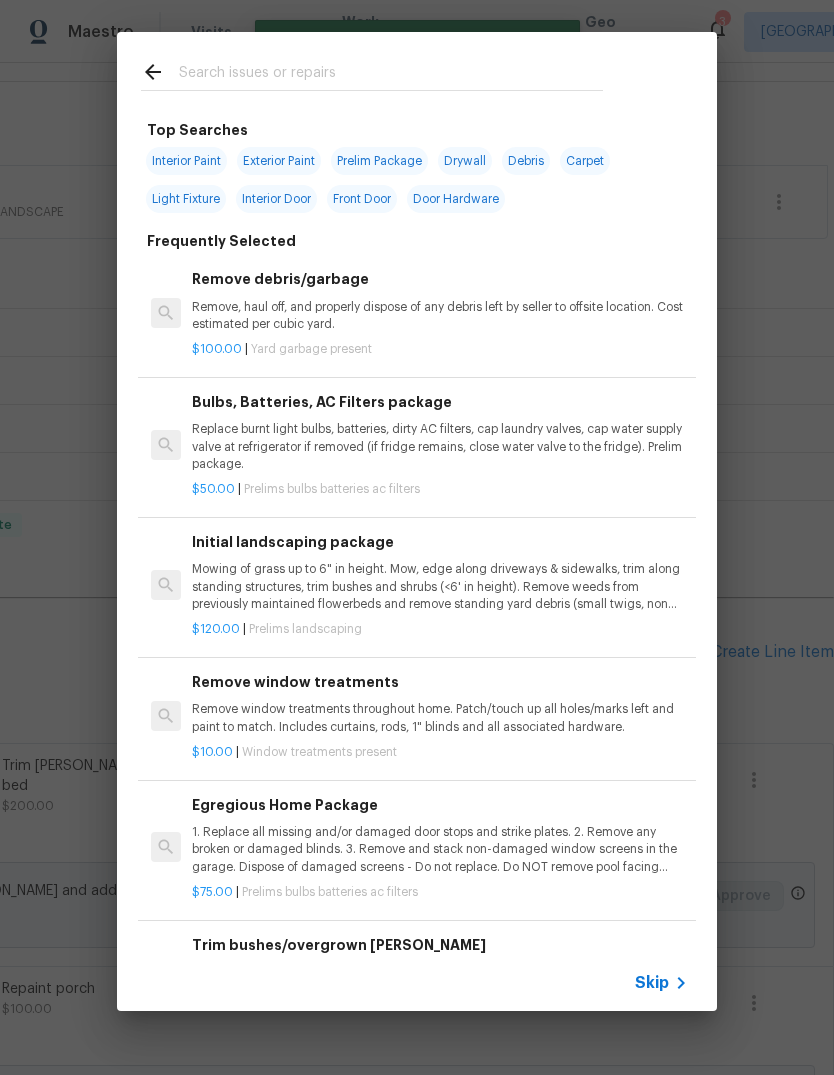 click at bounding box center (372, 71) 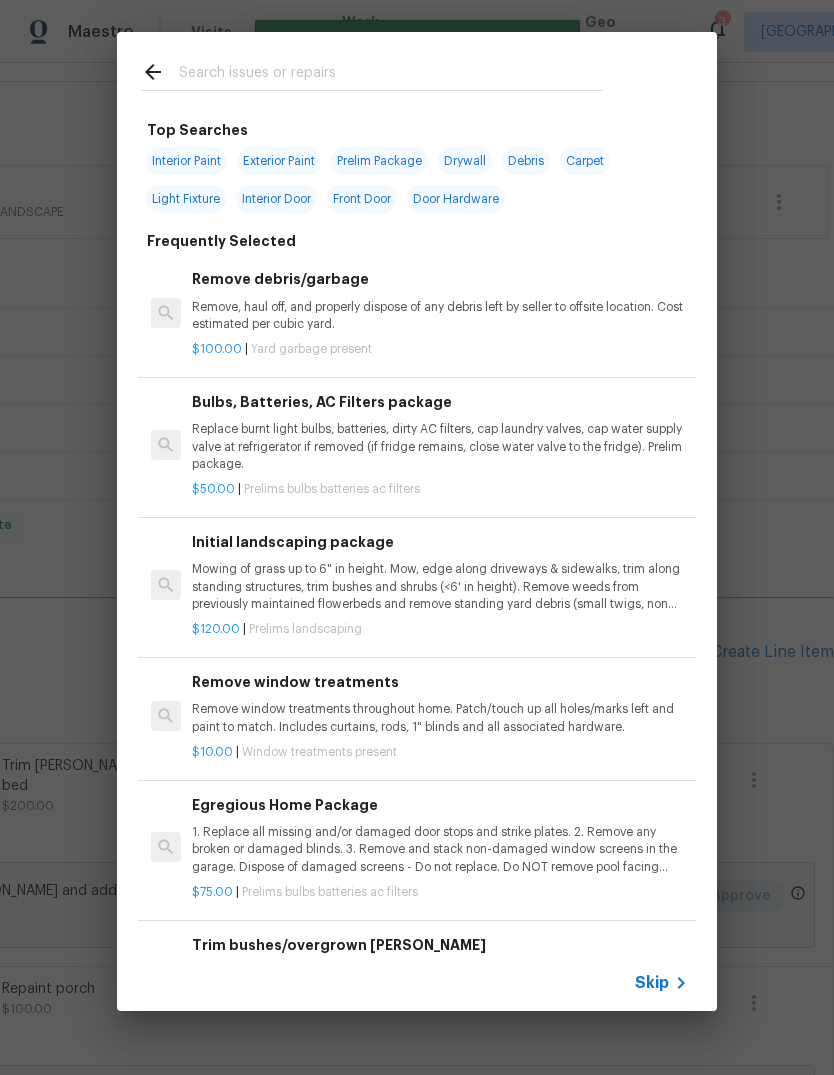 click at bounding box center (391, 75) 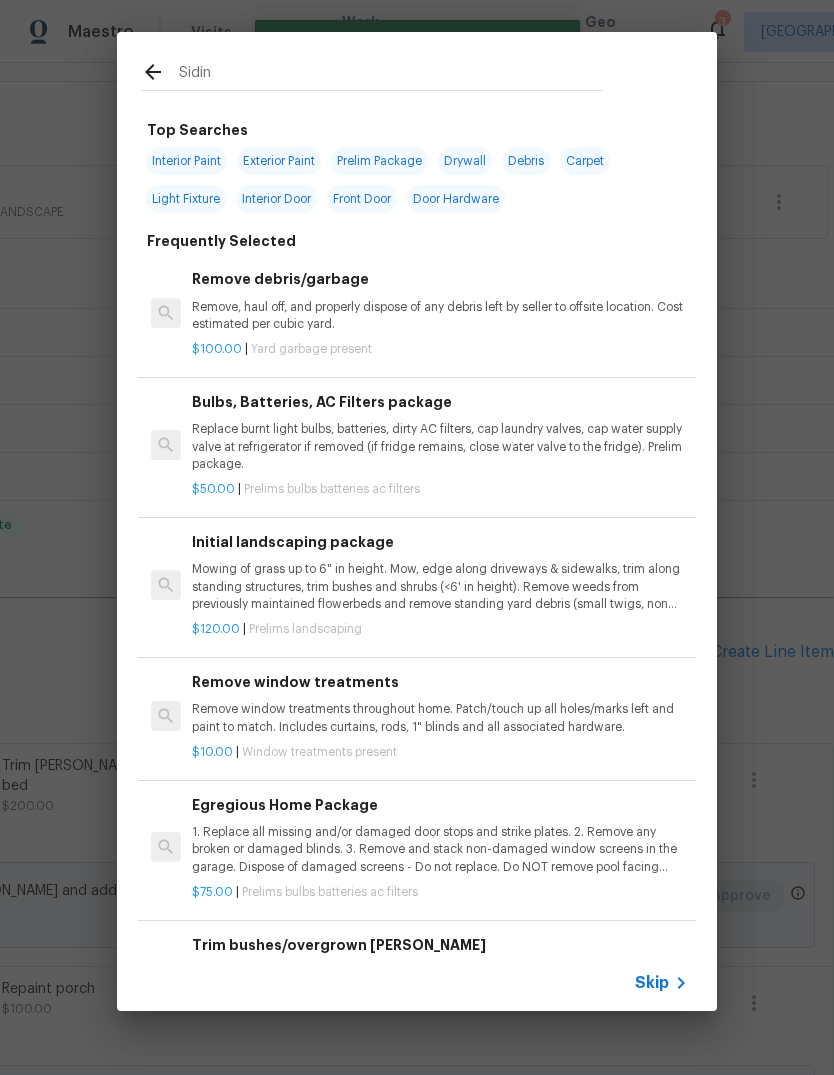 type on "Siding" 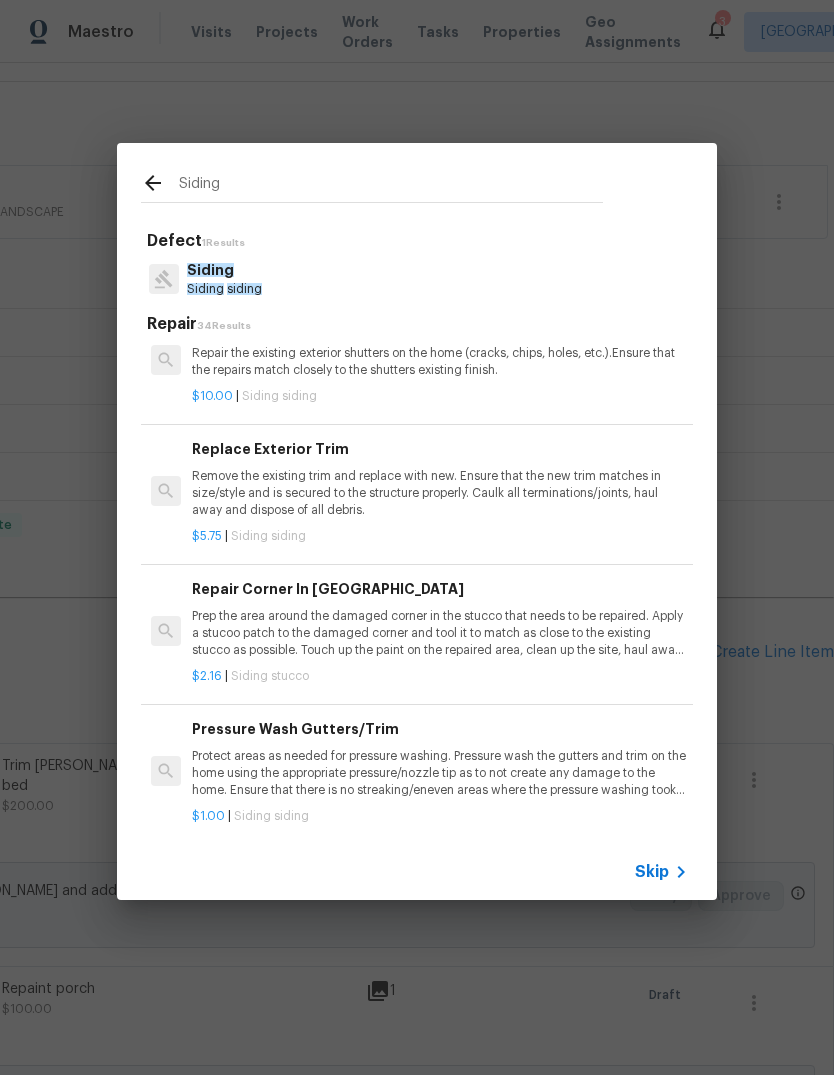 scroll, scrollTop: 2277, scrollLeft: 0, axis: vertical 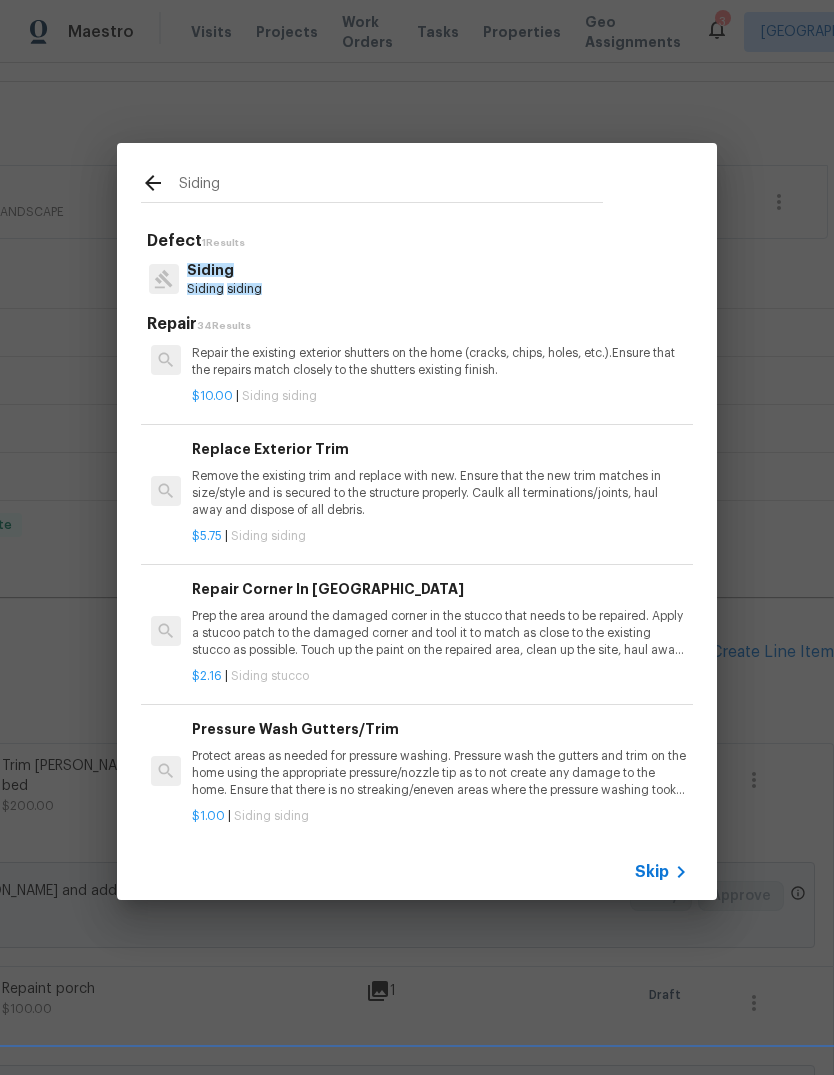 click on "Remove the existing trim and replace with new. Ensure that the new trim matches in size/style and is secured to the structure properly. Caulk all terminations/joints, haul away and dispose of all debris." at bounding box center (440, 493) 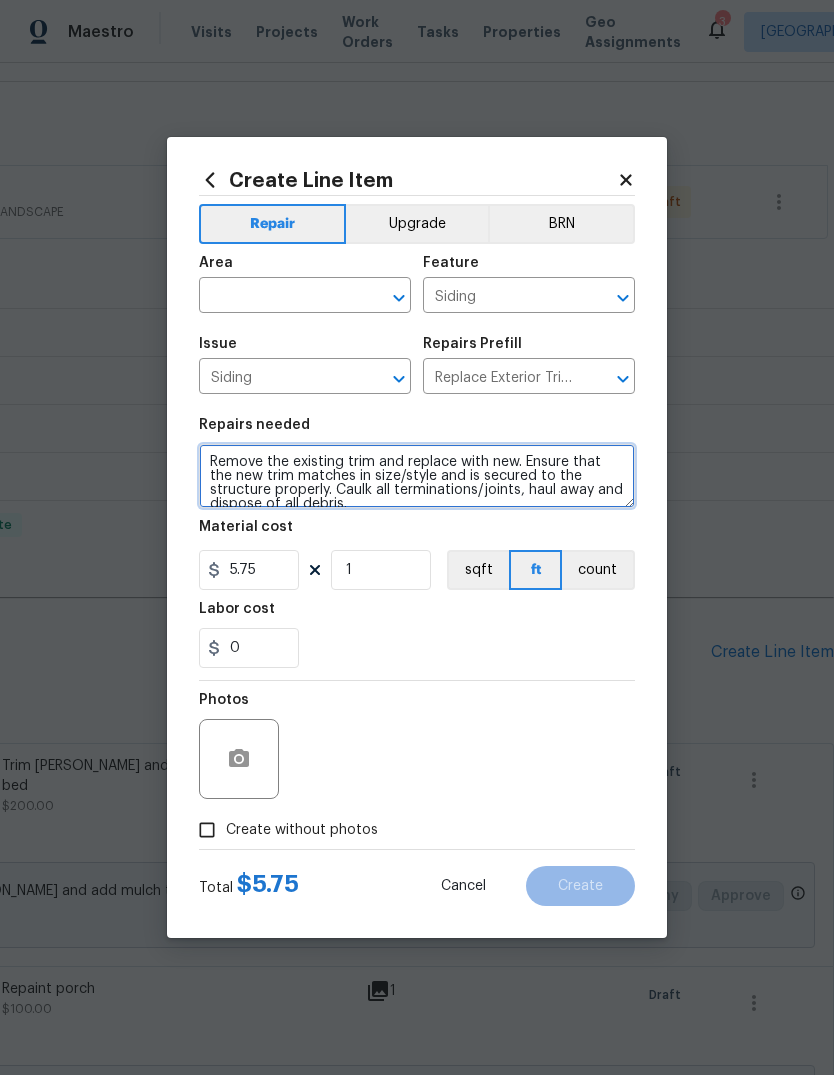 click on "Remove the existing trim and replace with new. Ensure that the new trim matches in size/style and is secured to the structure properly. Caulk all terminations/joints, haul away and dispose of all debris." at bounding box center [417, 476] 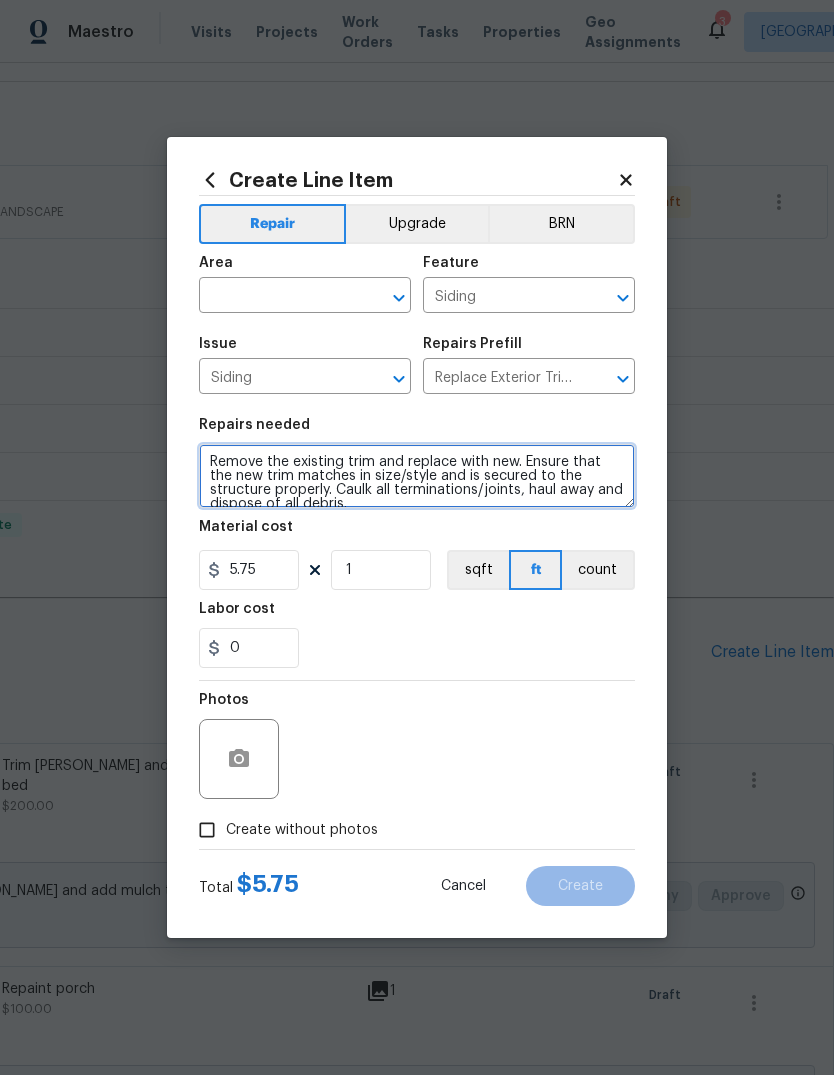 click on "Remove the existing trim and replace with new. Ensure that the new trim matches in size/style and is secured to the structure properly. Caulk all terminations/joints, haul away and dispose of all debris." at bounding box center (417, 476) 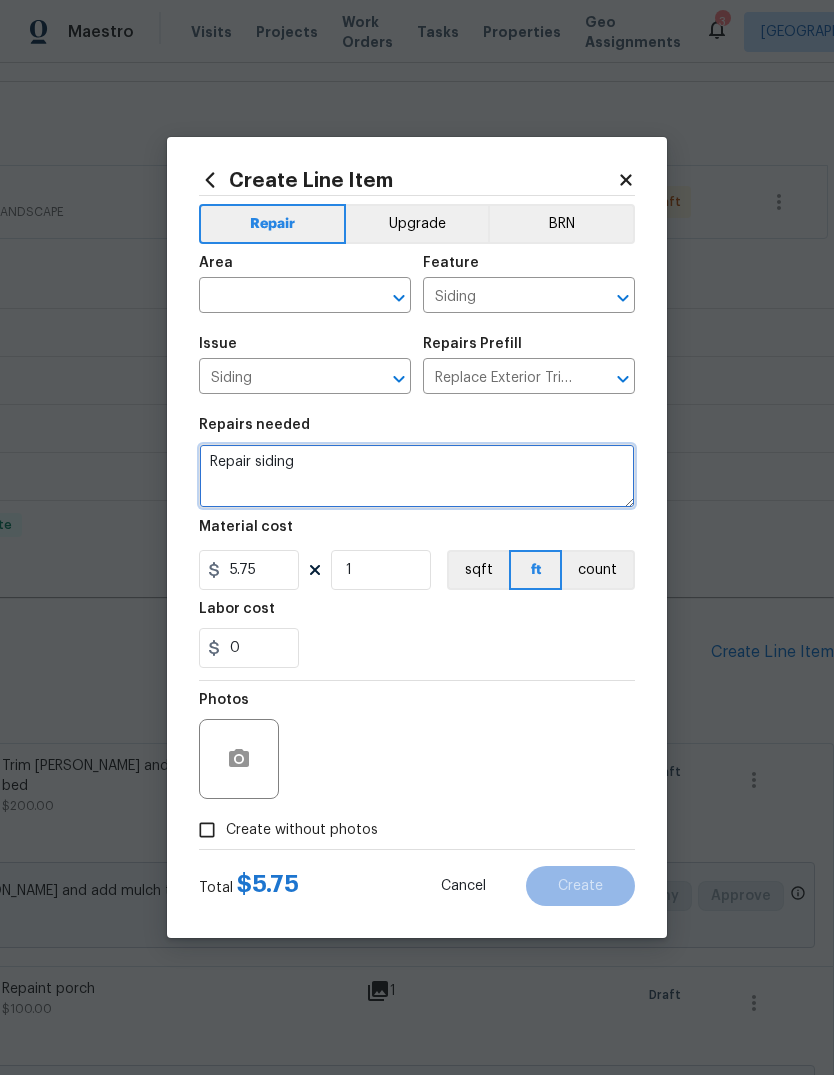 type on "Repair siding" 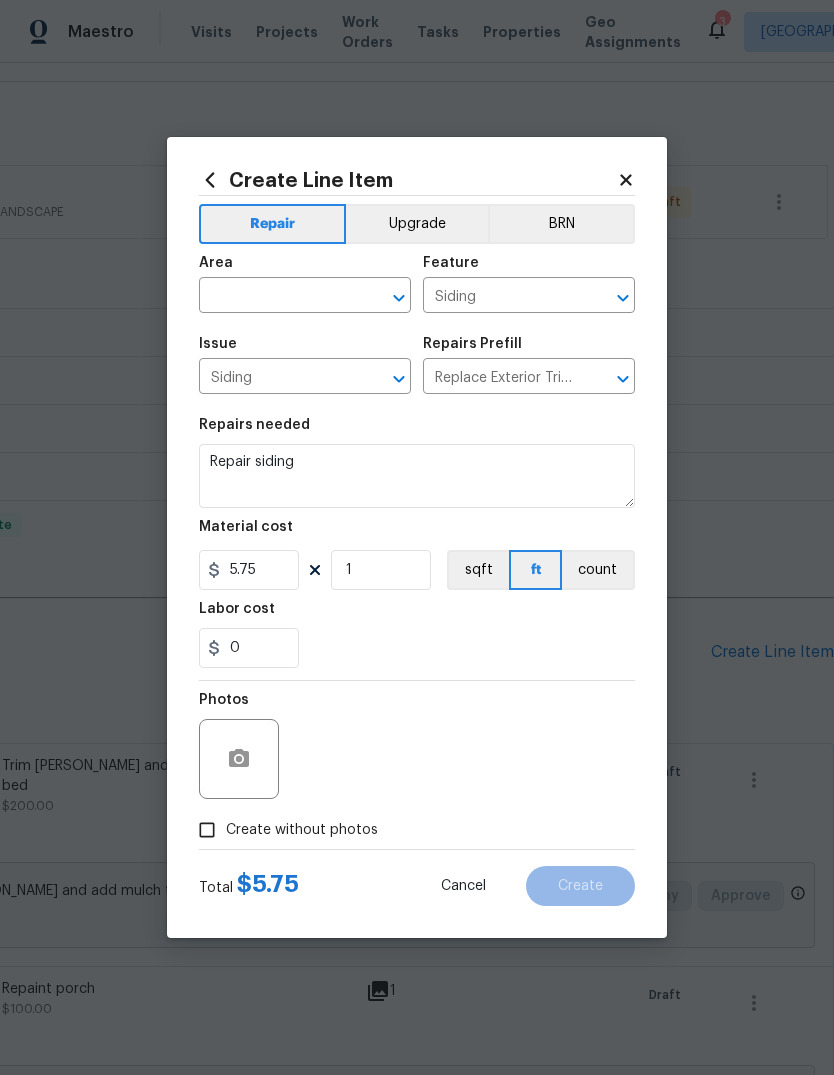 click on "0" at bounding box center (417, 648) 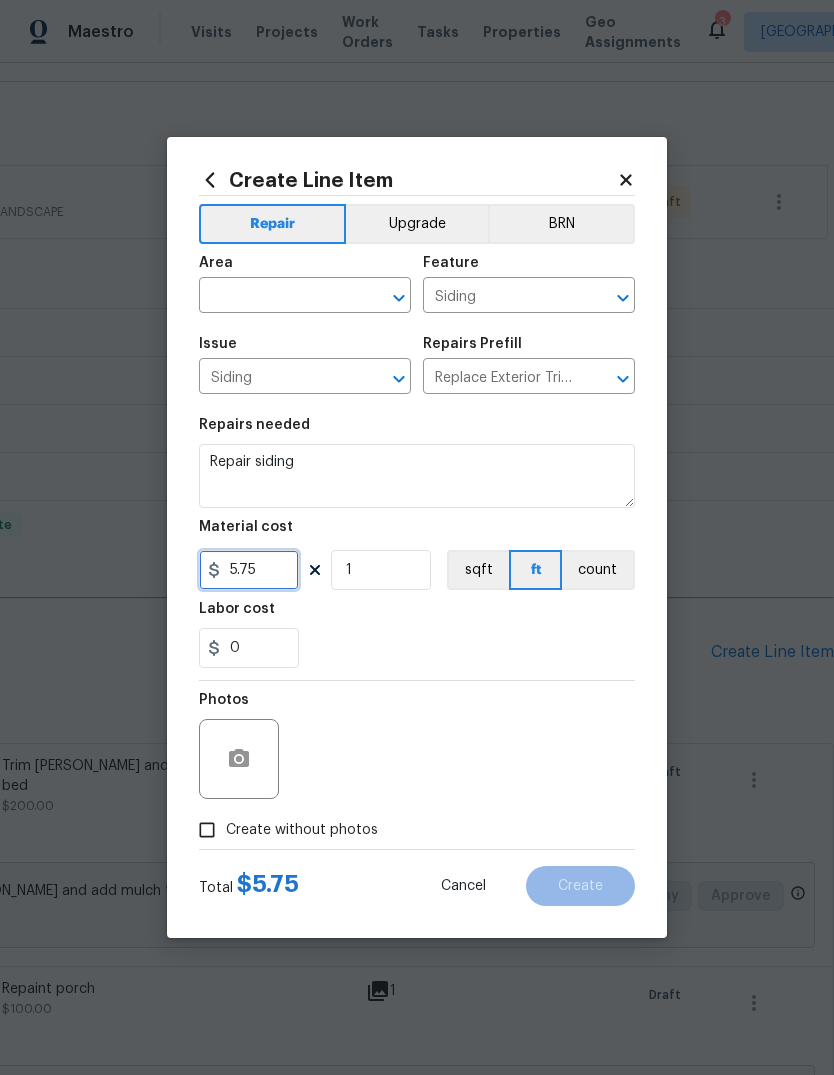 click on "5.75" at bounding box center [249, 570] 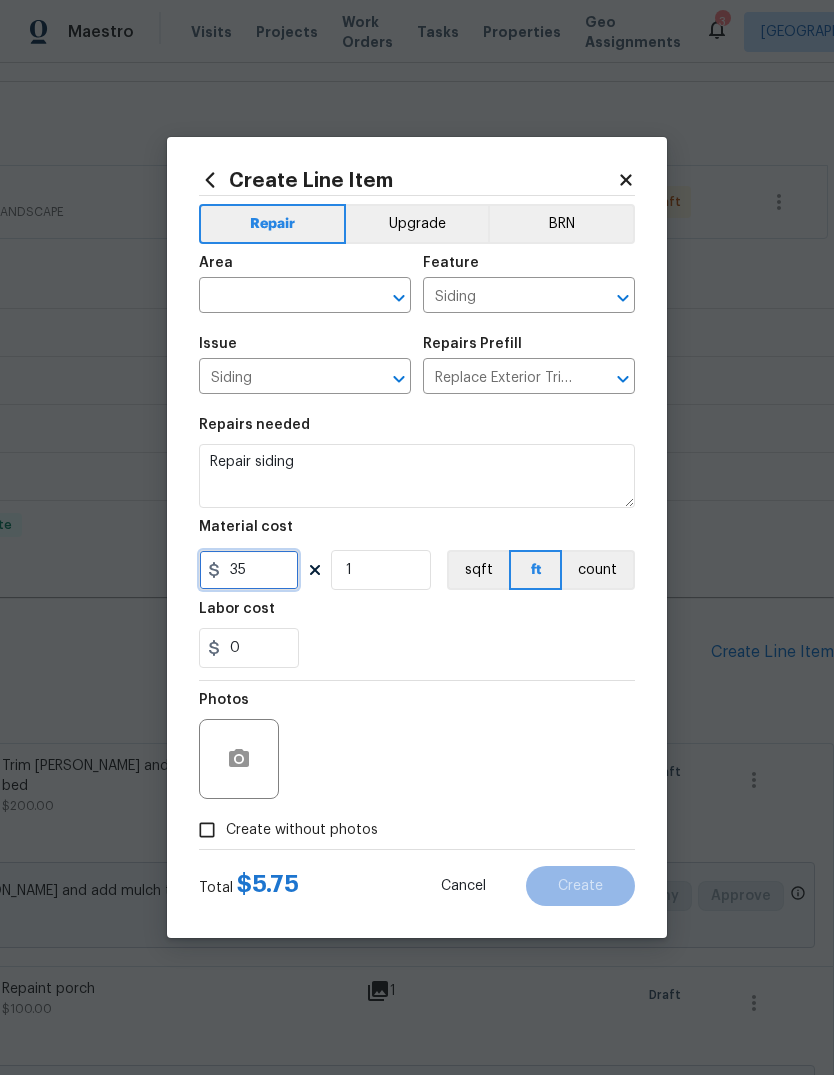 type on "35" 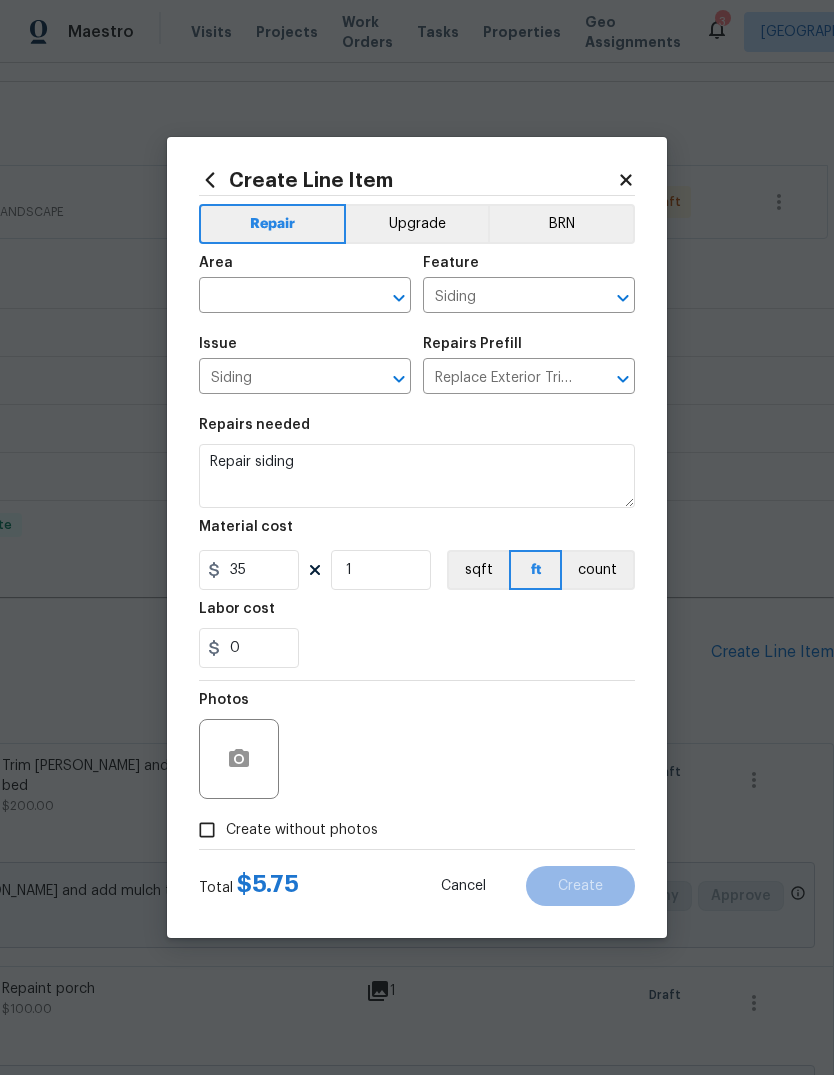 click on "0" at bounding box center [417, 648] 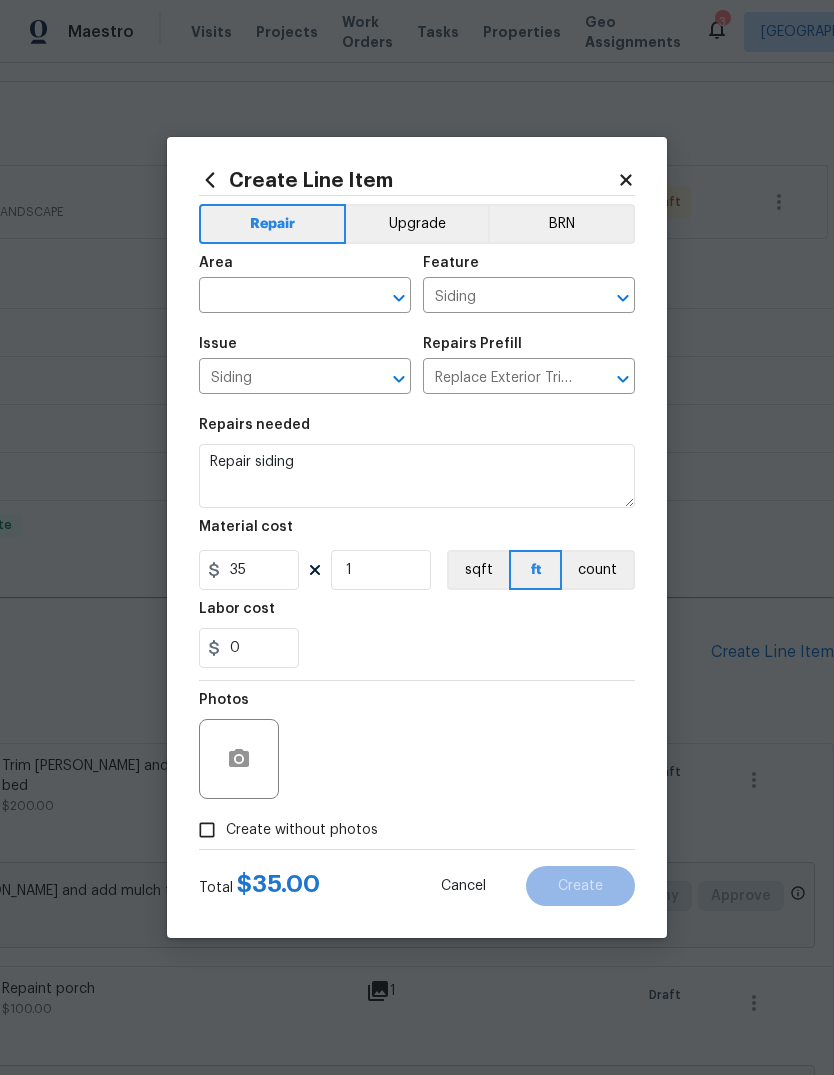 click on "Create without photos" at bounding box center [302, 830] 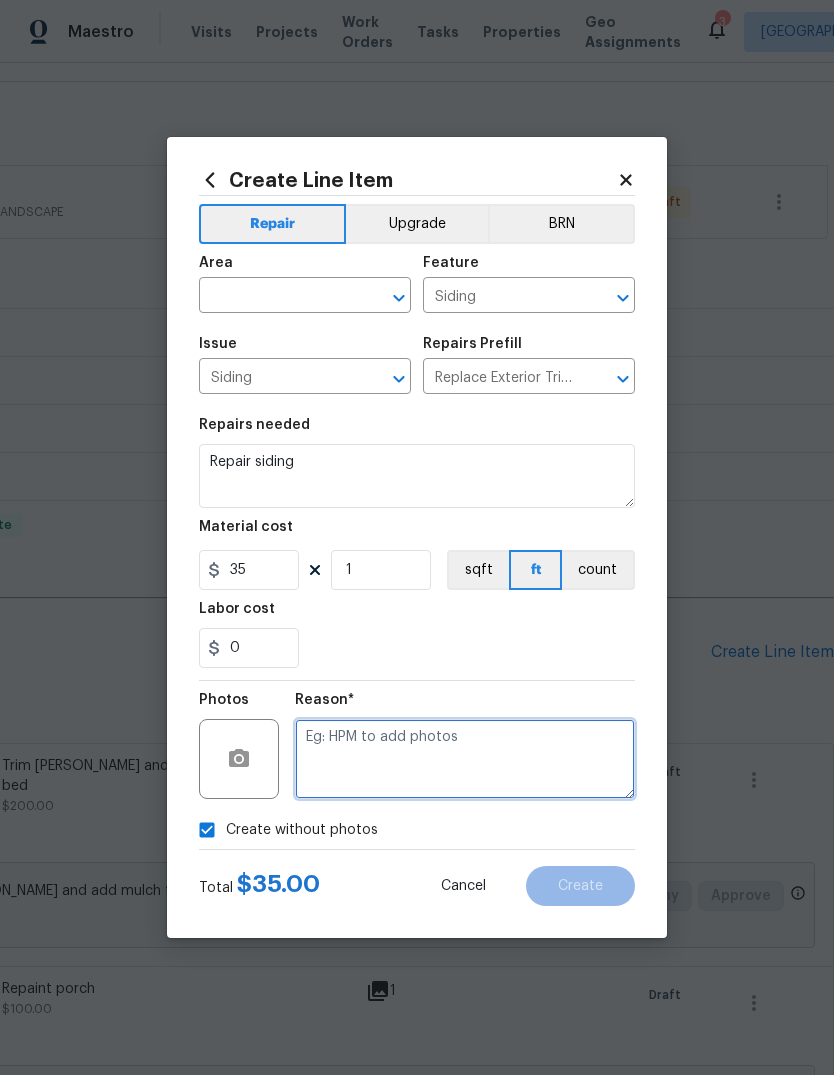 click at bounding box center (465, 759) 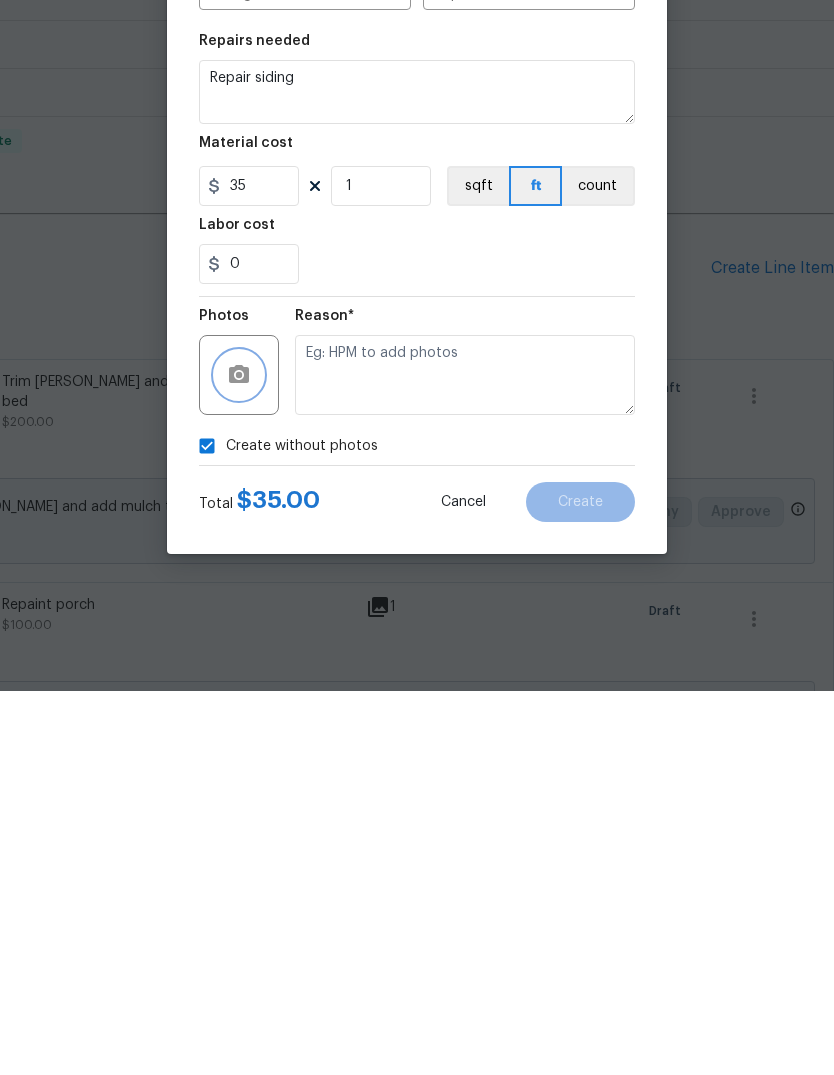 click 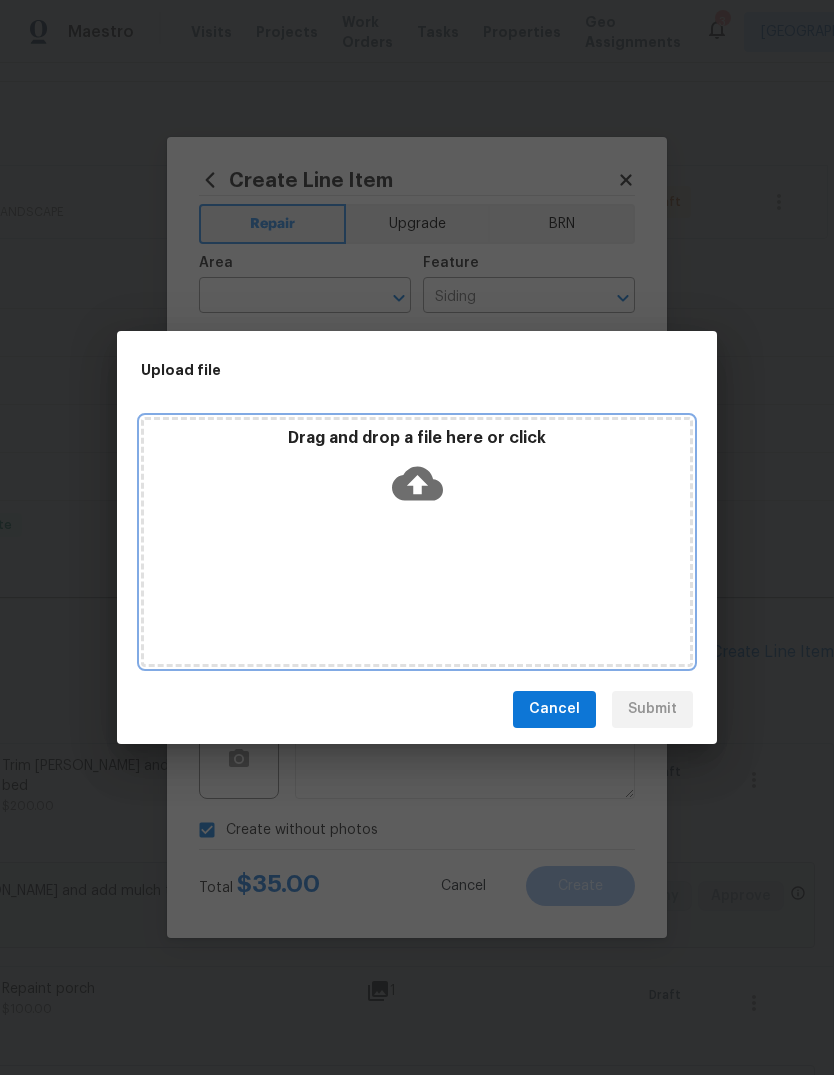 click on "Drag and drop a file here or click" at bounding box center [417, 438] 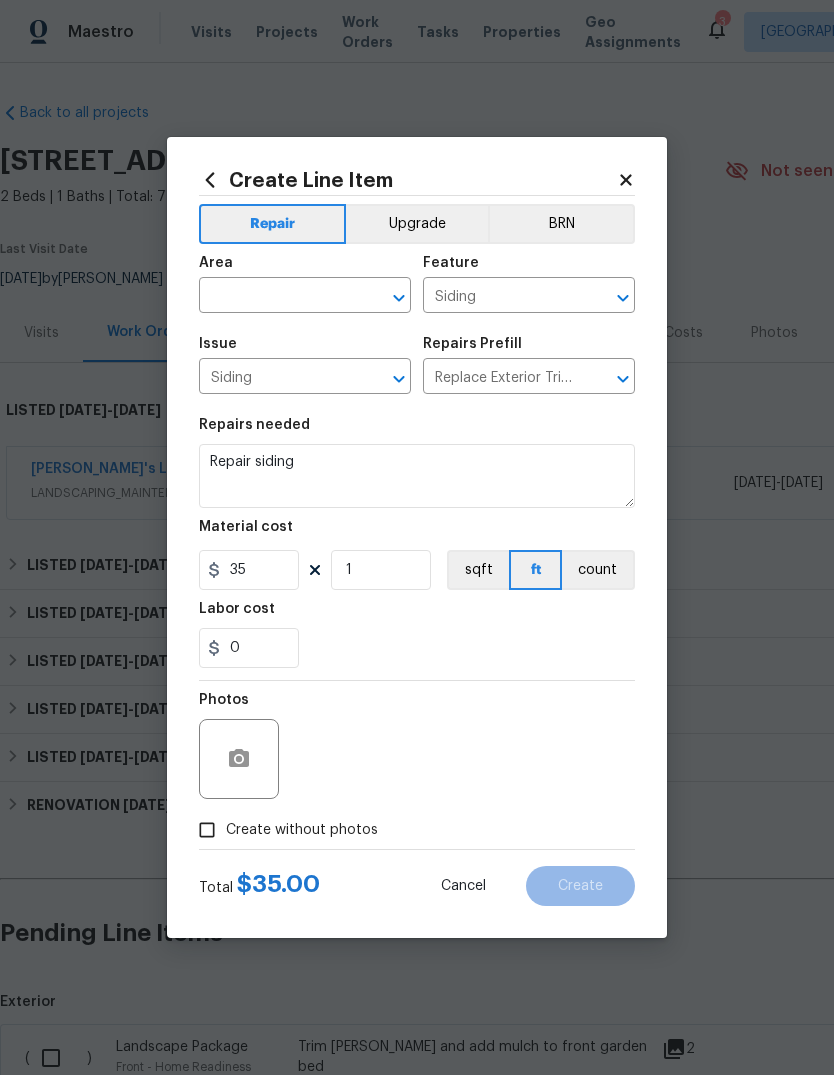scroll, scrollTop: 75, scrollLeft: 0, axis: vertical 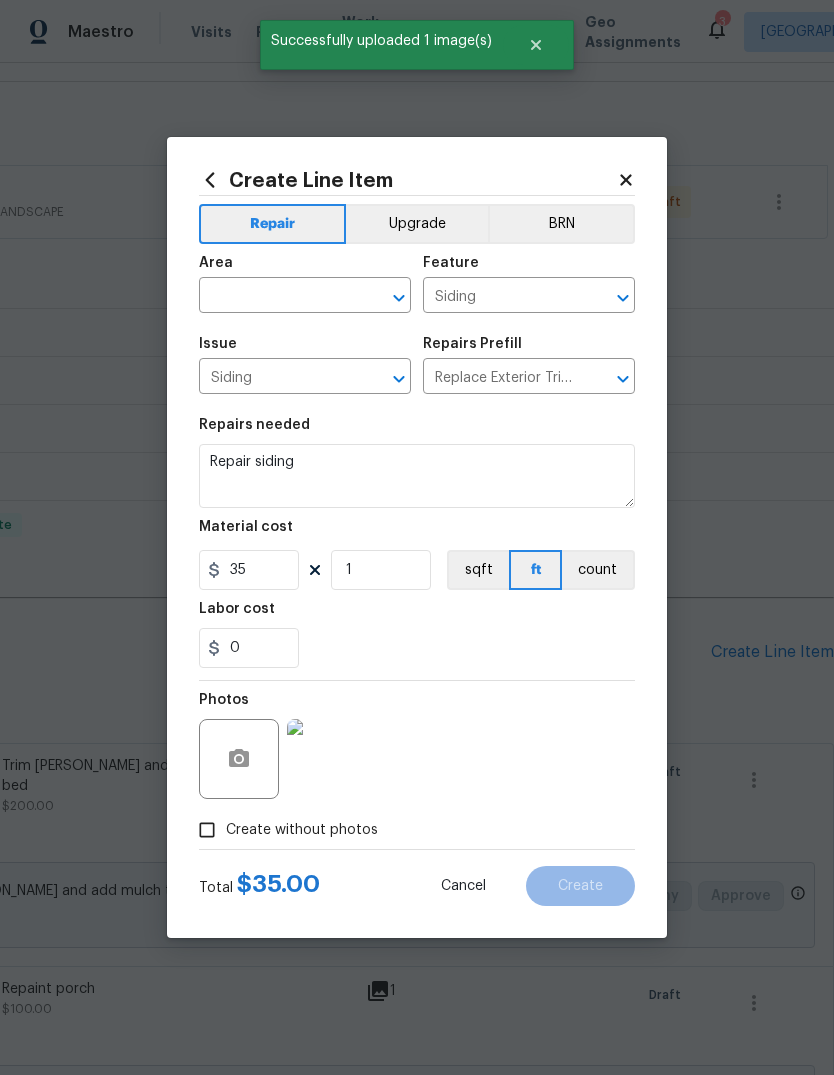 click at bounding box center (277, 297) 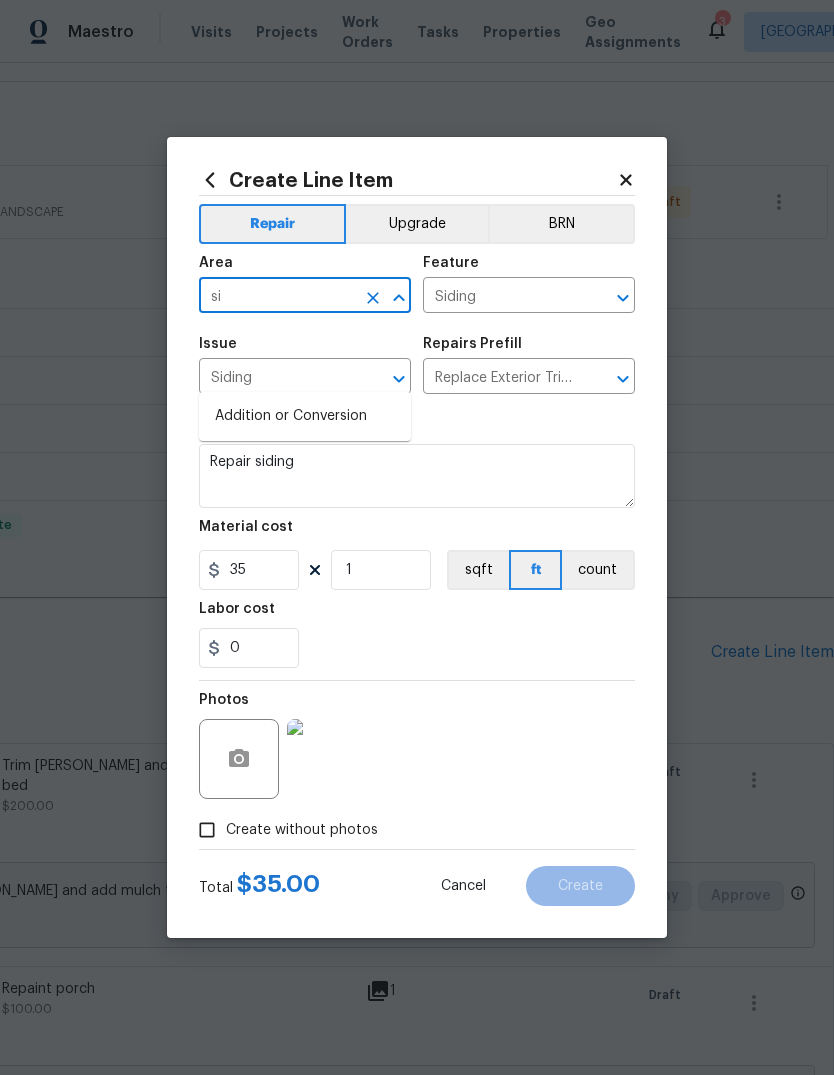 type on "s" 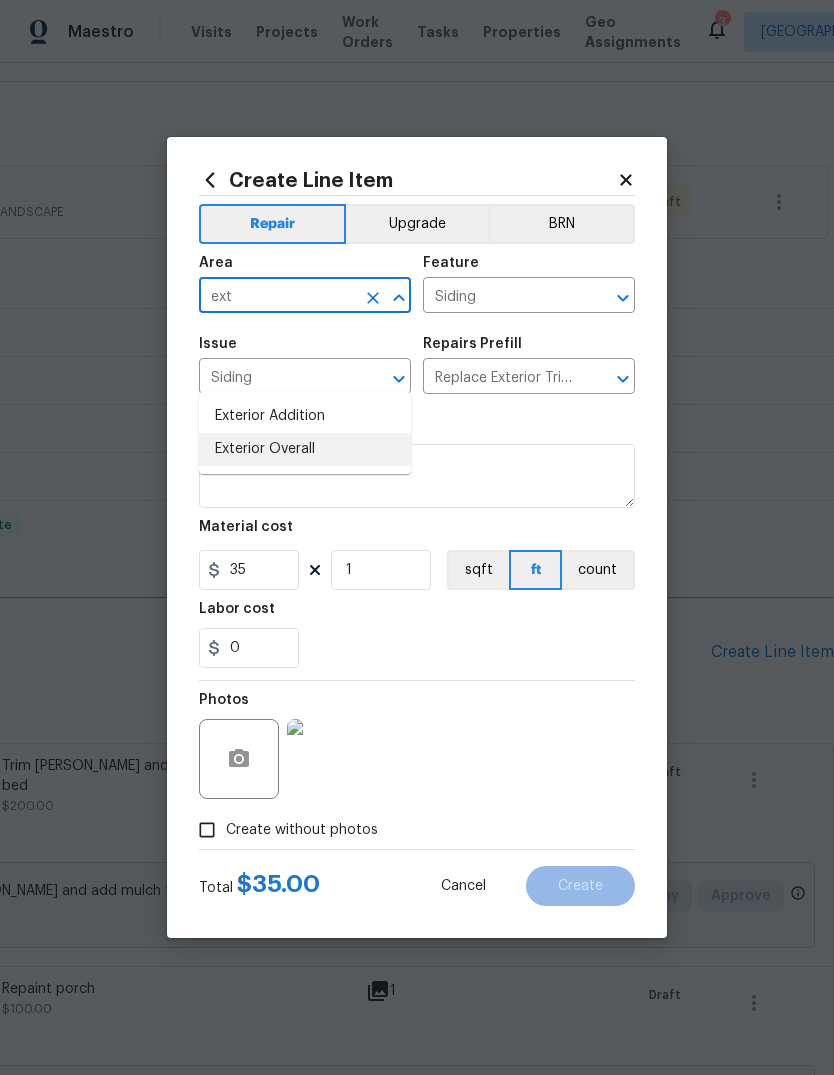 click on "Exterior Overall" at bounding box center [305, 449] 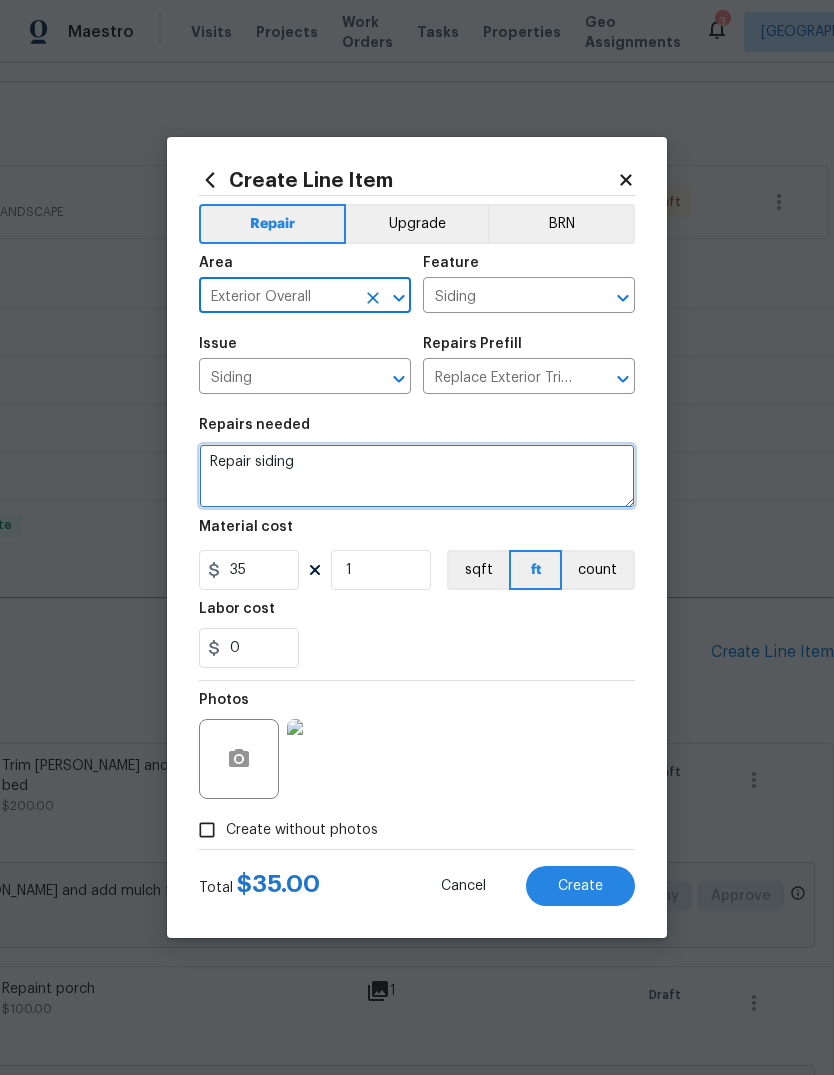 click on "Repair siding" at bounding box center [417, 476] 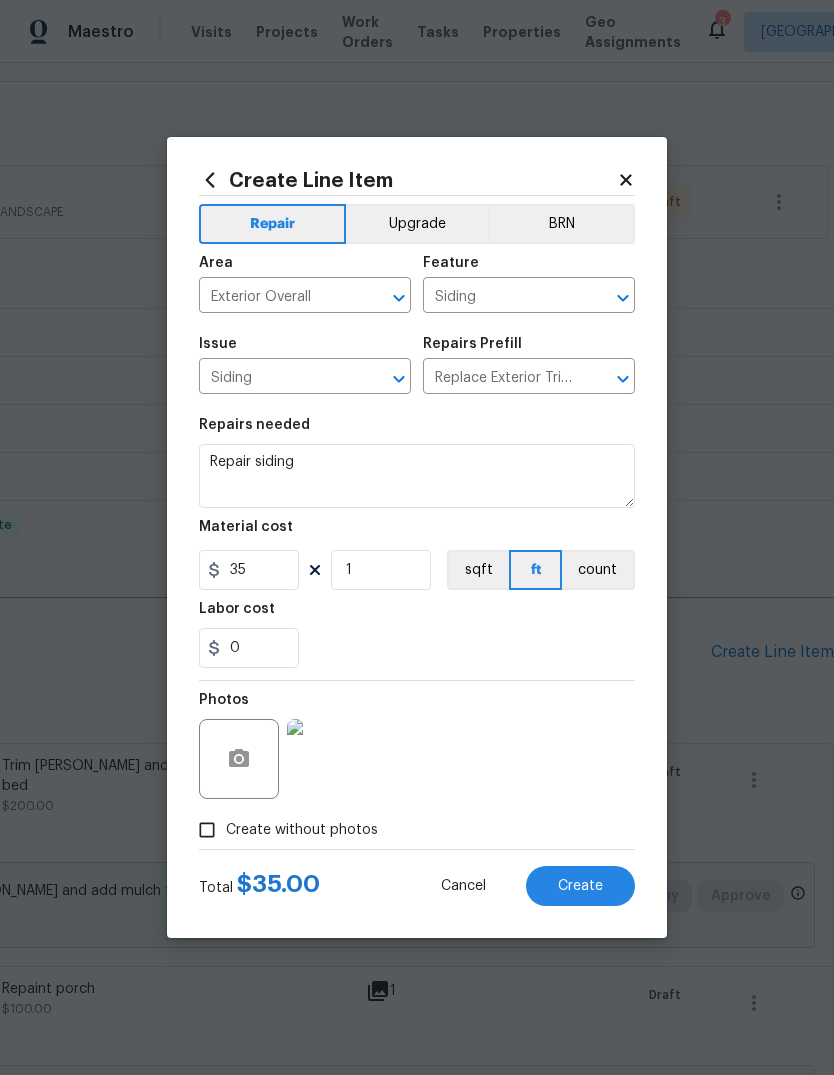 click on "0" at bounding box center [417, 648] 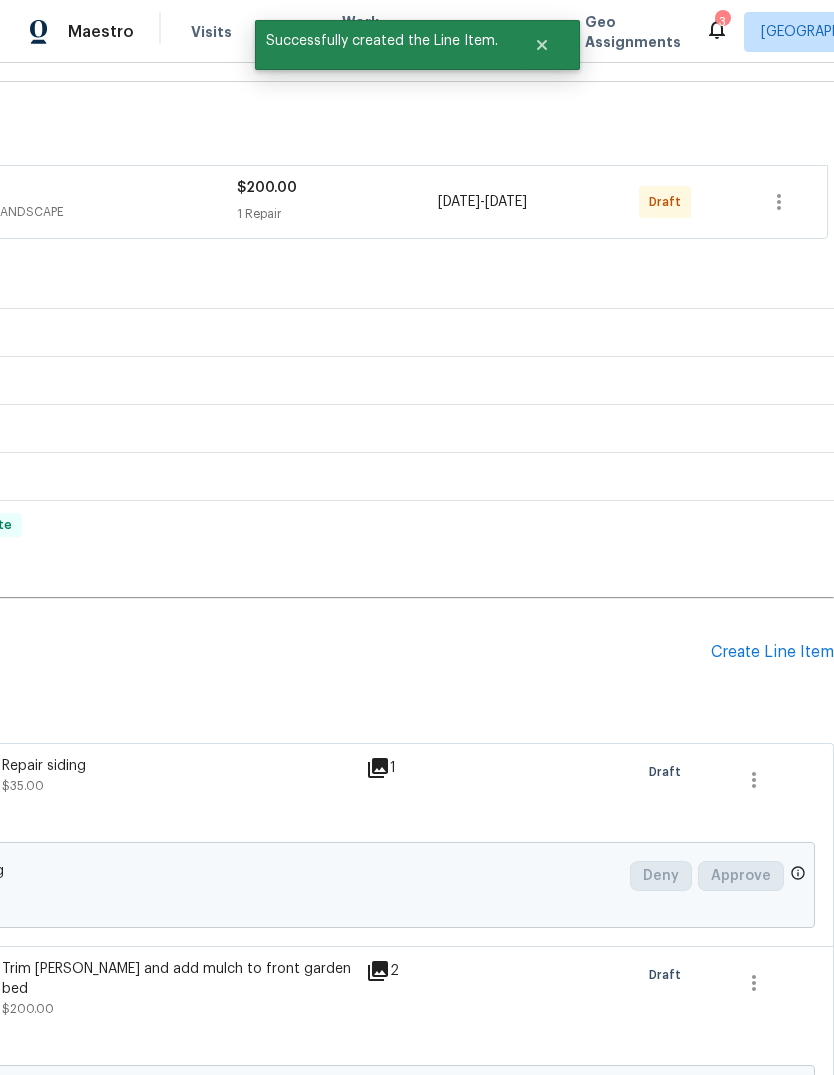 click on "Create Line Item" at bounding box center [772, 652] 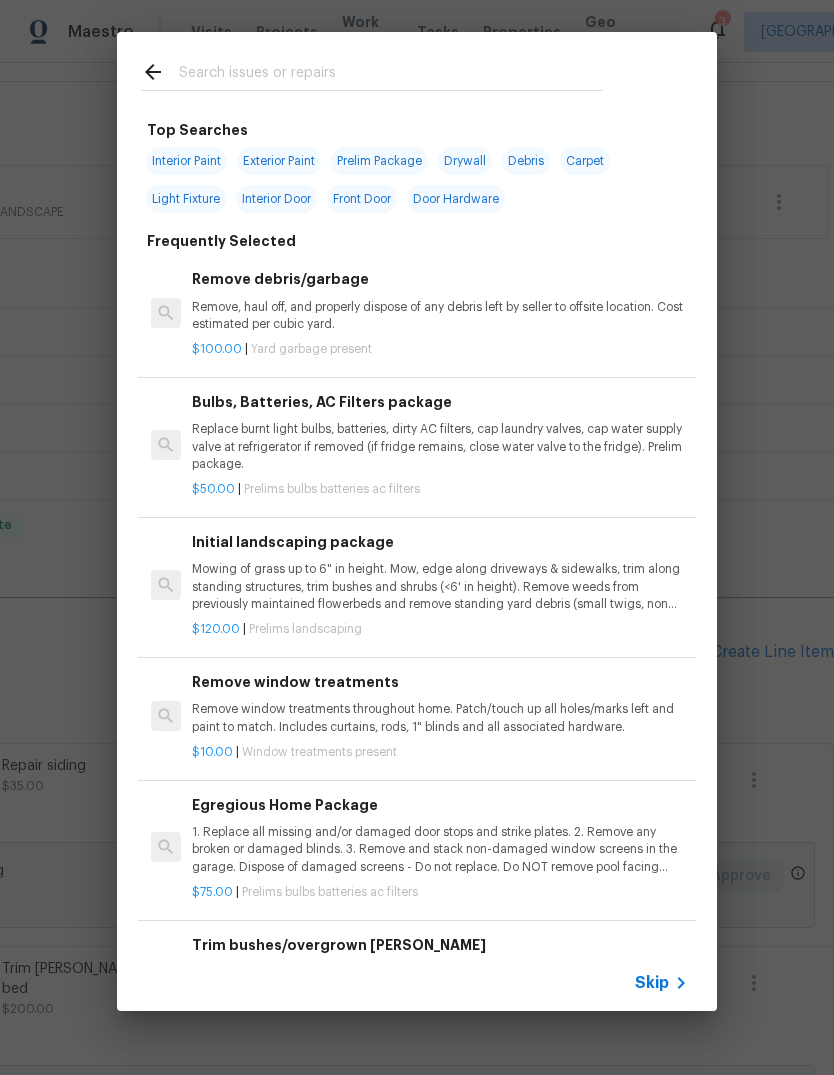click at bounding box center [391, 75] 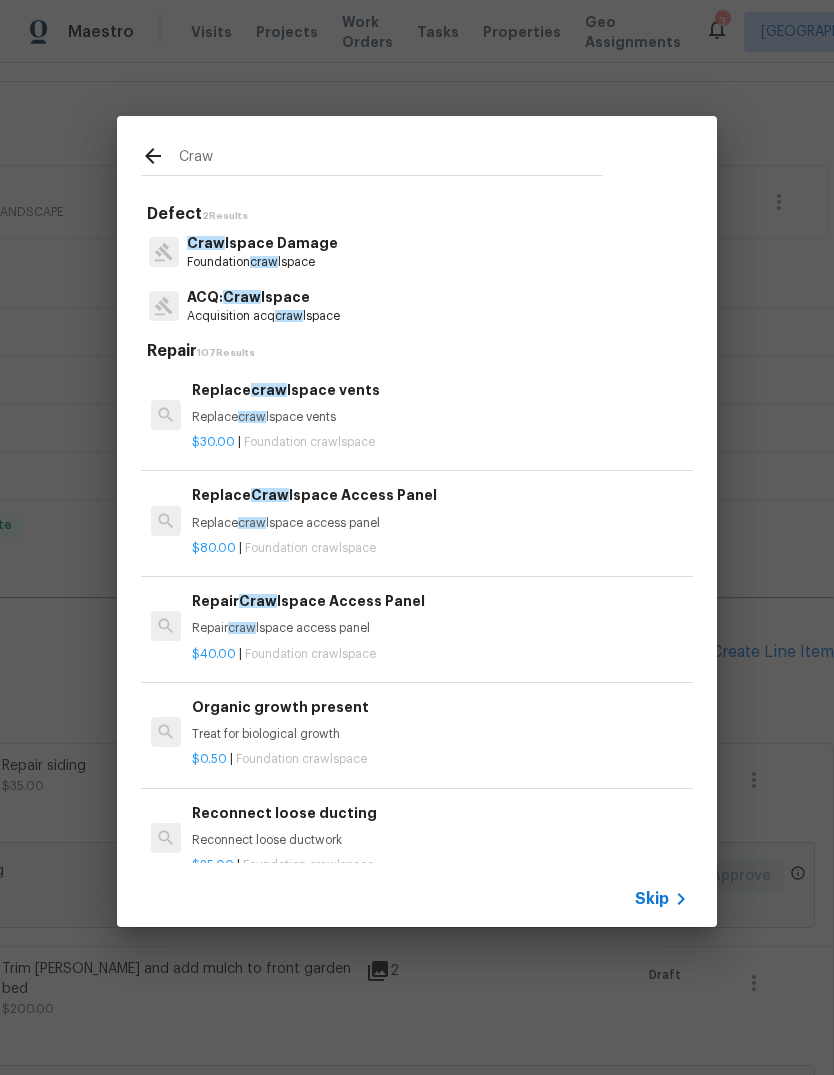 type on "Crawl" 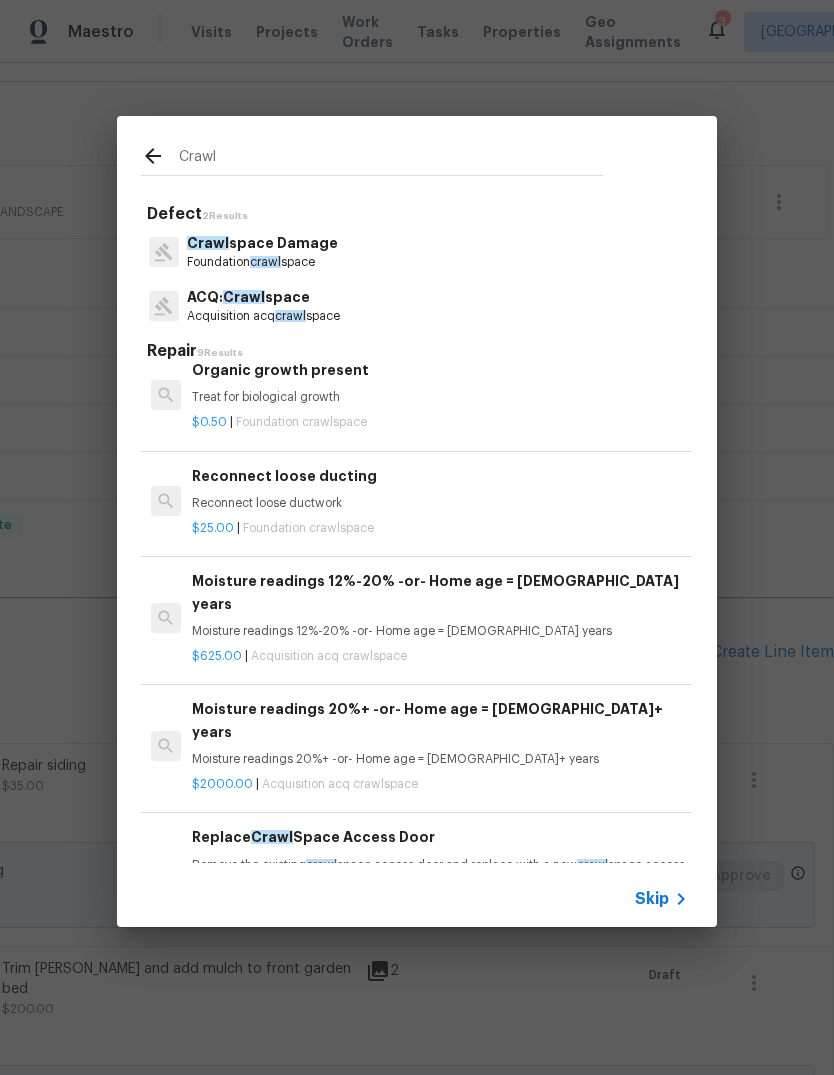 scroll, scrollTop: 339, scrollLeft: 0, axis: vertical 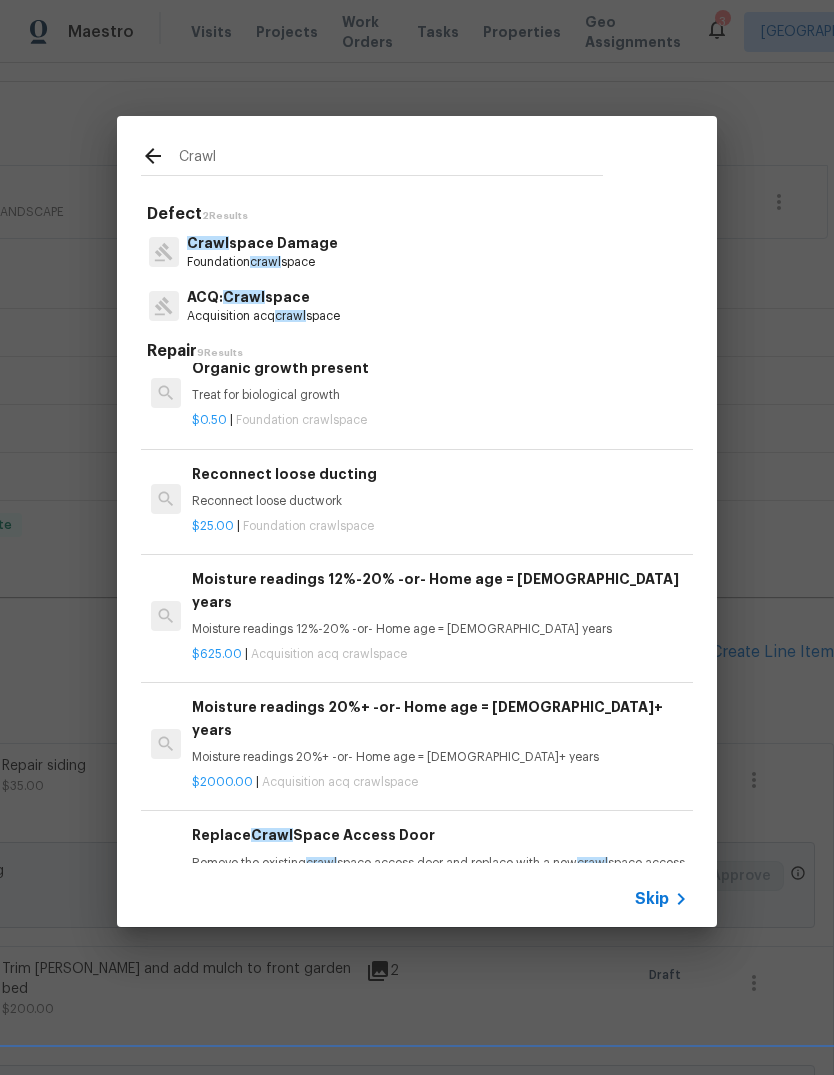 click on "Moisture readings 12%-20% -or- Home age = 15-20 years" at bounding box center [440, 590] 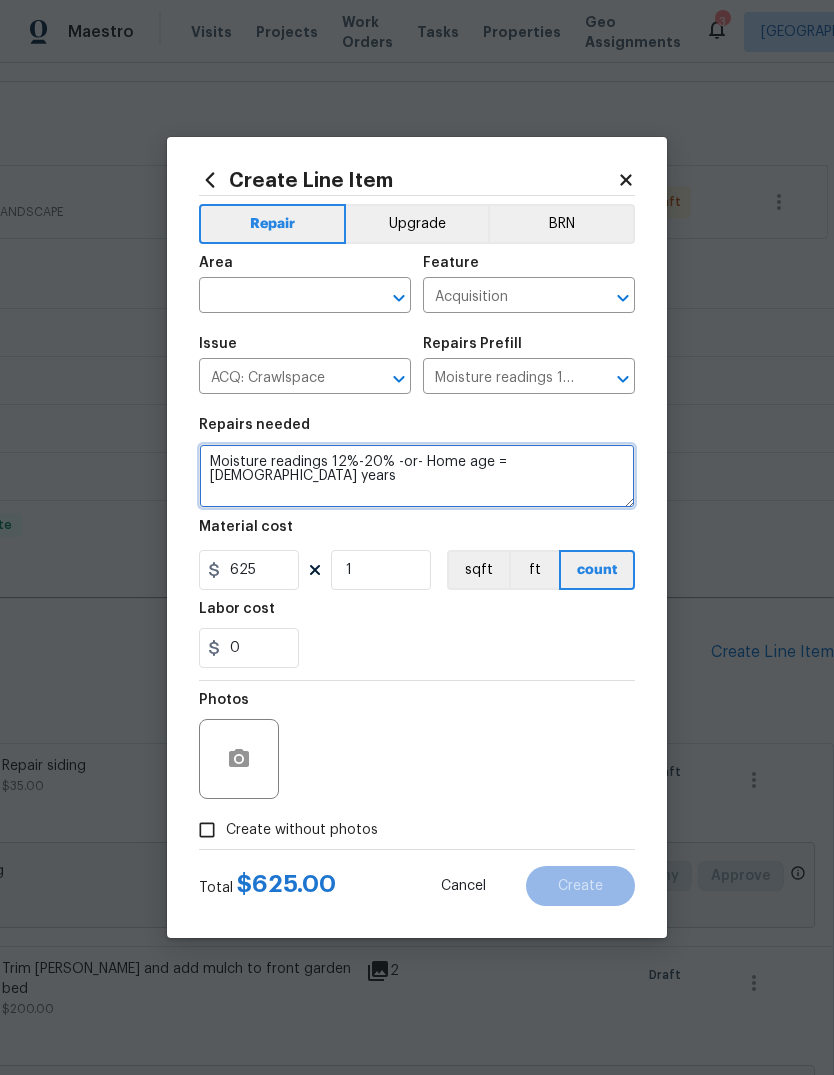 click on "Moisture readings 12%-20% -or- Home age = 15-20 years" at bounding box center [417, 476] 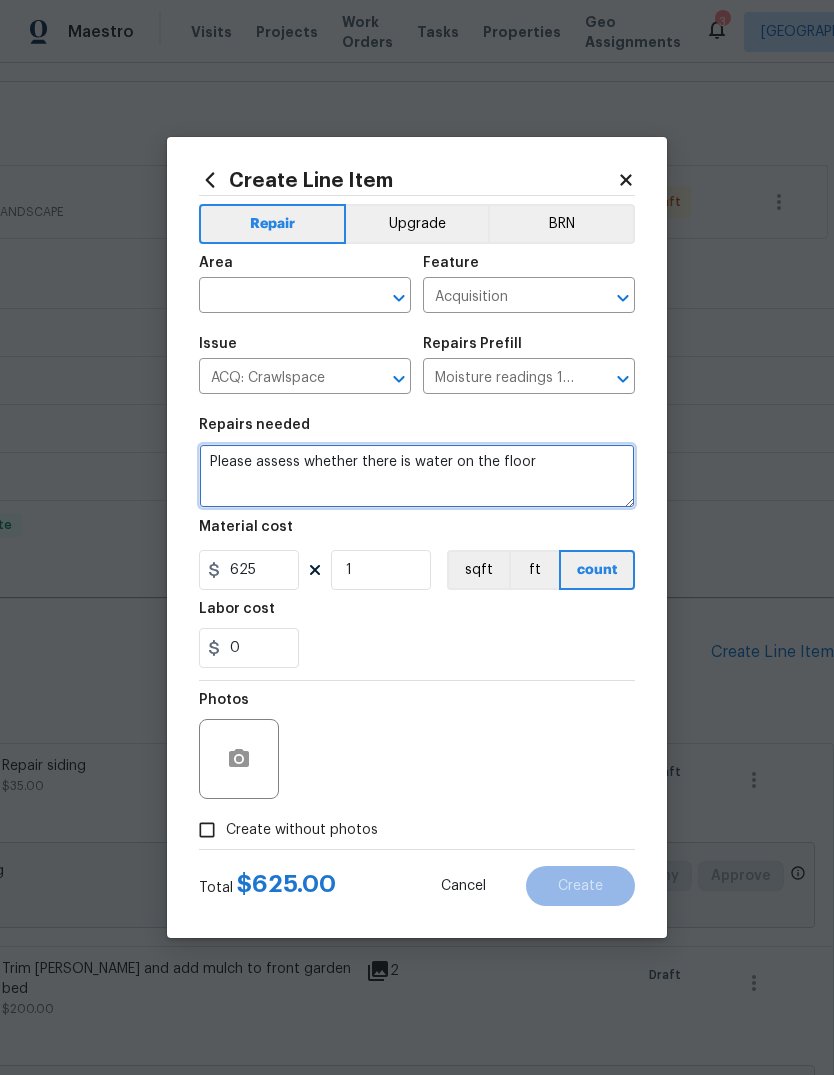 type on "Please assess whether there is water on the floor" 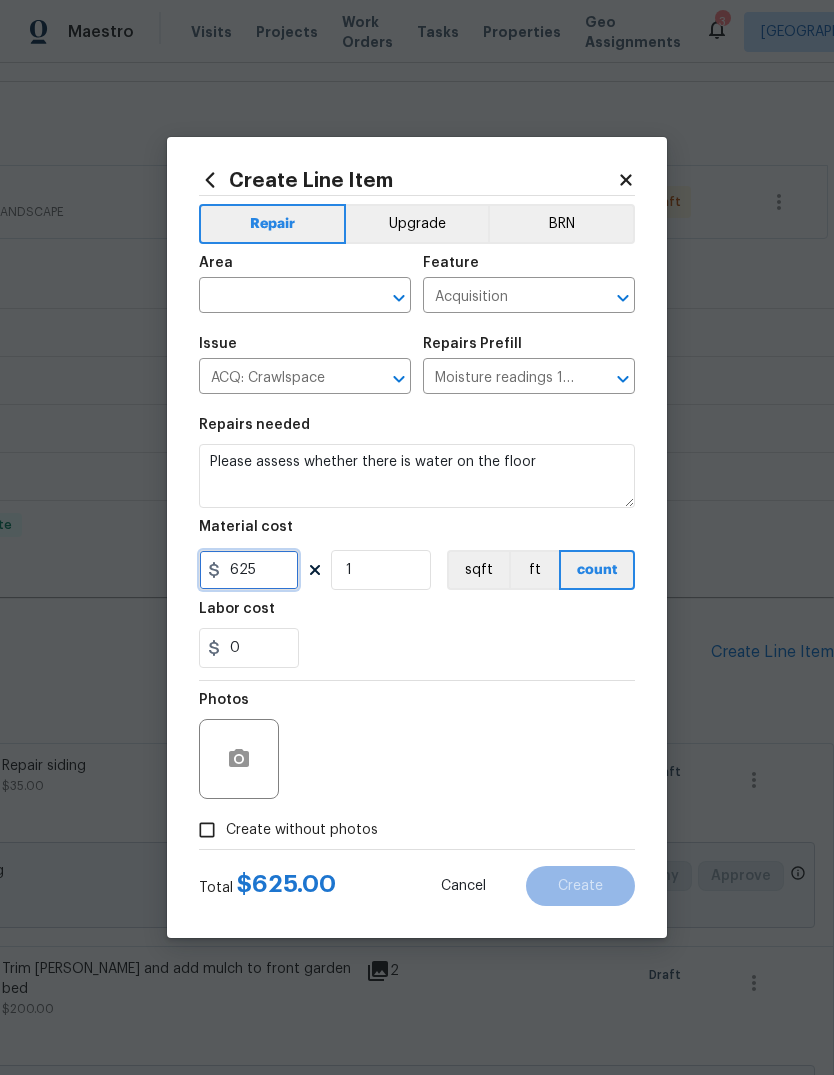 click on "625" at bounding box center [249, 570] 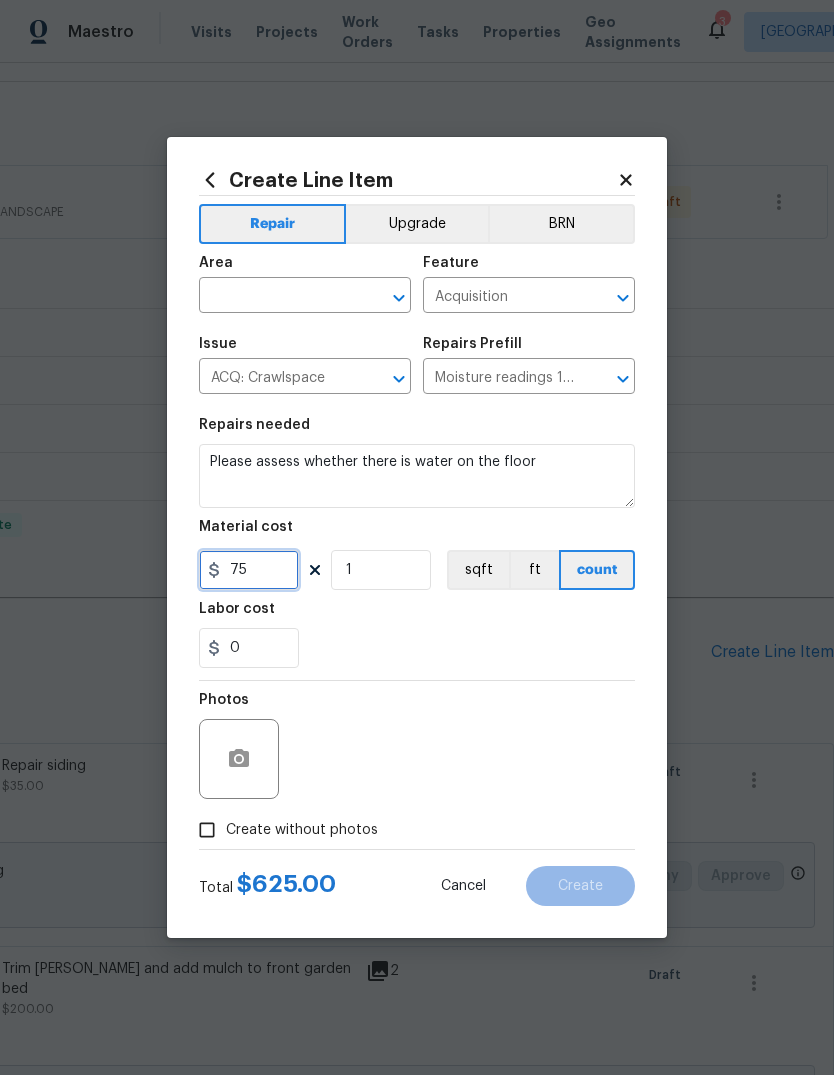 type on "75" 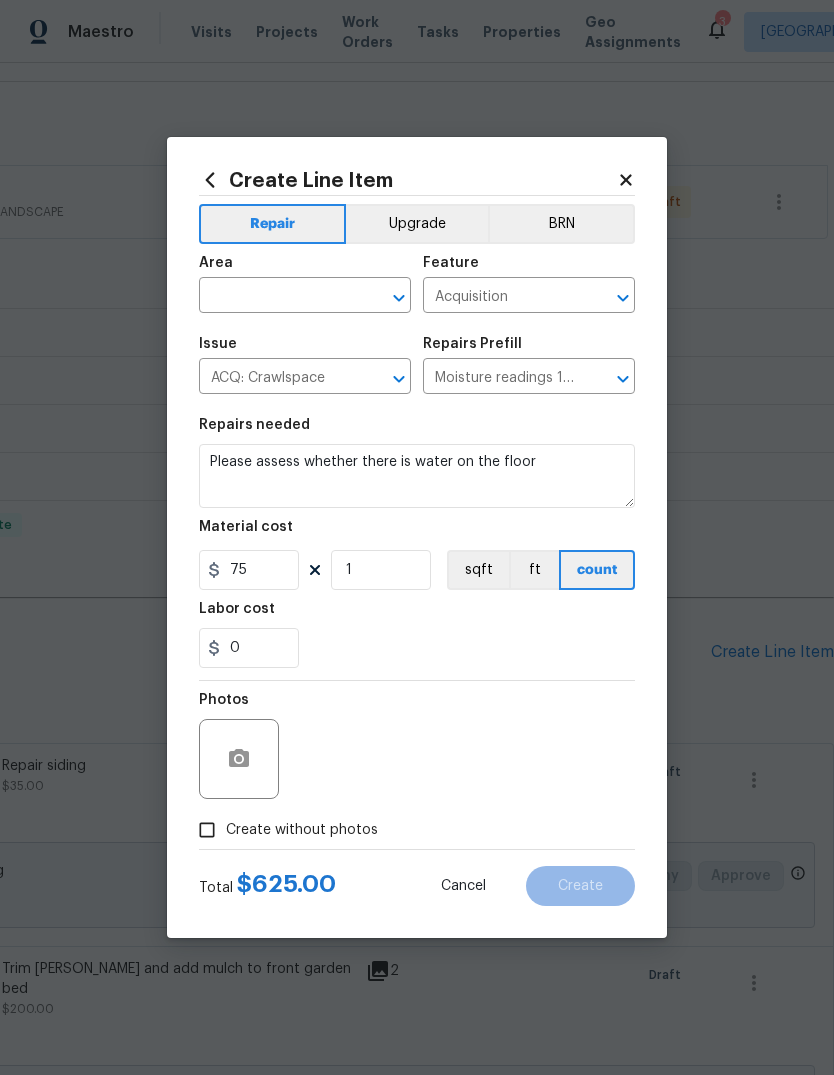 click on "Labor cost" at bounding box center (417, 615) 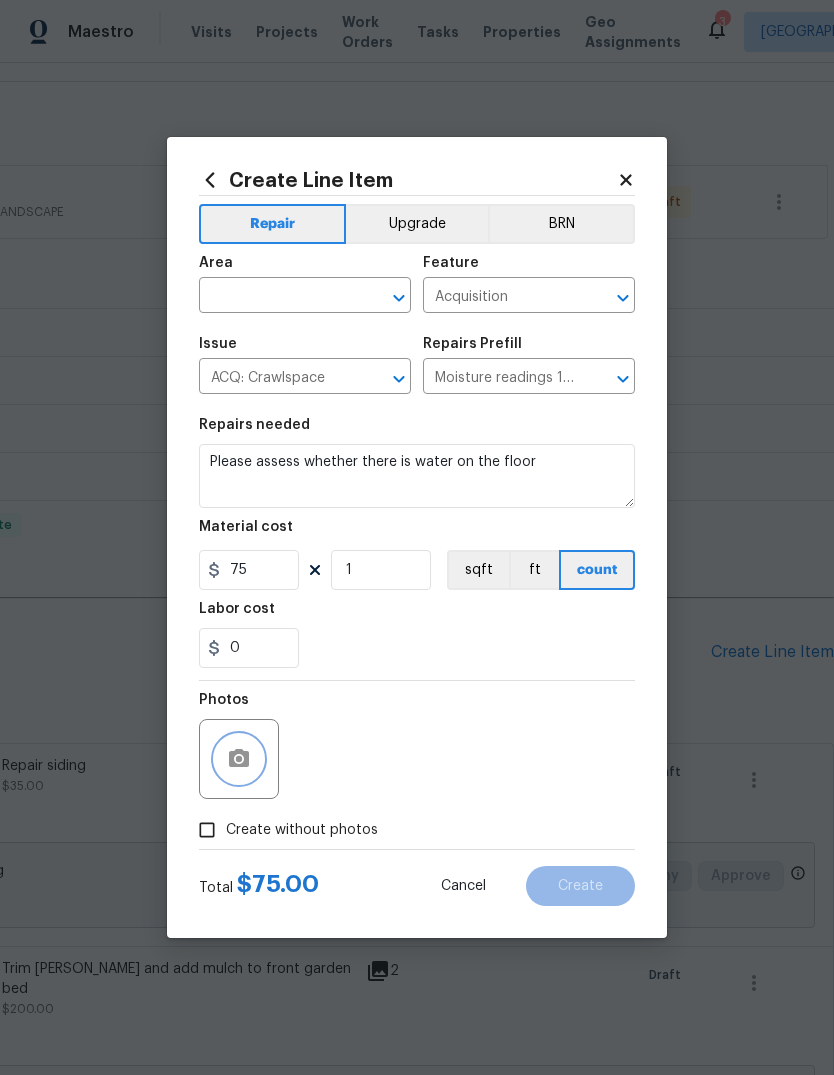 click at bounding box center [239, 759] 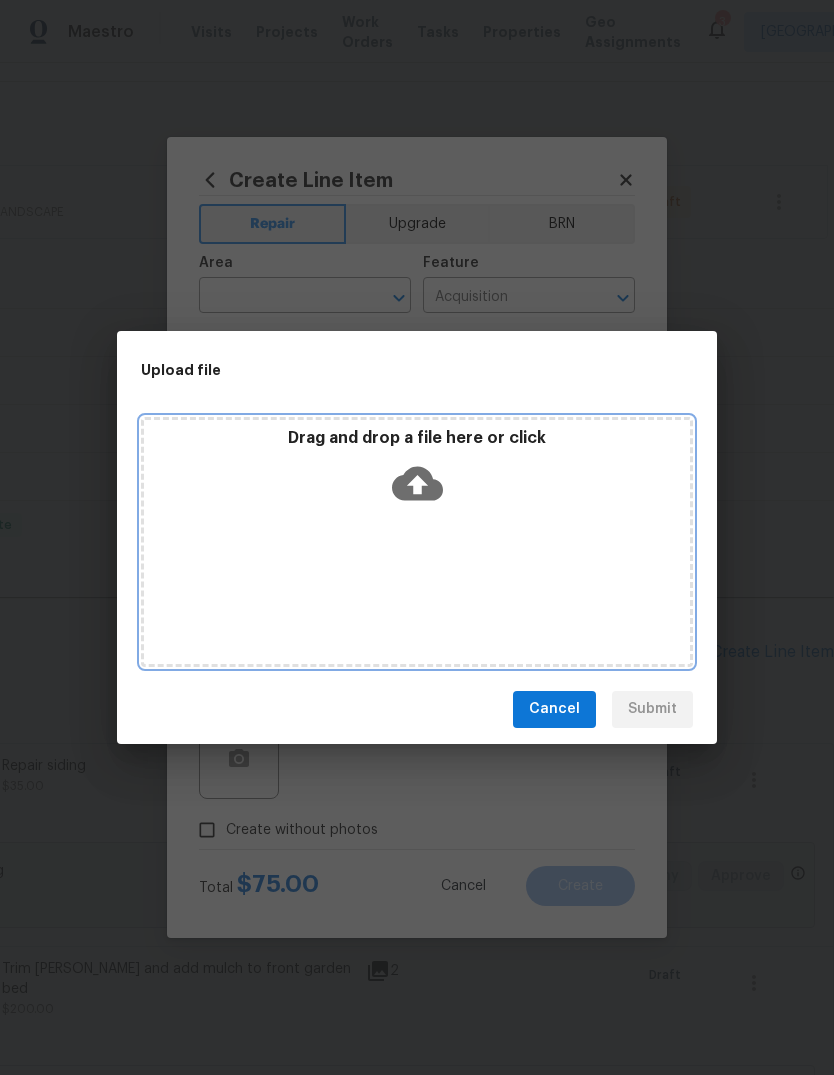 click on "Drag and drop a file here or click" at bounding box center [417, 438] 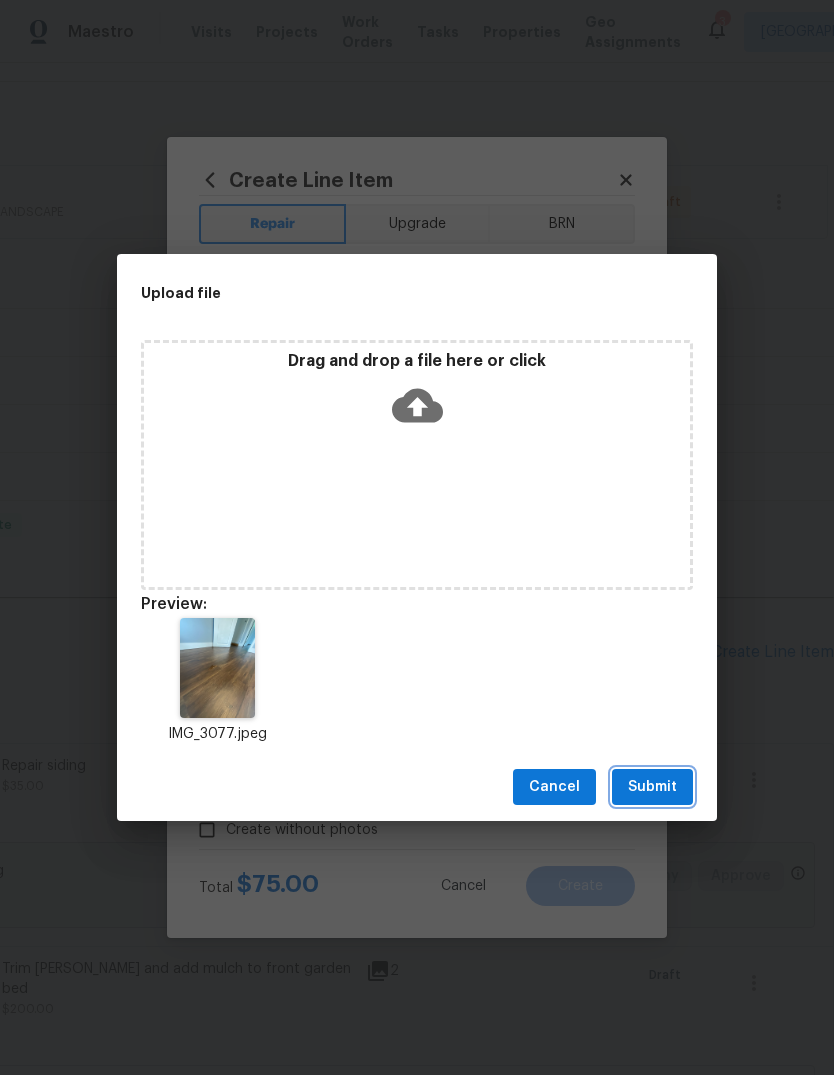 click on "Submit" at bounding box center (652, 787) 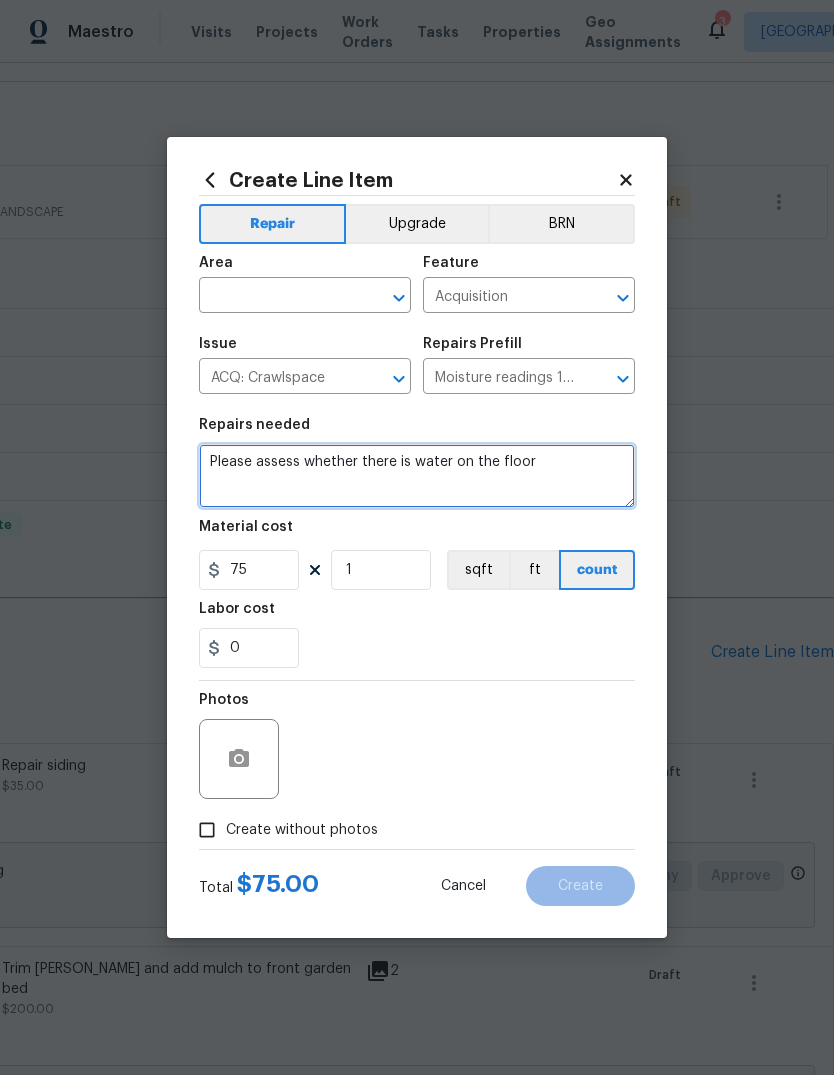 click on "Please assess whether there is water on the floor" at bounding box center [417, 476] 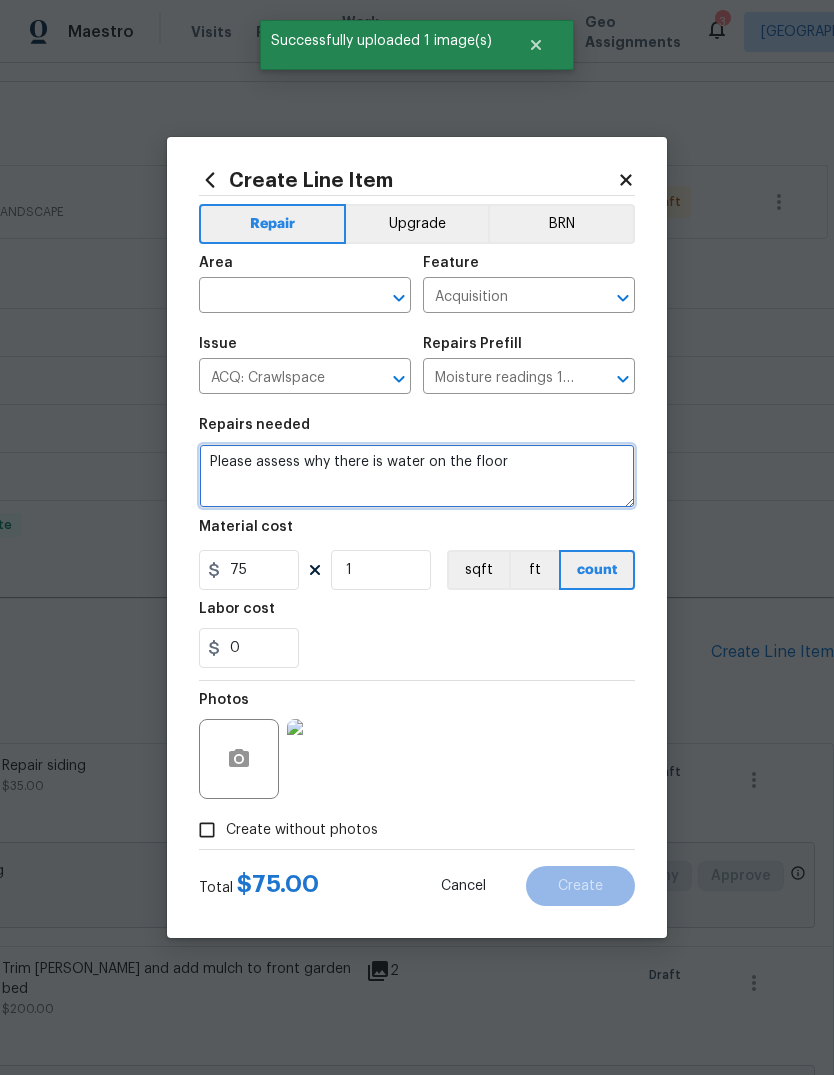type on "Please assess why there is water on the floor" 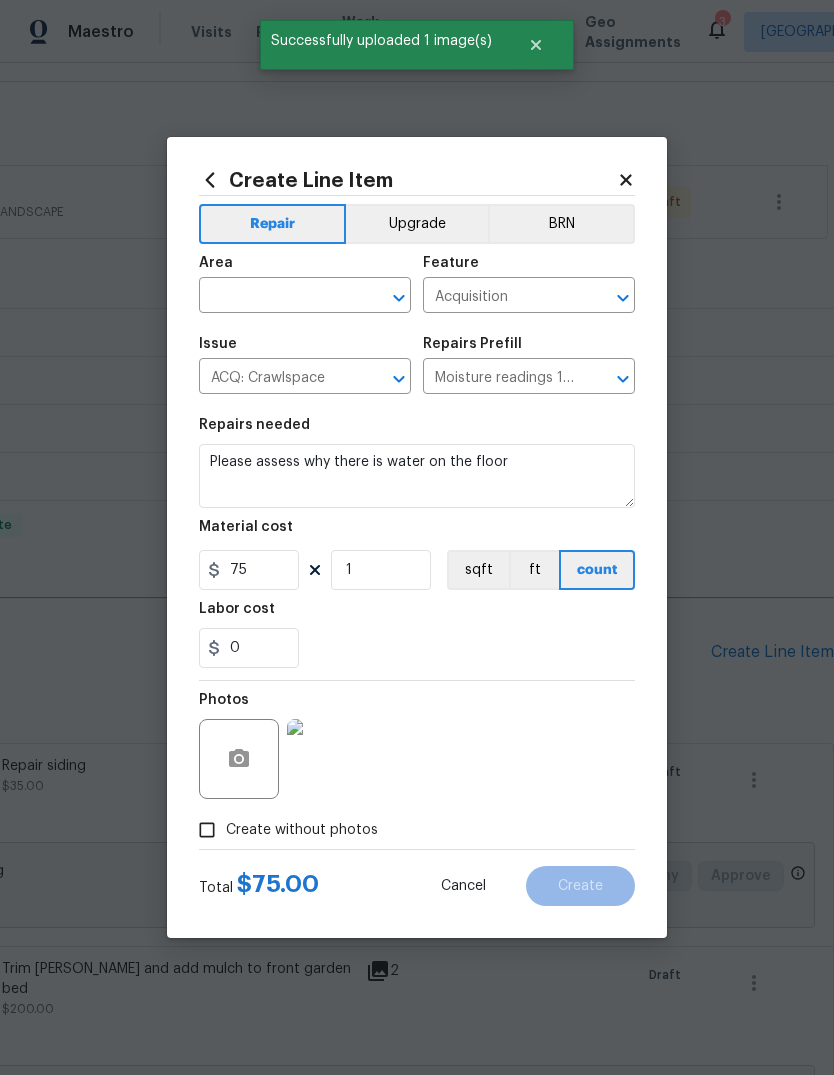 click on "0" at bounding box center [417, 648] 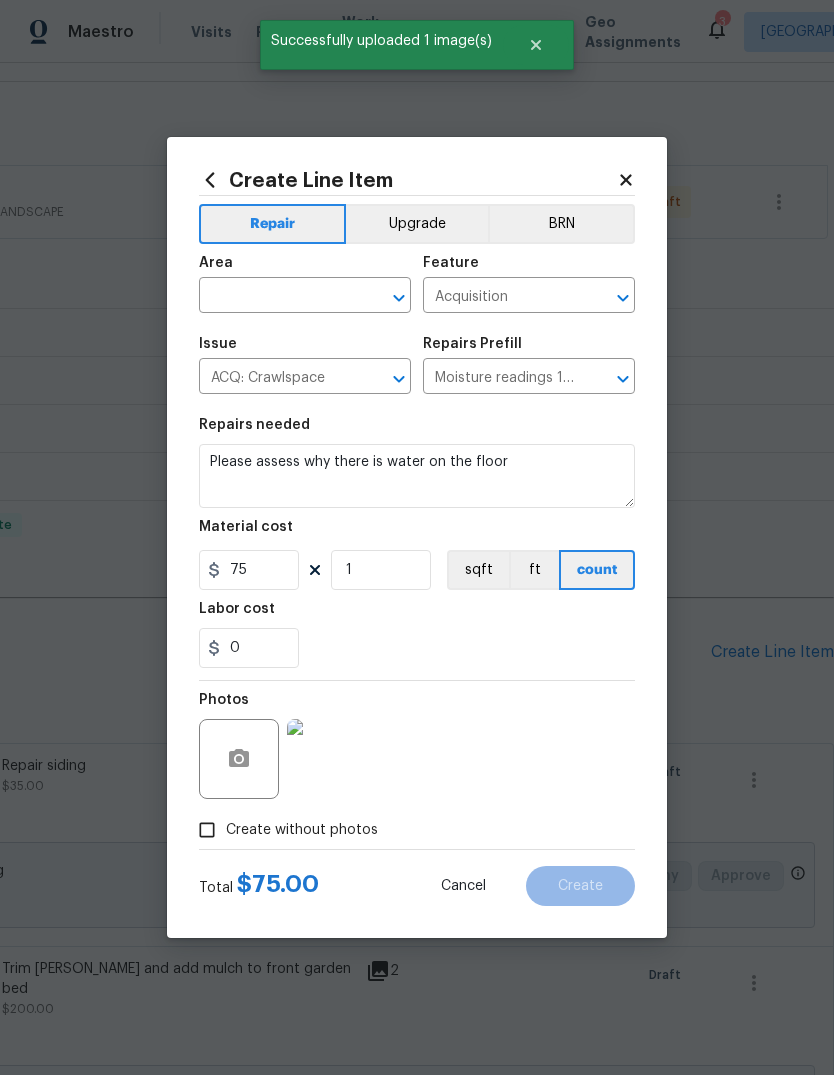 click at bounding box center [277, 297] 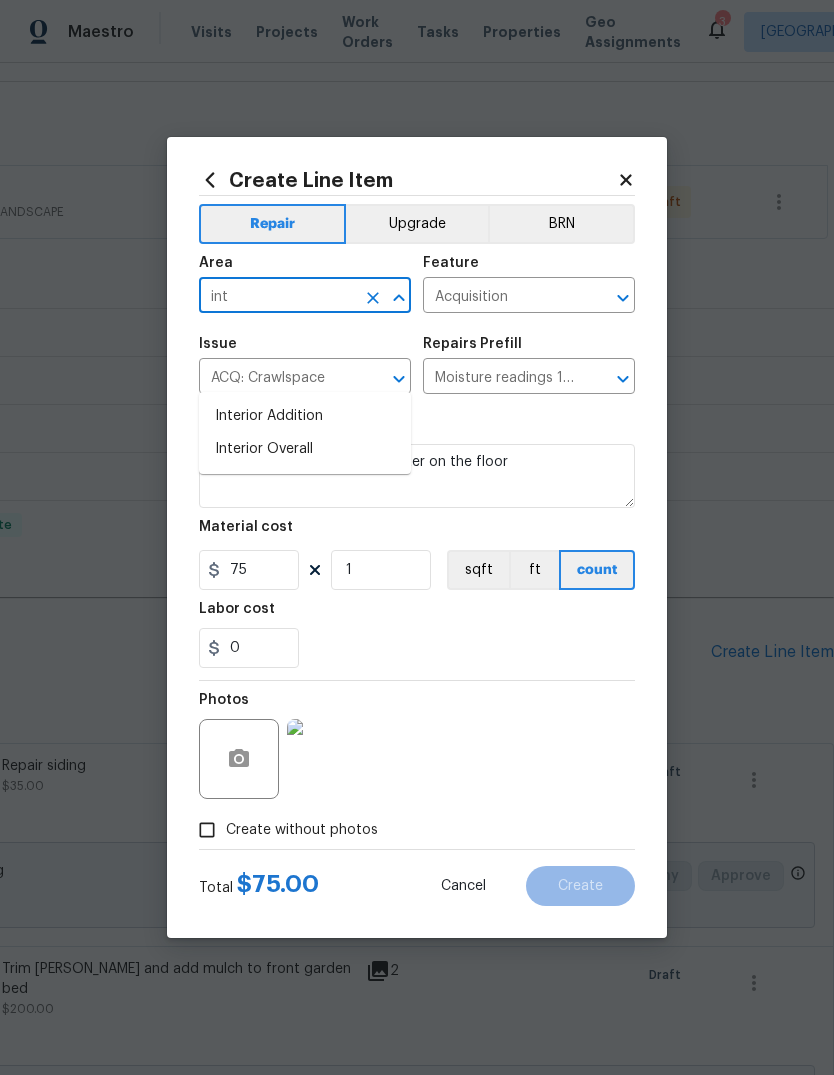 click on "Interior Overall" at bounding box center [305, 449] 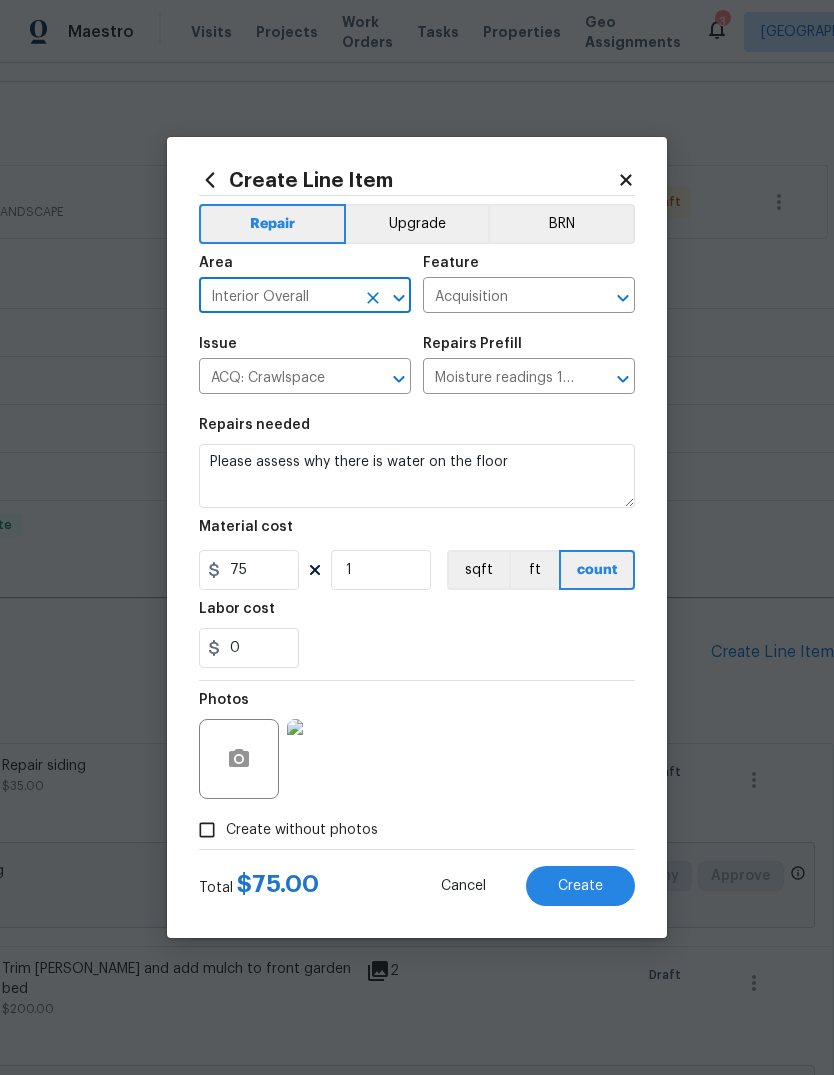 click on "0" at bounding box center [417, 648] 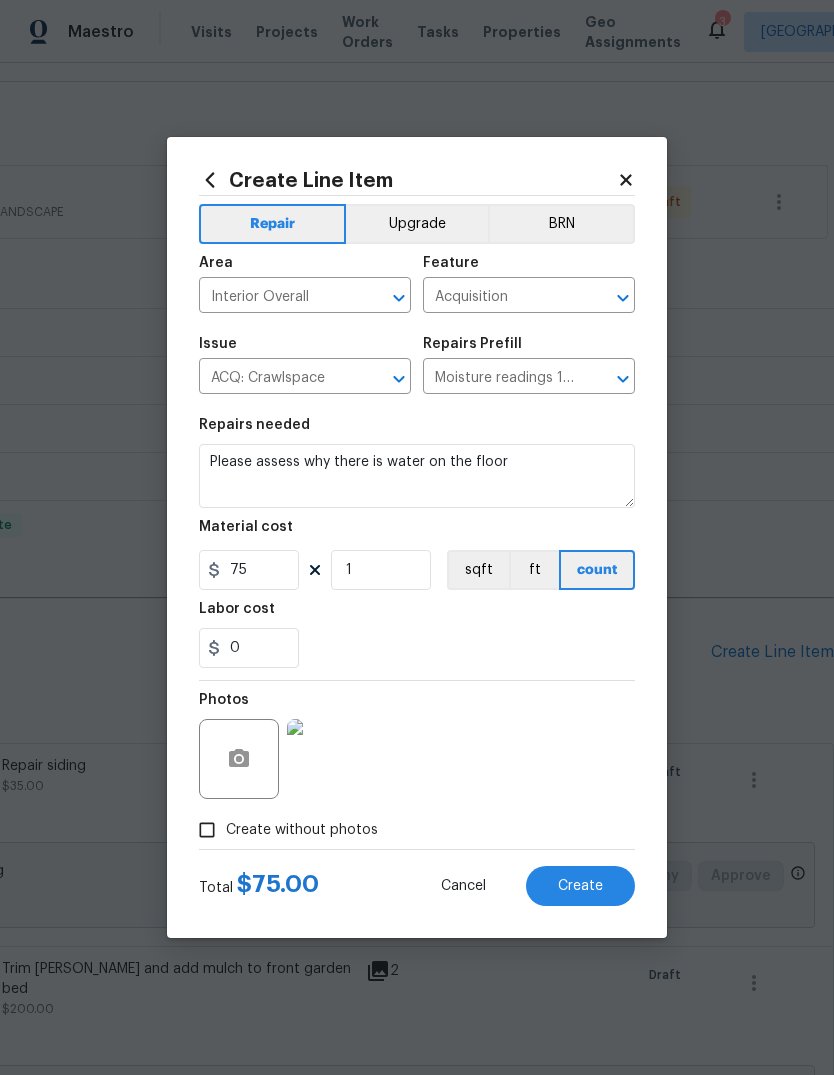 click on "Create" at bounding box center [580, 886] 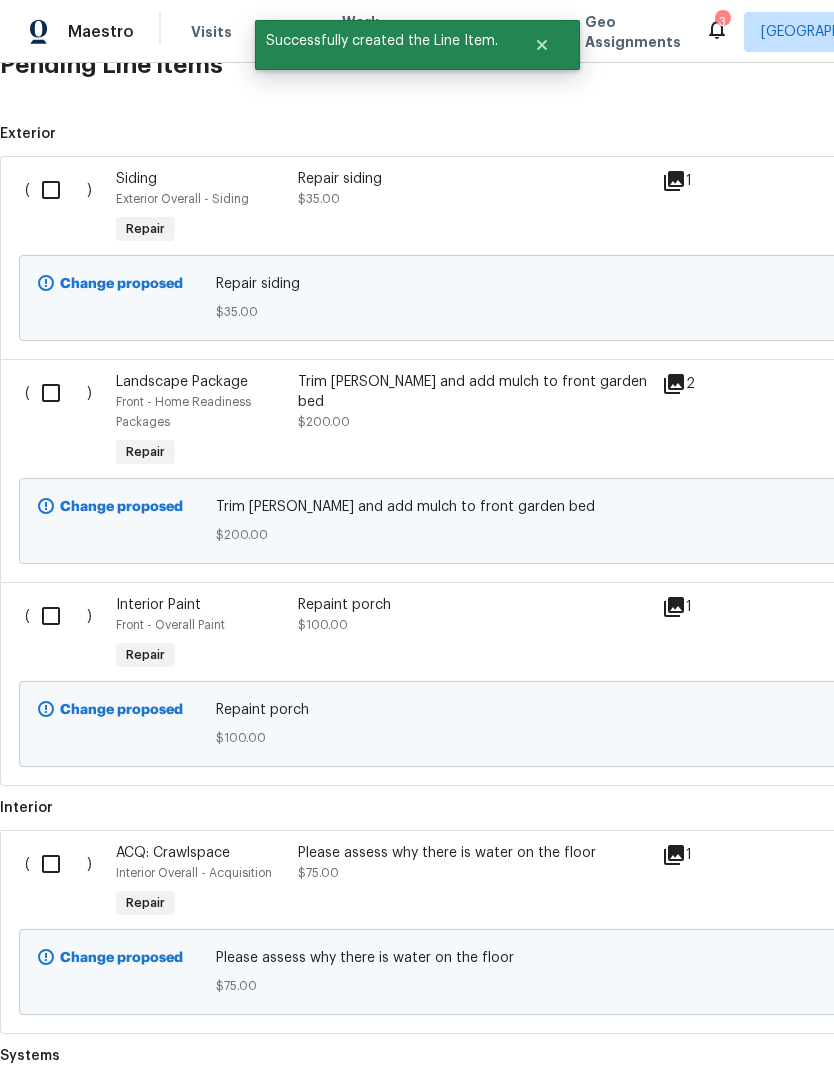 scroll, scrollTop: 865, scrollLeft: 0, axis: vertical 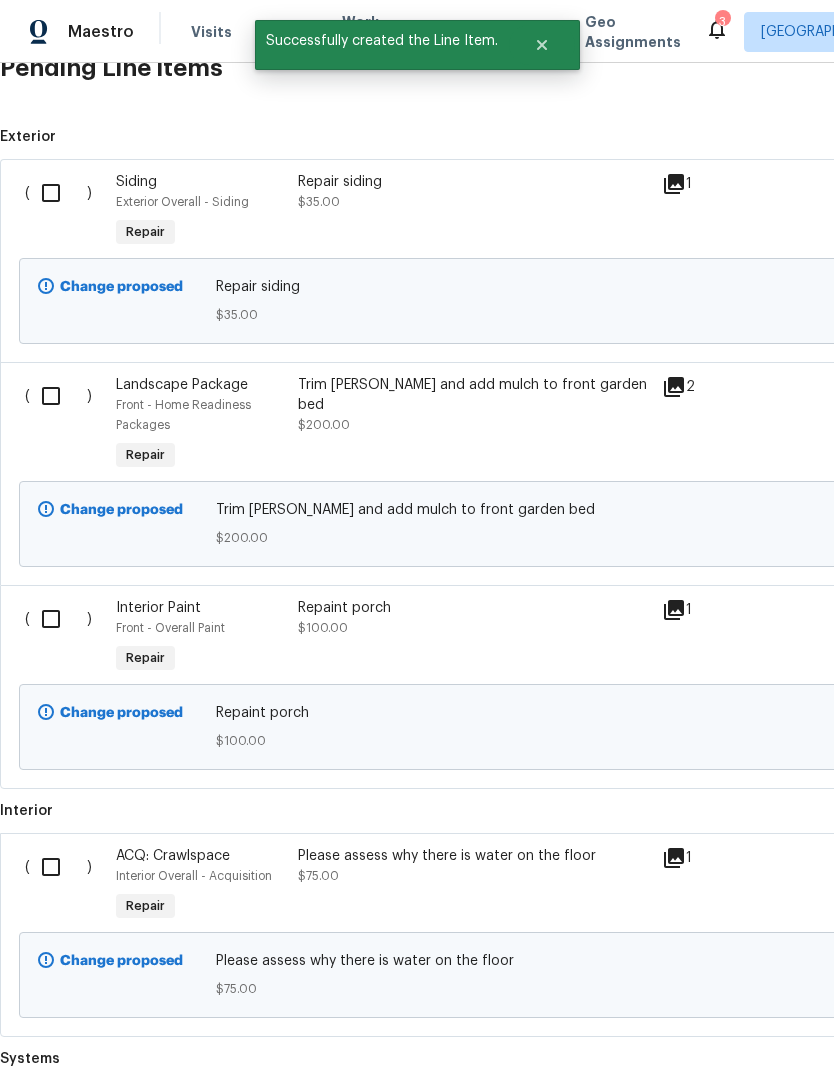 click at bounding box center [58, 193] 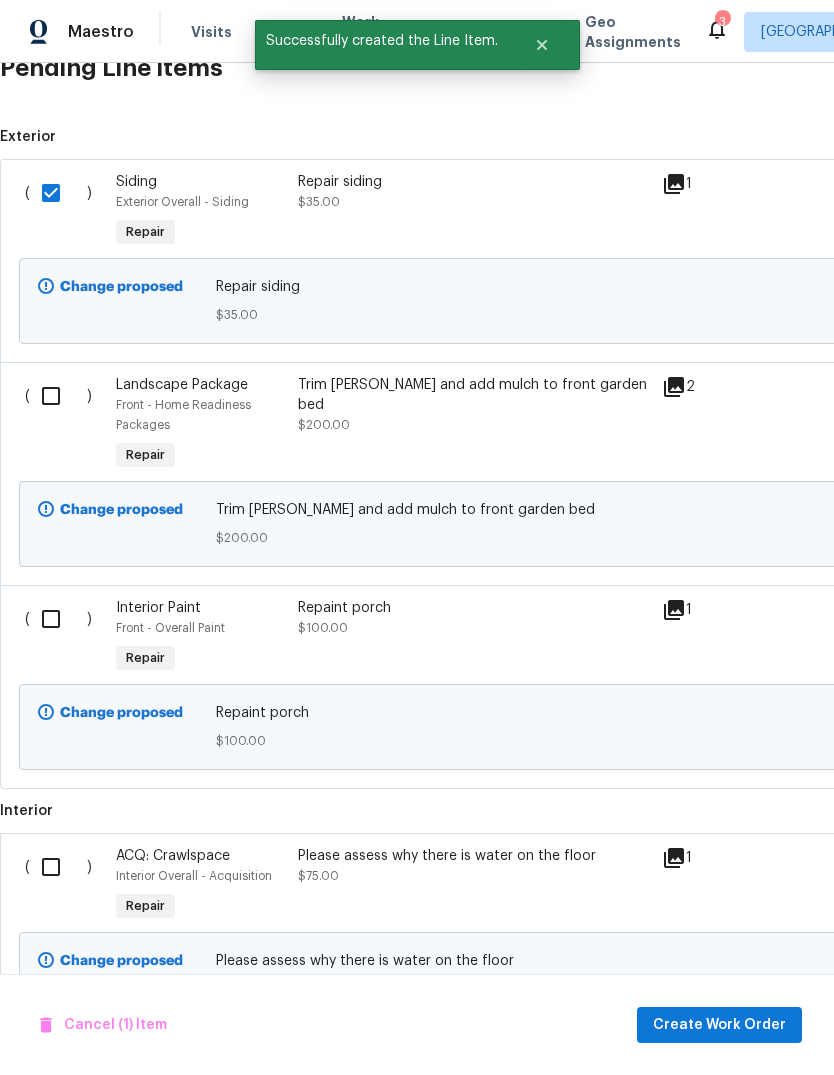 click at bounding box center [58, 396] 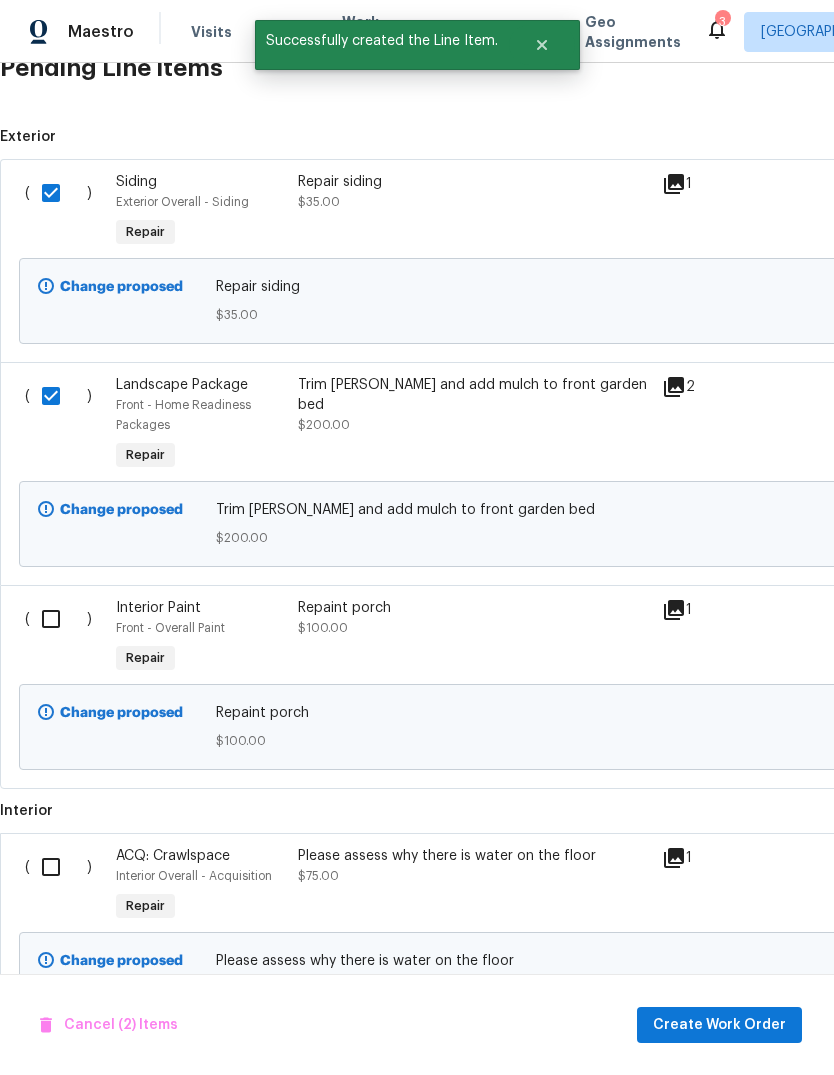 click at bounding box center (58, 619) 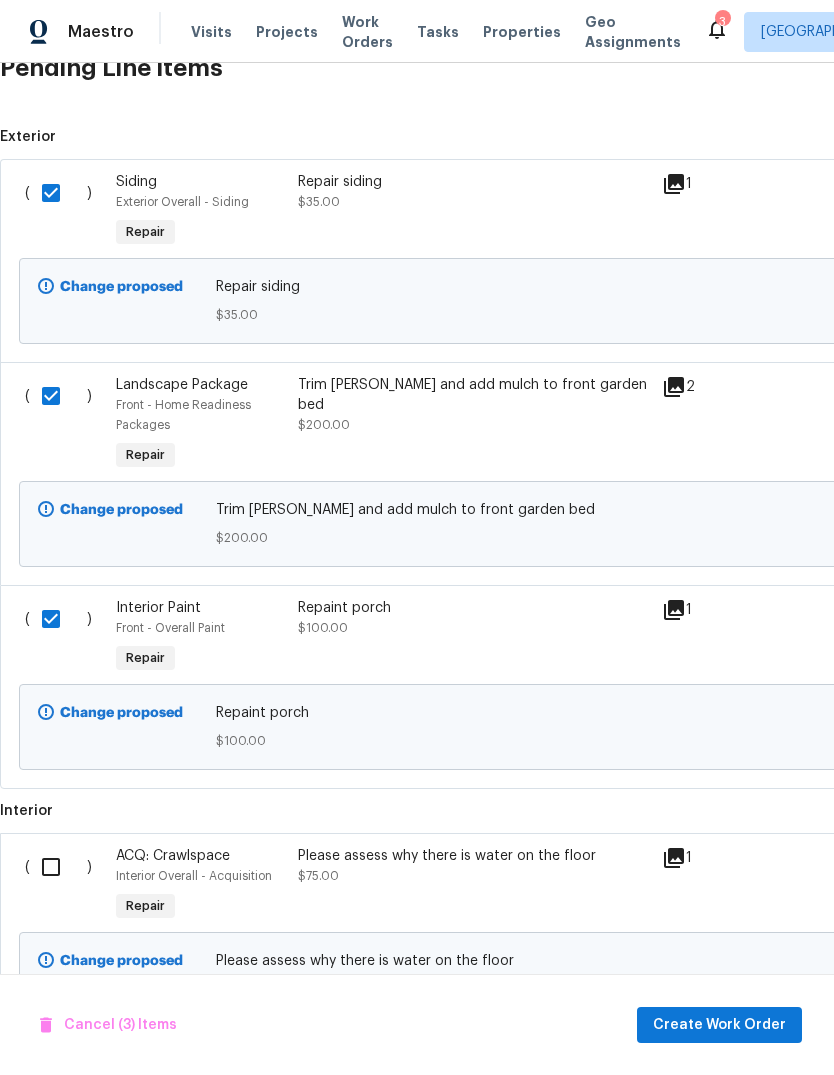 click at bounding box center (58, 867) 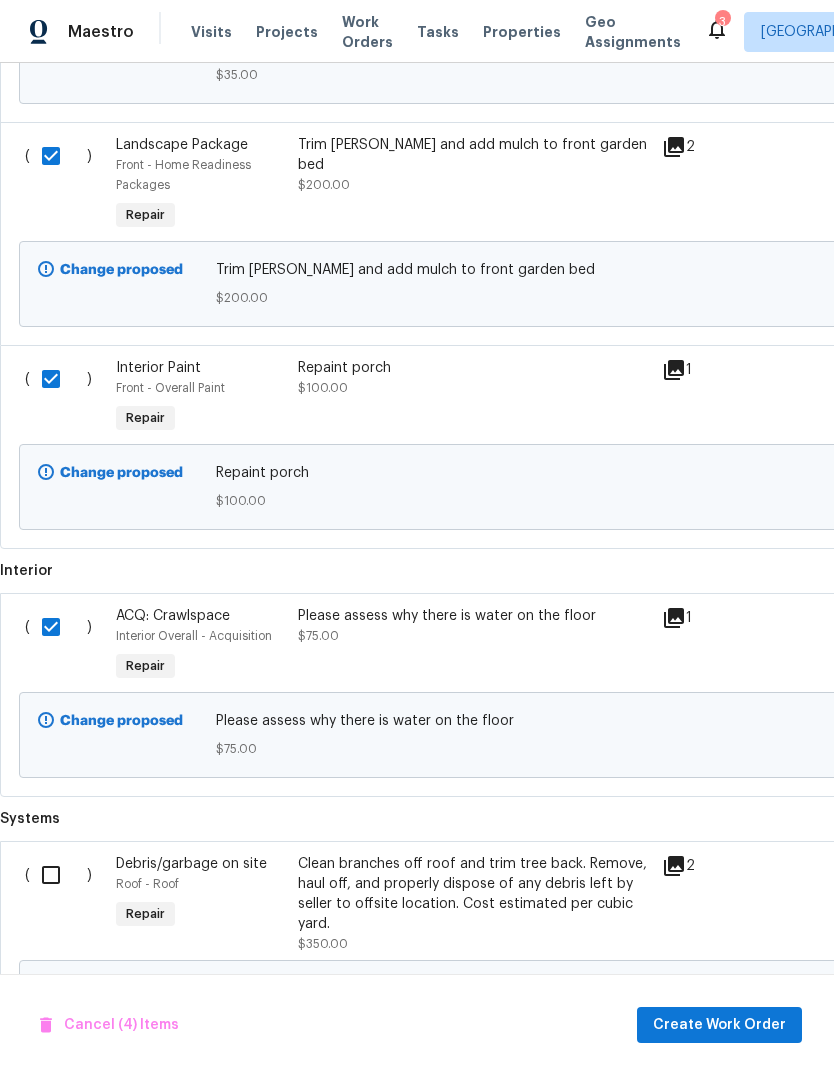 scroll, scrollTop: 1103, scrollLeft: 0, axis: vertical 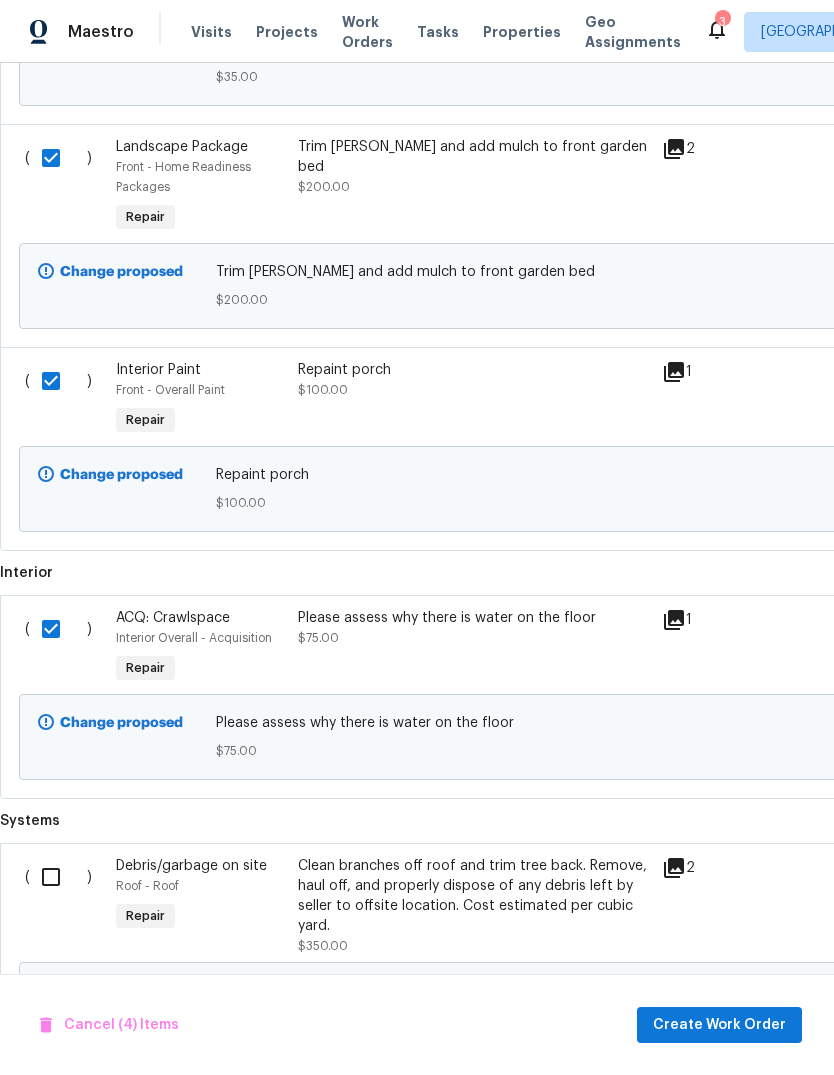 click at bounding box center (58, 877) 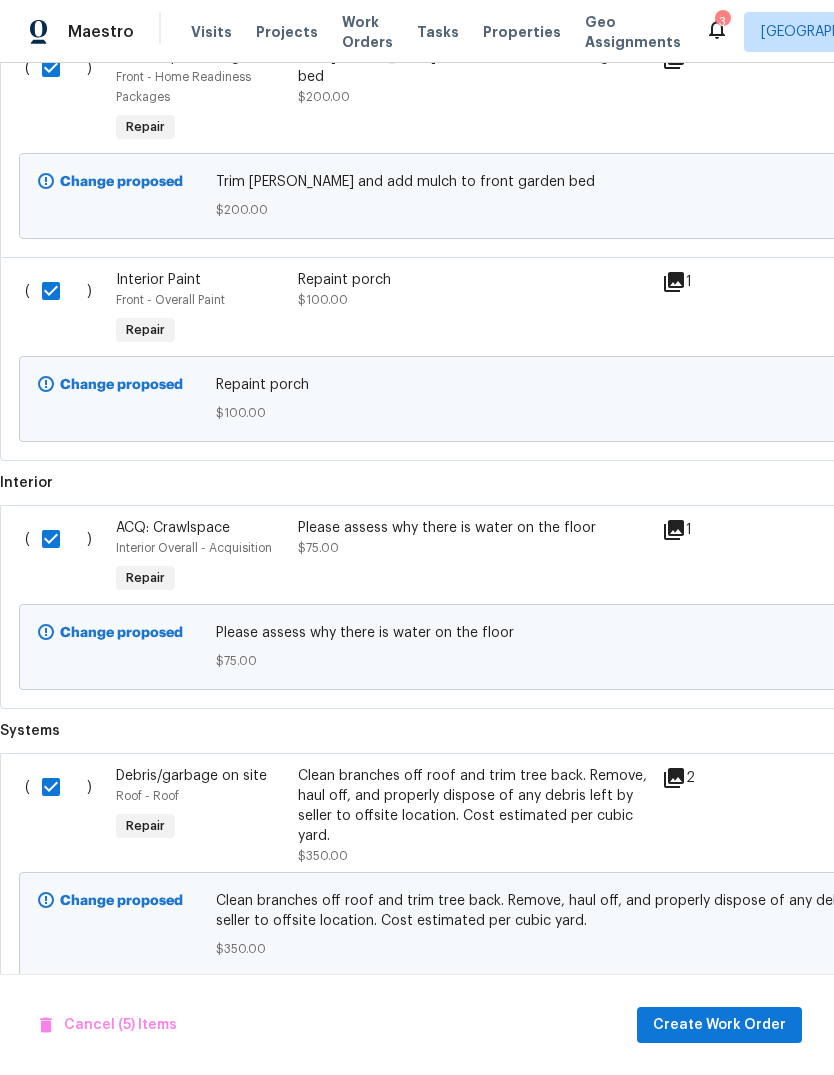 scroll, scrollTop: 1183, scrollLeft: -1, axis: both 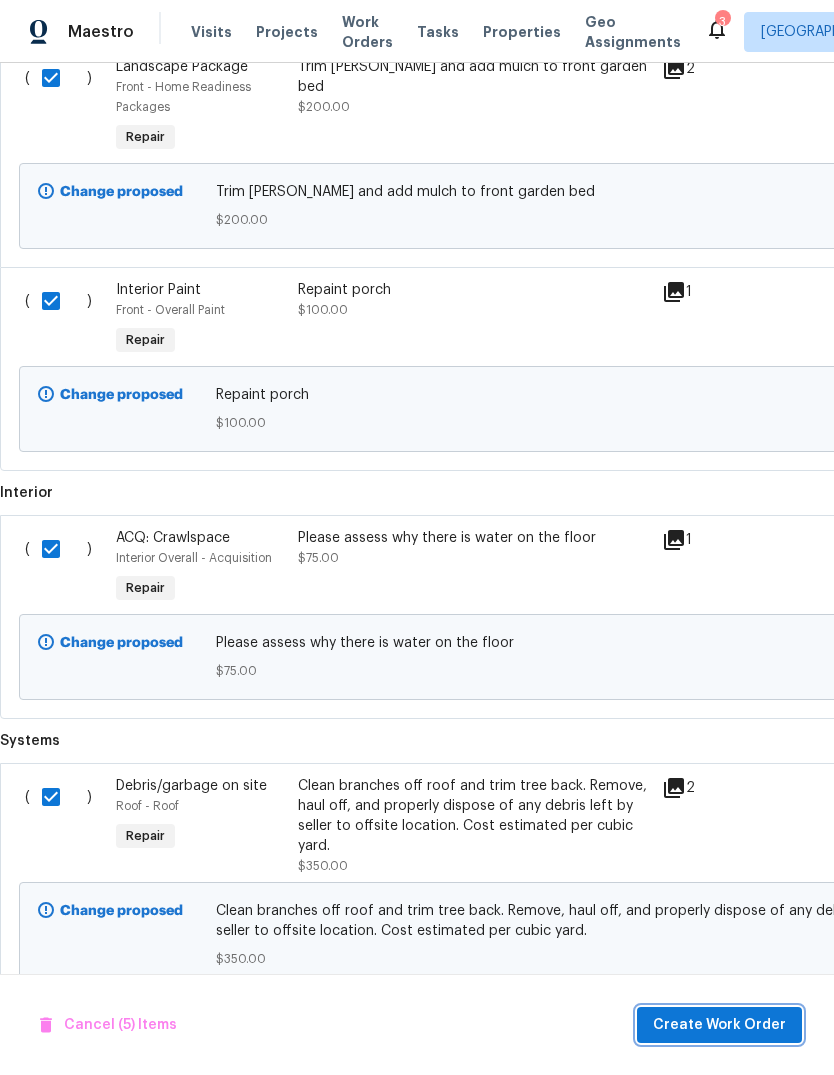 click on "Create Work Order" at bounding box center (719, 1025) 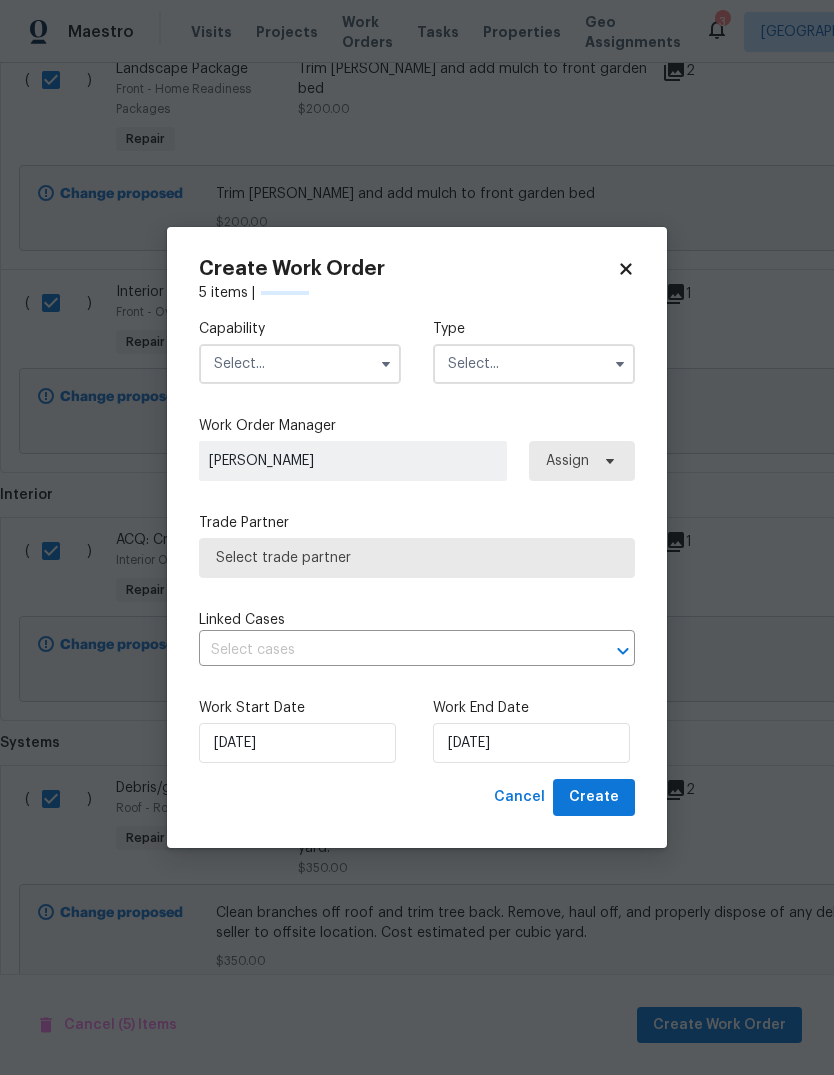 scroll, scrollTop: 1181, scrollLeft: 0, axis: vertical 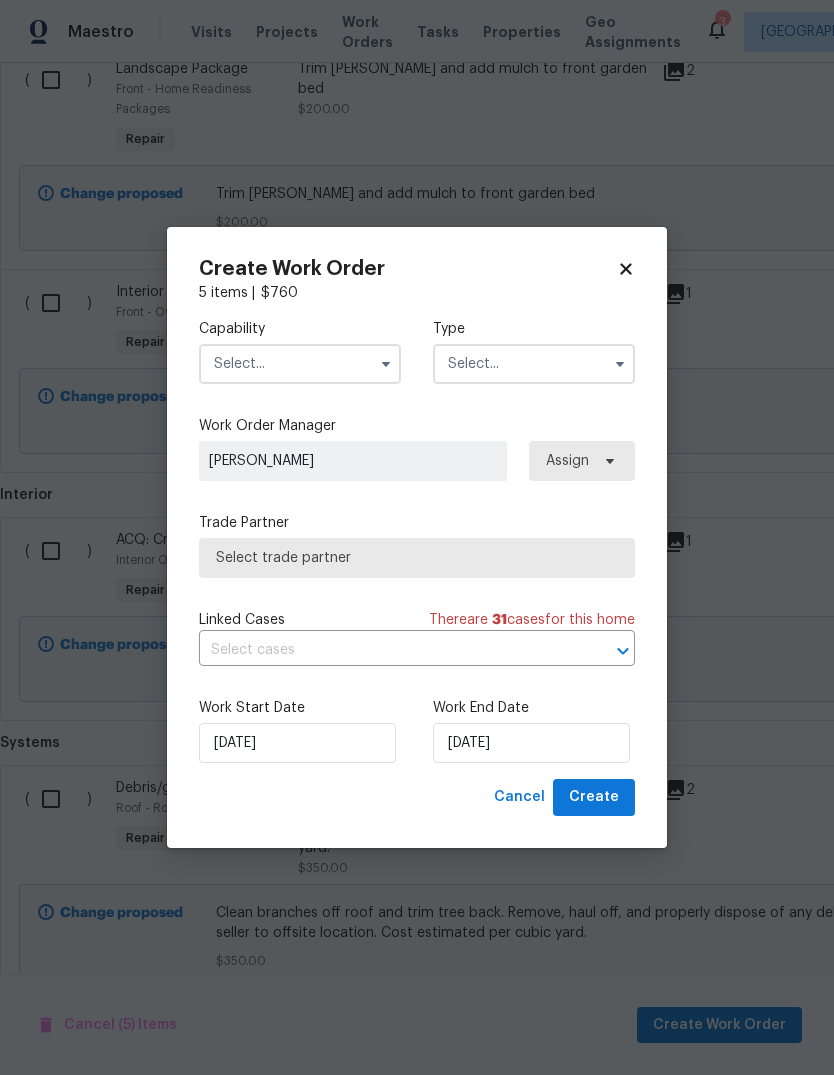 click at bounding box center (300, 364) 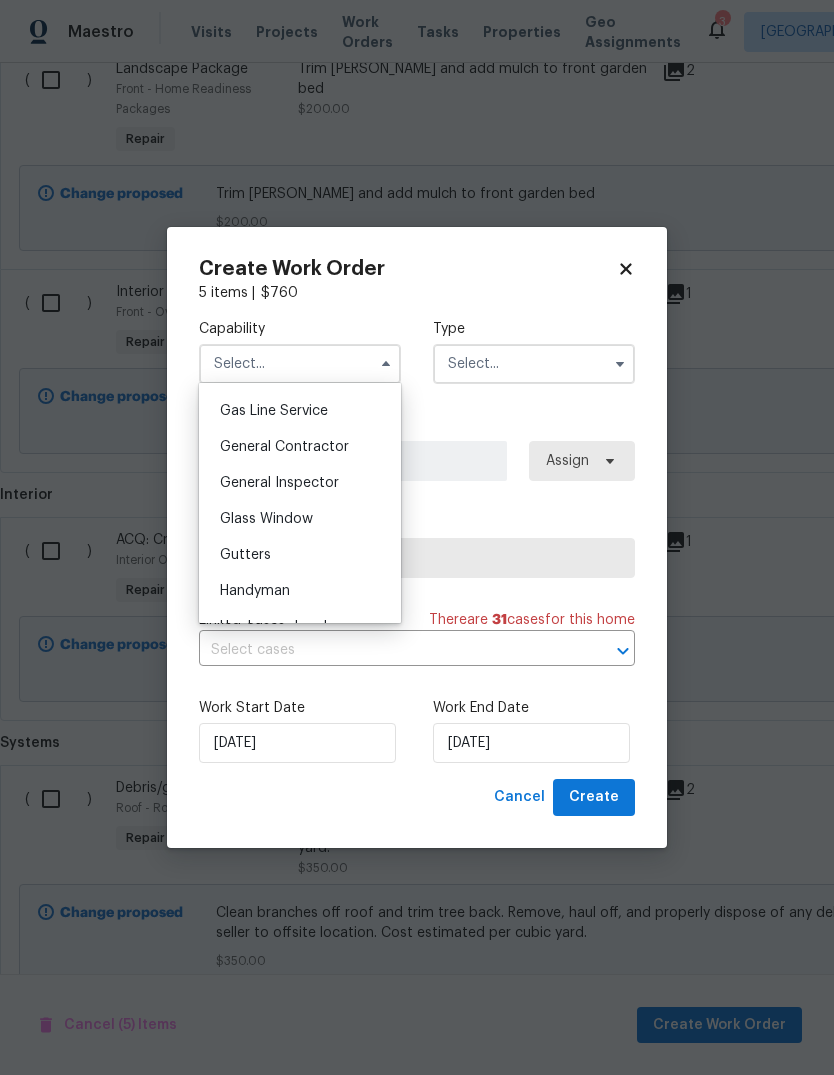 scroll, scrollTop: 914, scrollLeft: 0, axis: vertical 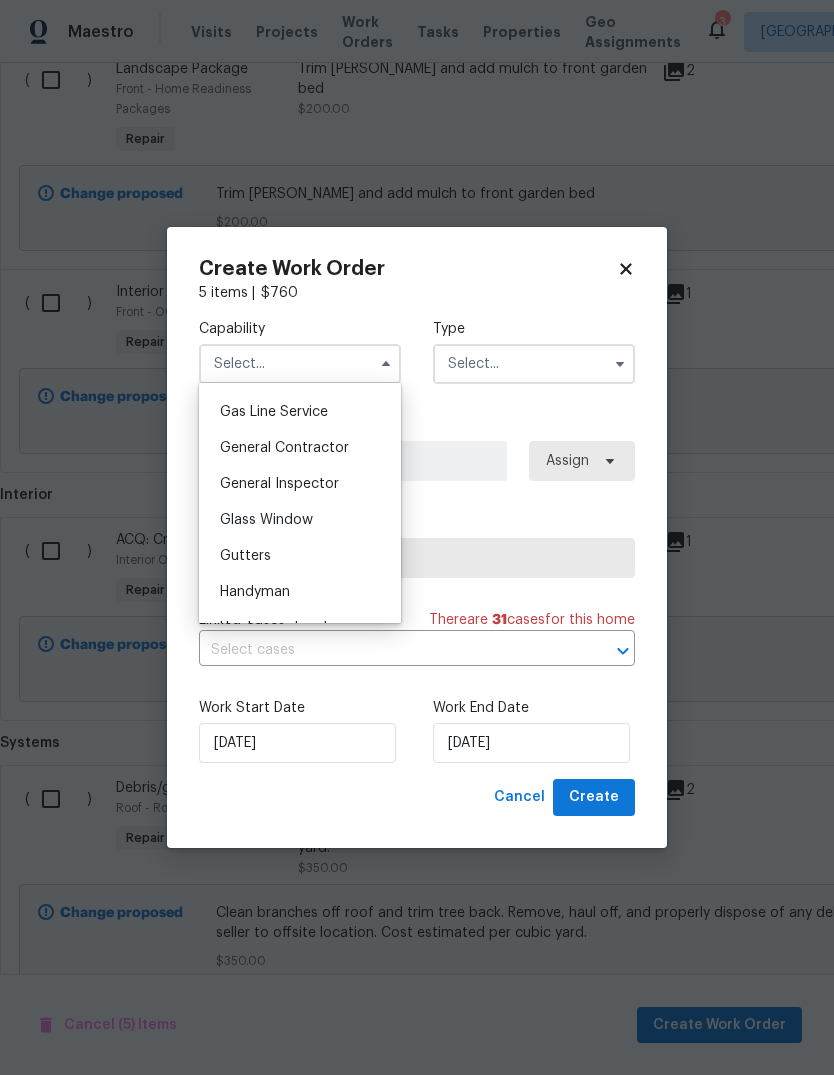 click on "General Contractor" at bounding box center (284, 448) 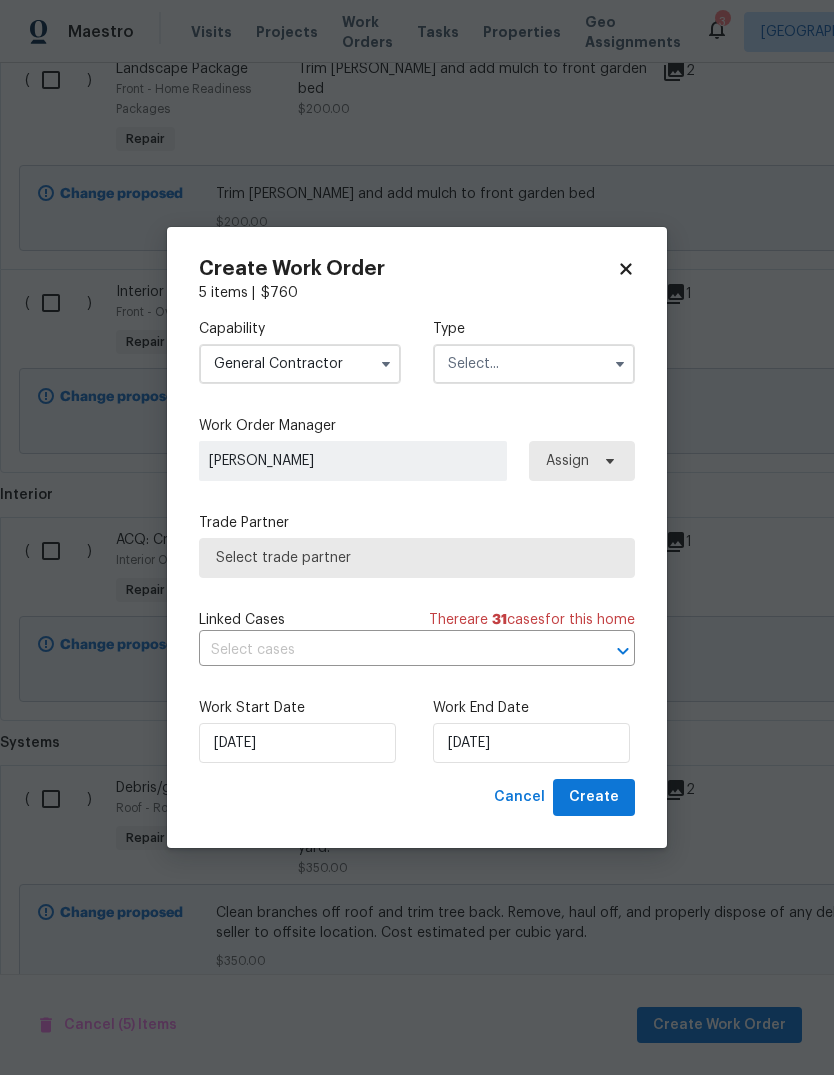 click at bounding box center [534, 364] 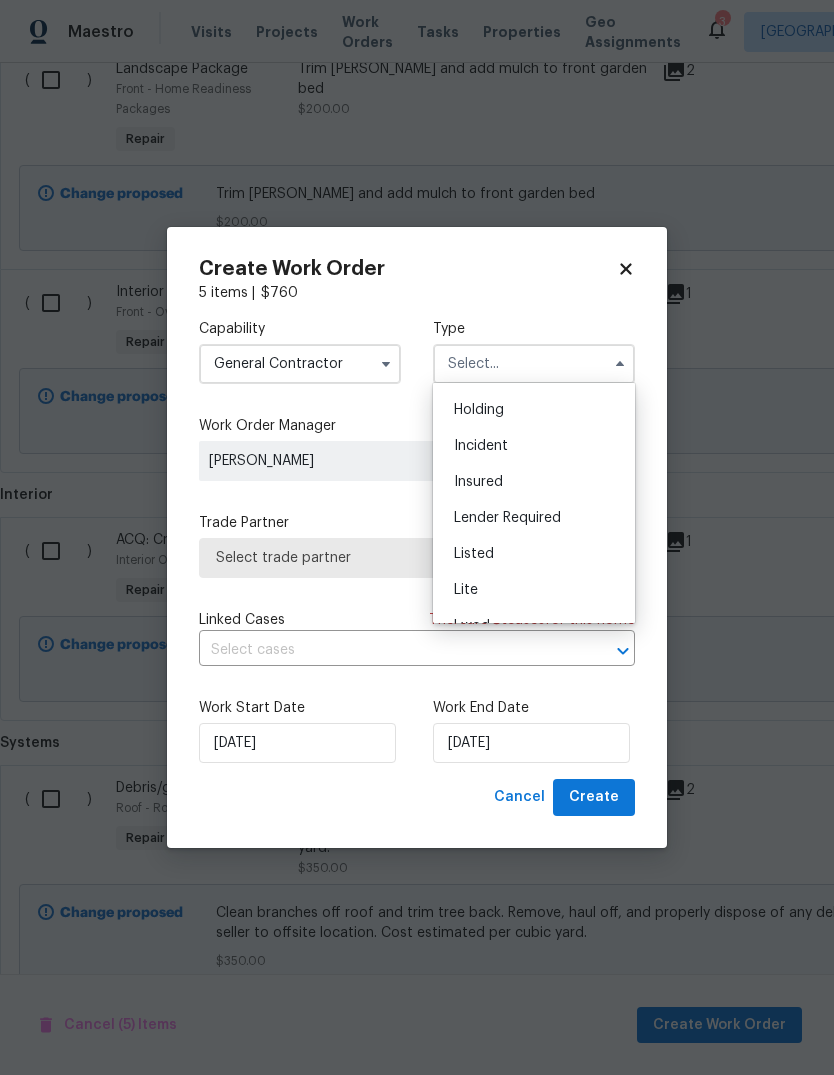 scroll, scrollTop: 78, scrollLeft: 0, axis: vertical 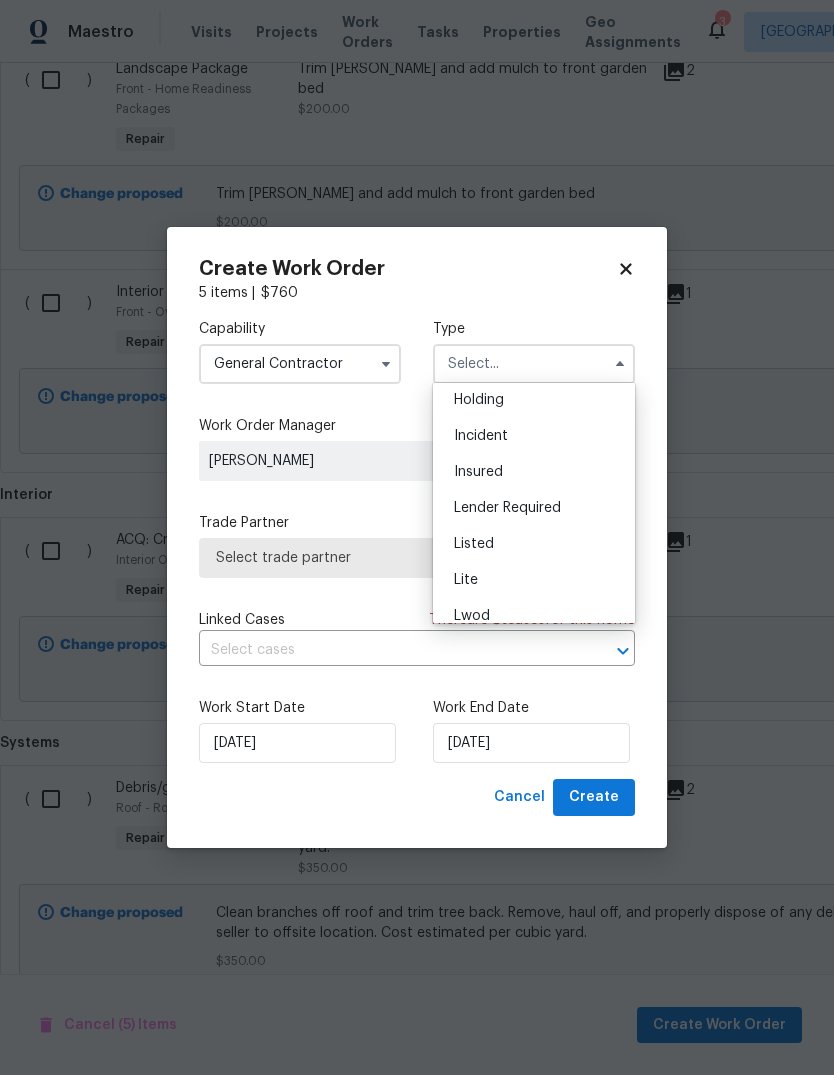 click on "Listed" at bounding box center (534, 544) 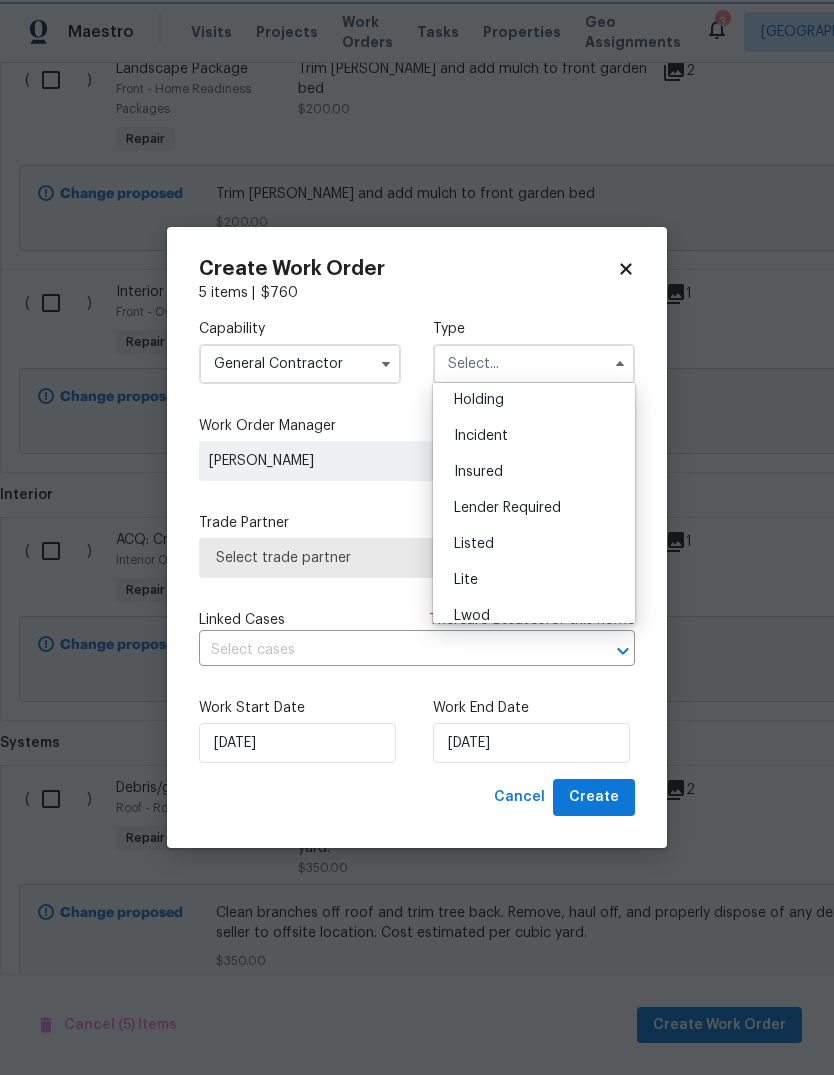 type on "Listed" 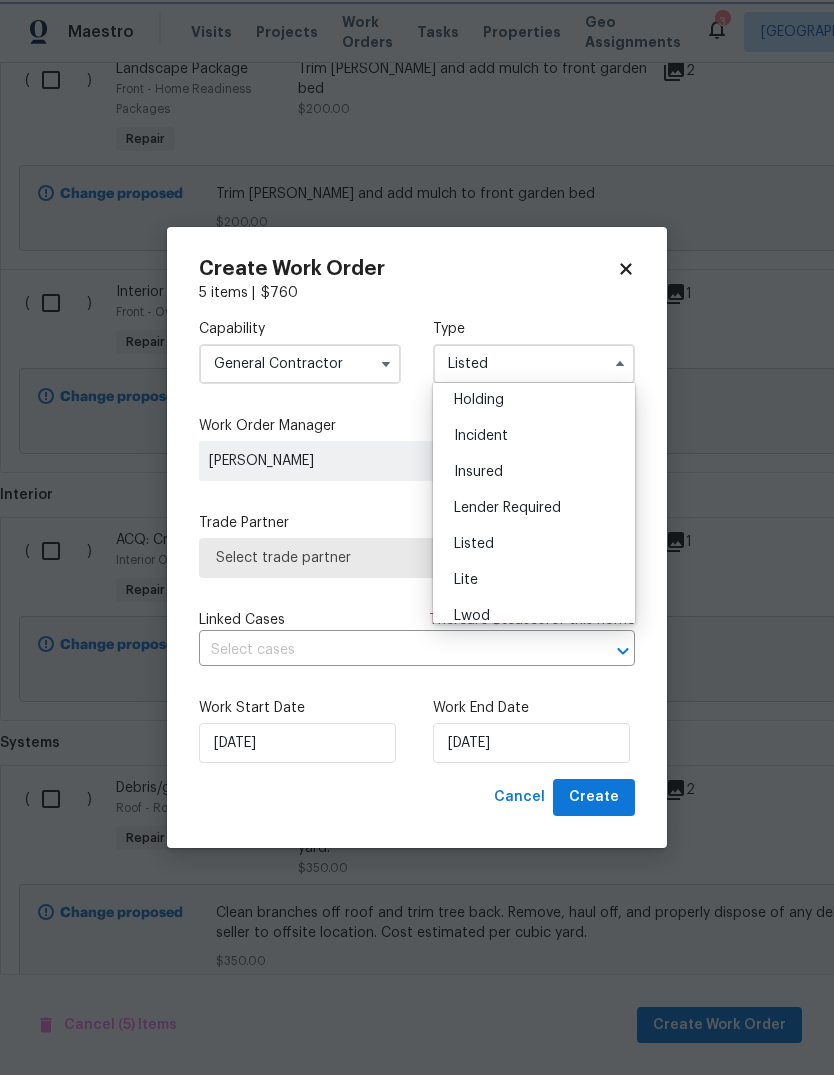 scroll, scrollTop: 0, scrollLeft: 0, axis: both 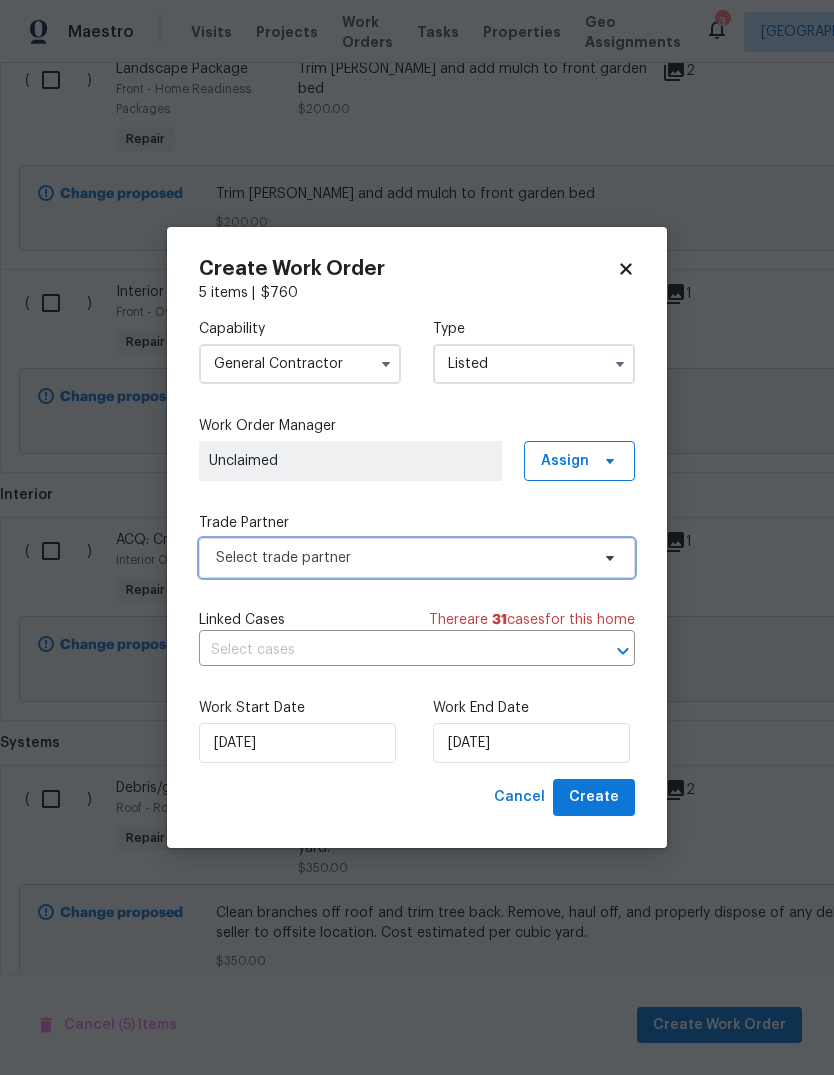 click on "Select trade partner" at bounding box center [402, 558] 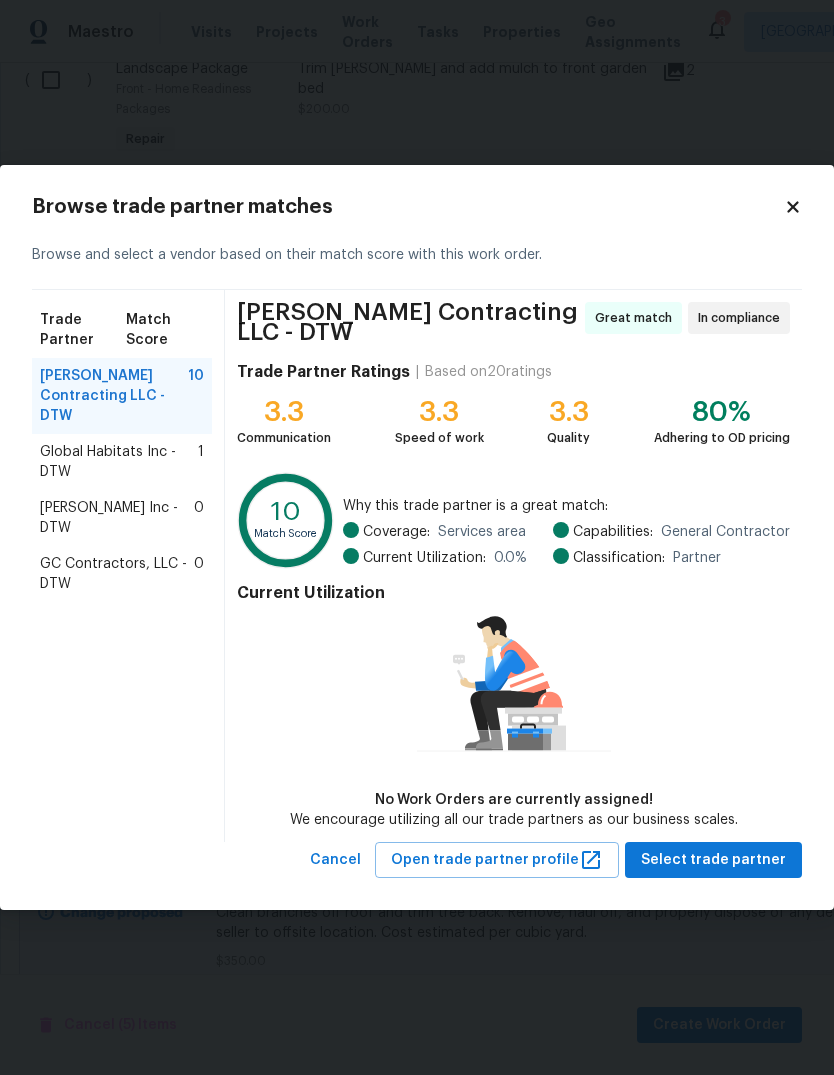 click on "GC Contractors, LLC - DTW" at bounding box center [117, 574] 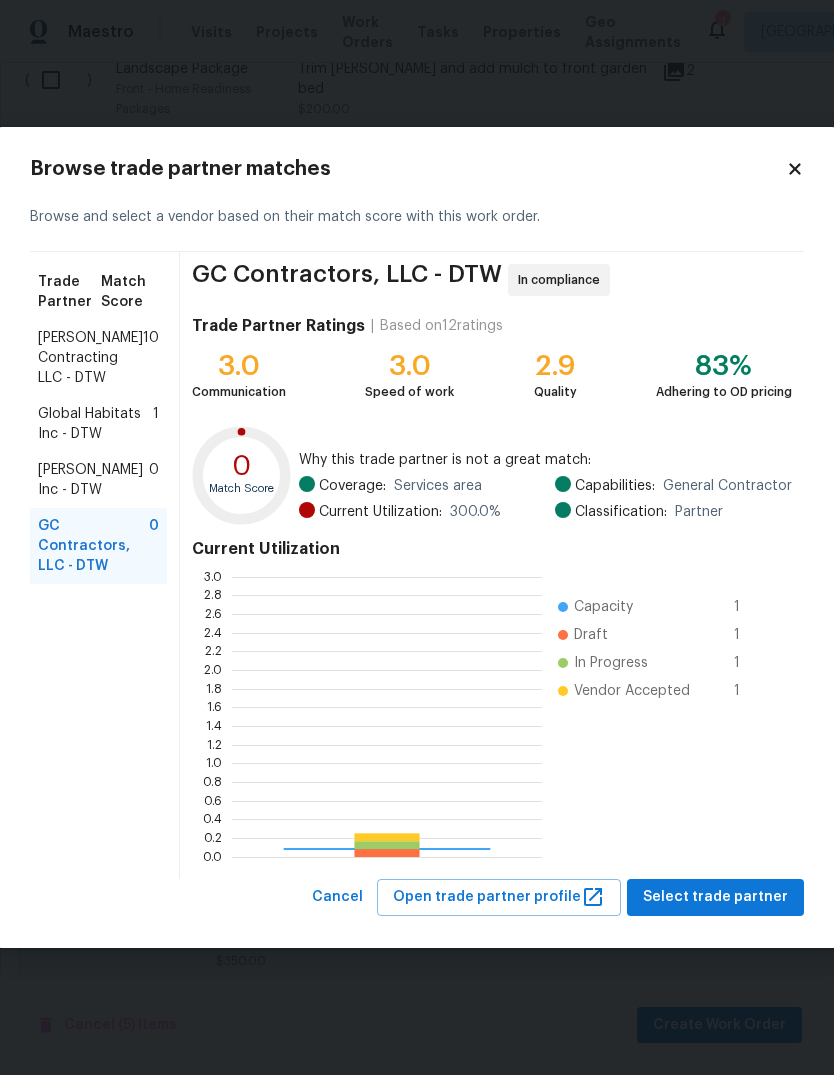 scroll, scrollTop: 2, scrollLeft: 2, axis: both 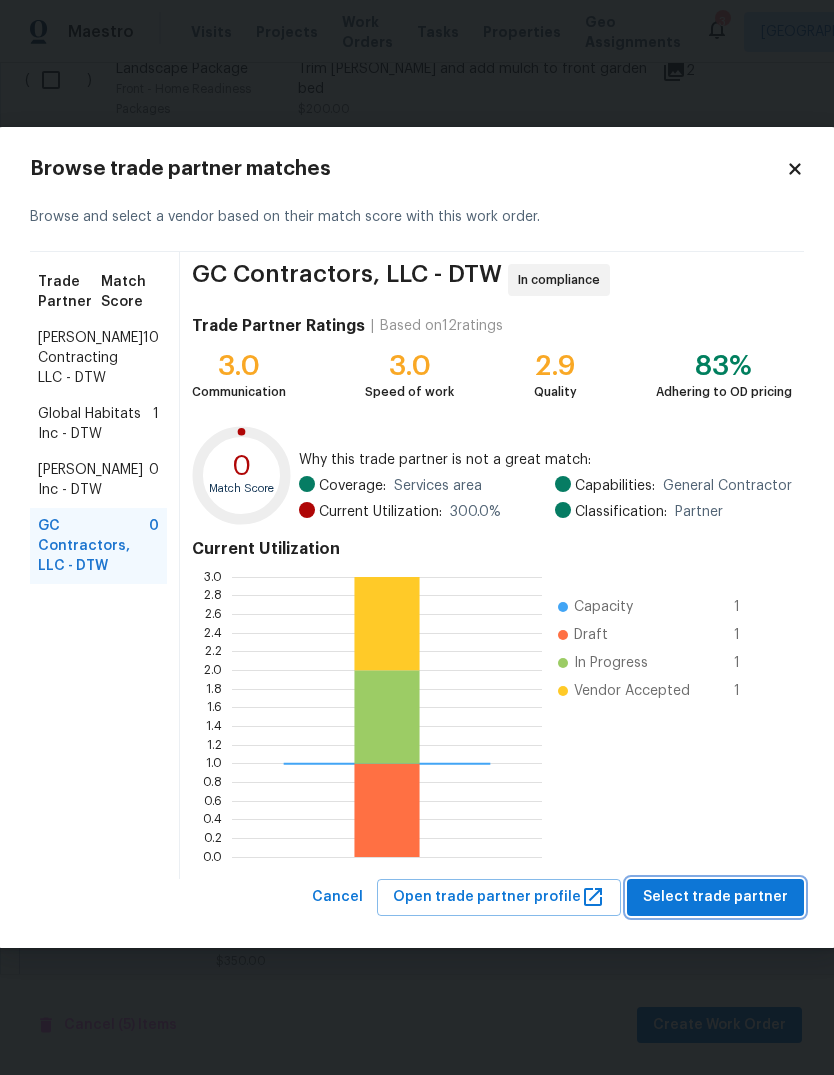 click on "Select trade partner" at bounding box center (715, 897) 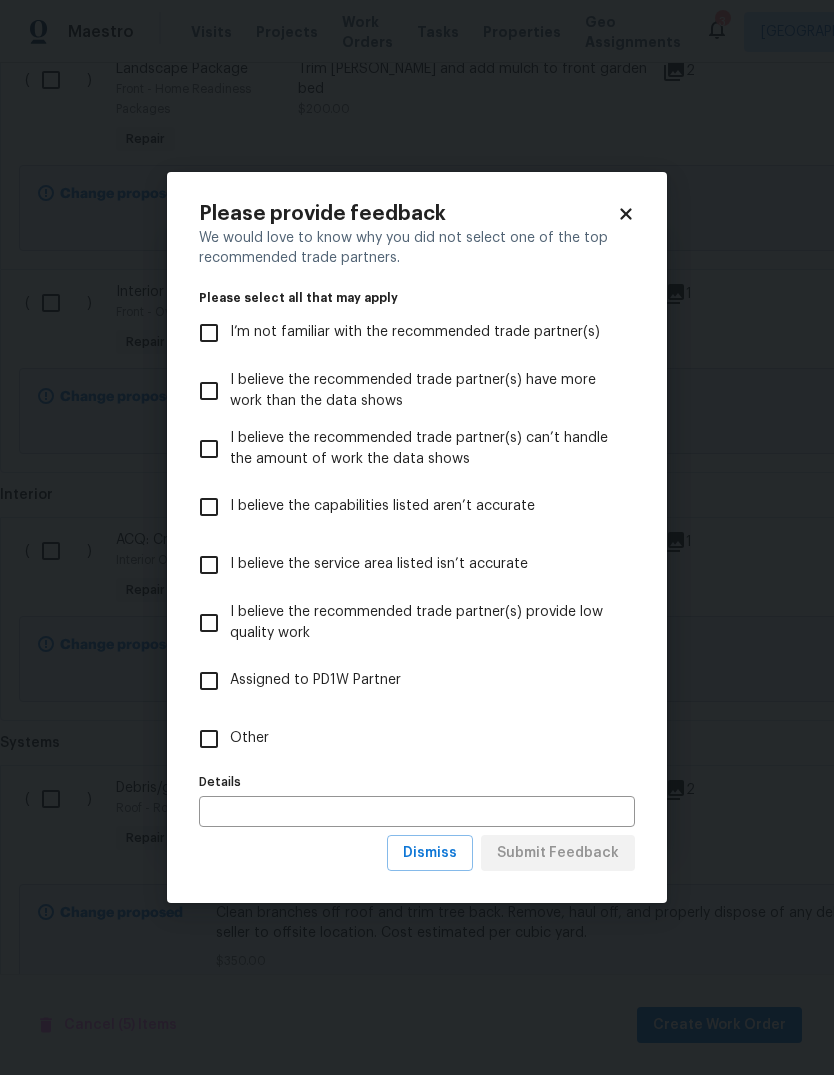 click on "Other" at bounding box center [209, 739] 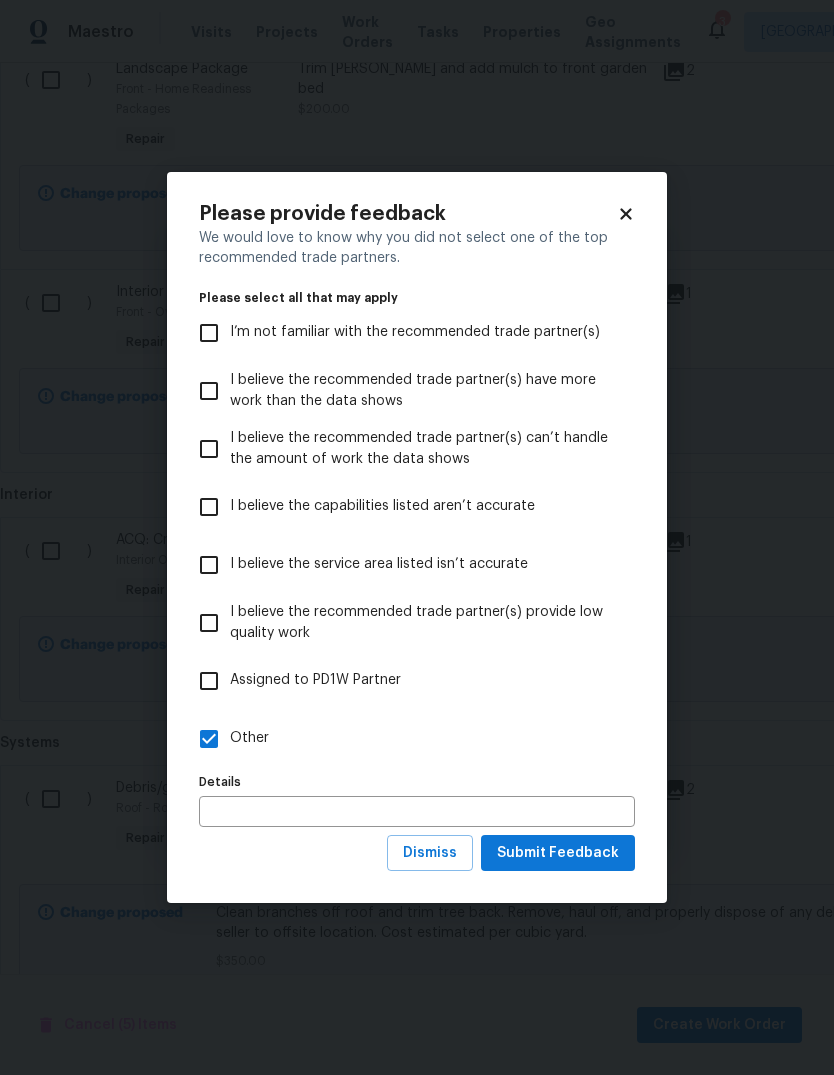 click at bounding box center (417, 811) 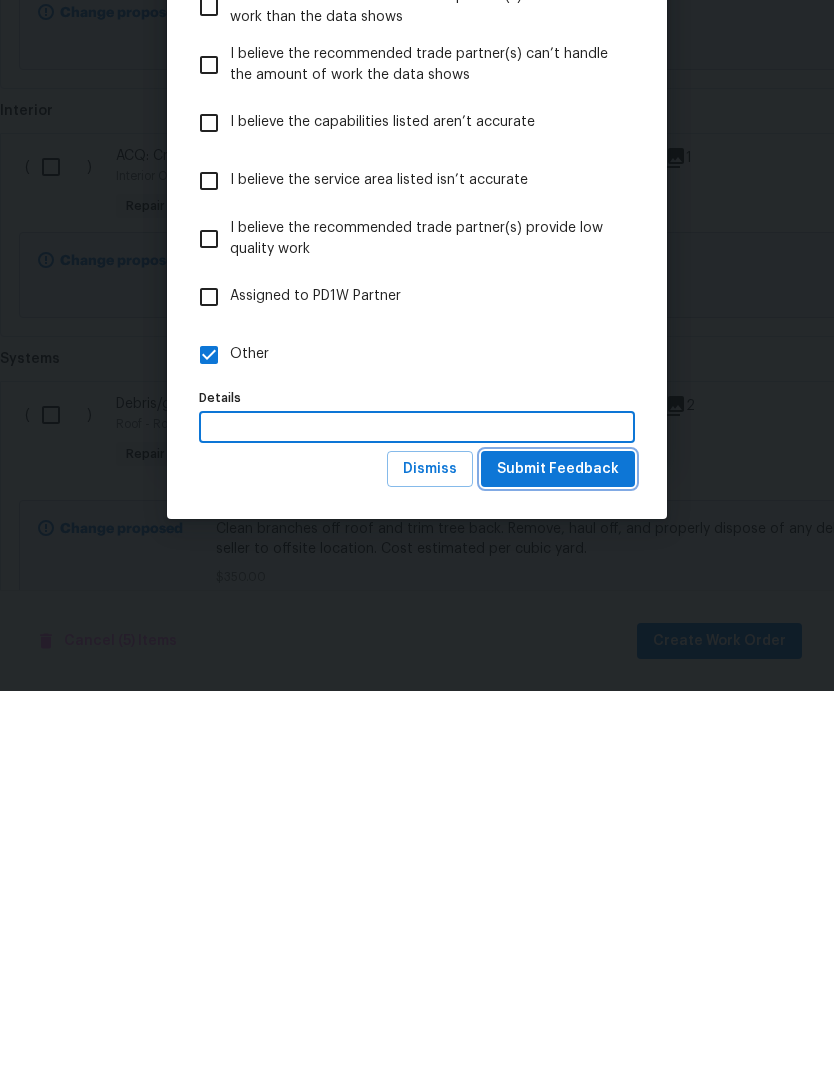 click on "Submit Feedback" at bounding box center [558, 853] 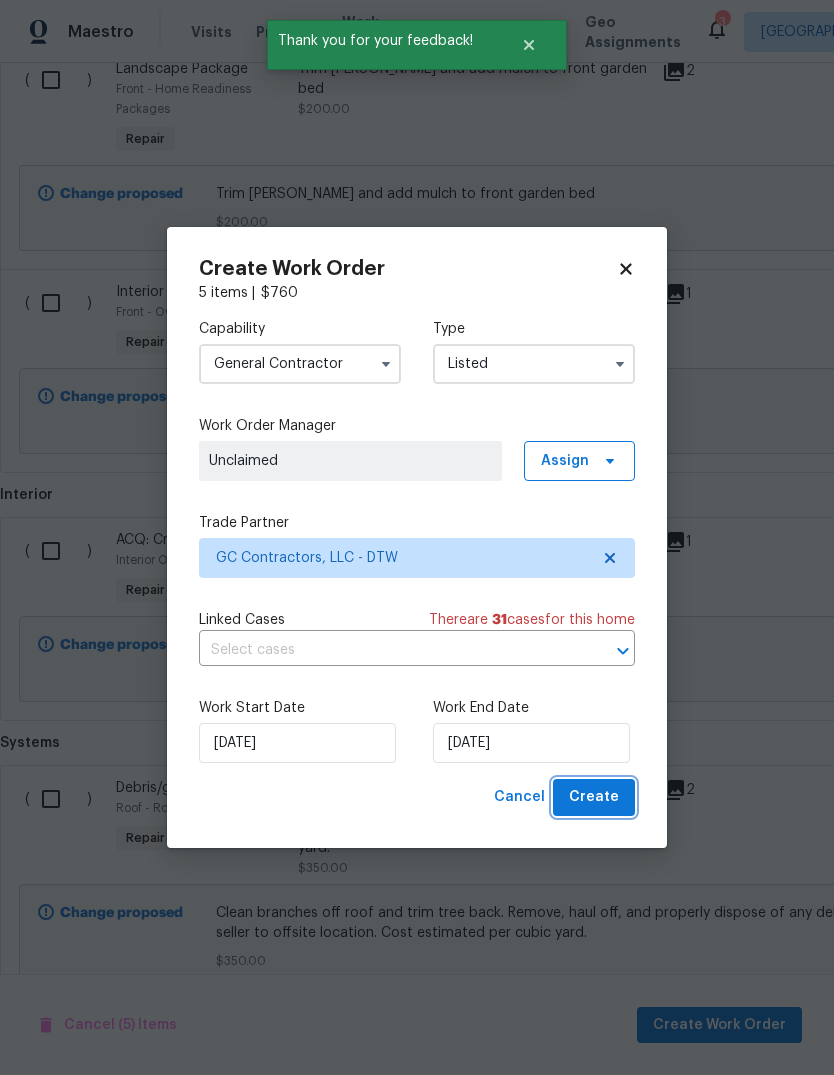 click on "Create" at bounding box center [594, 797] 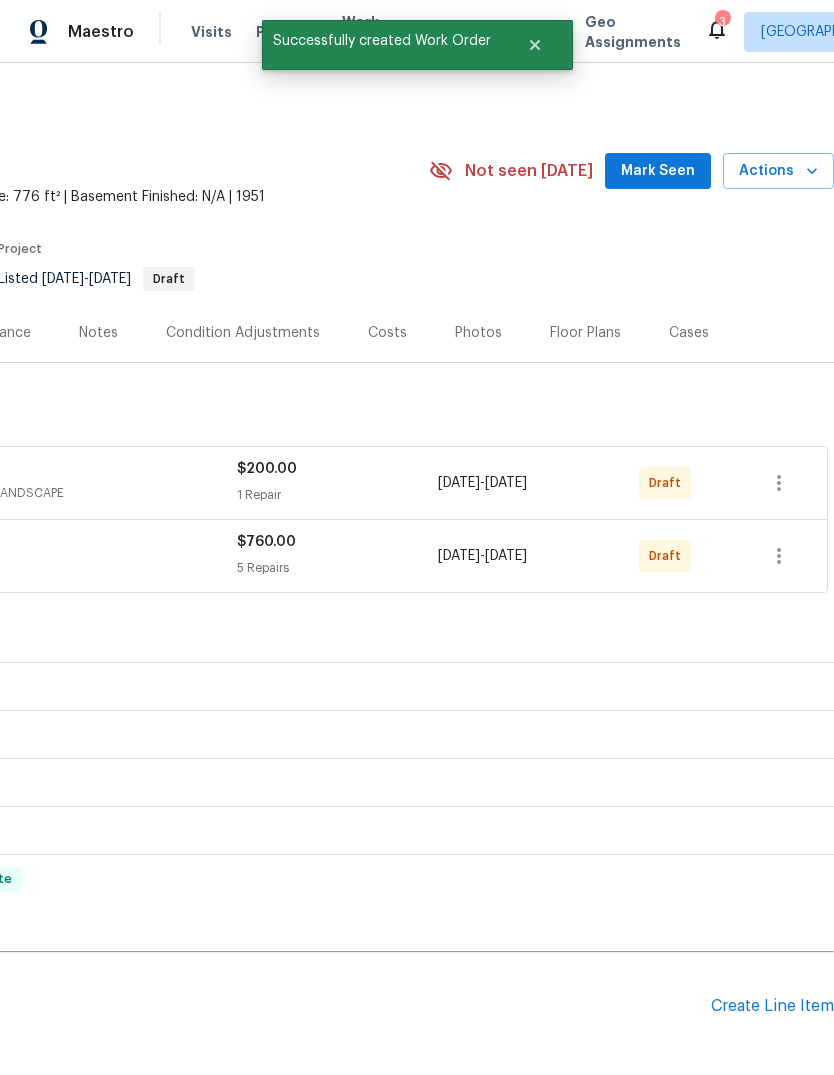 scroll, scrollTop: 0, scrollLeft: 296, axis: horizontal 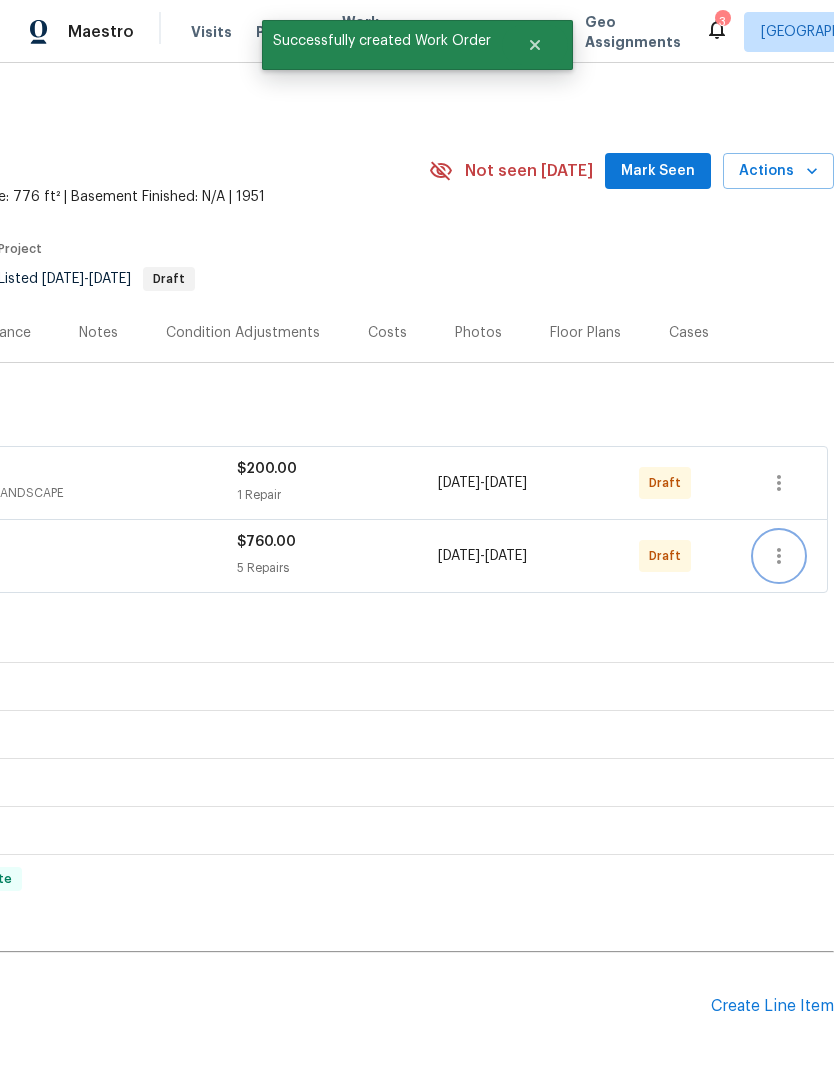 click at bounding box center (779, 556) 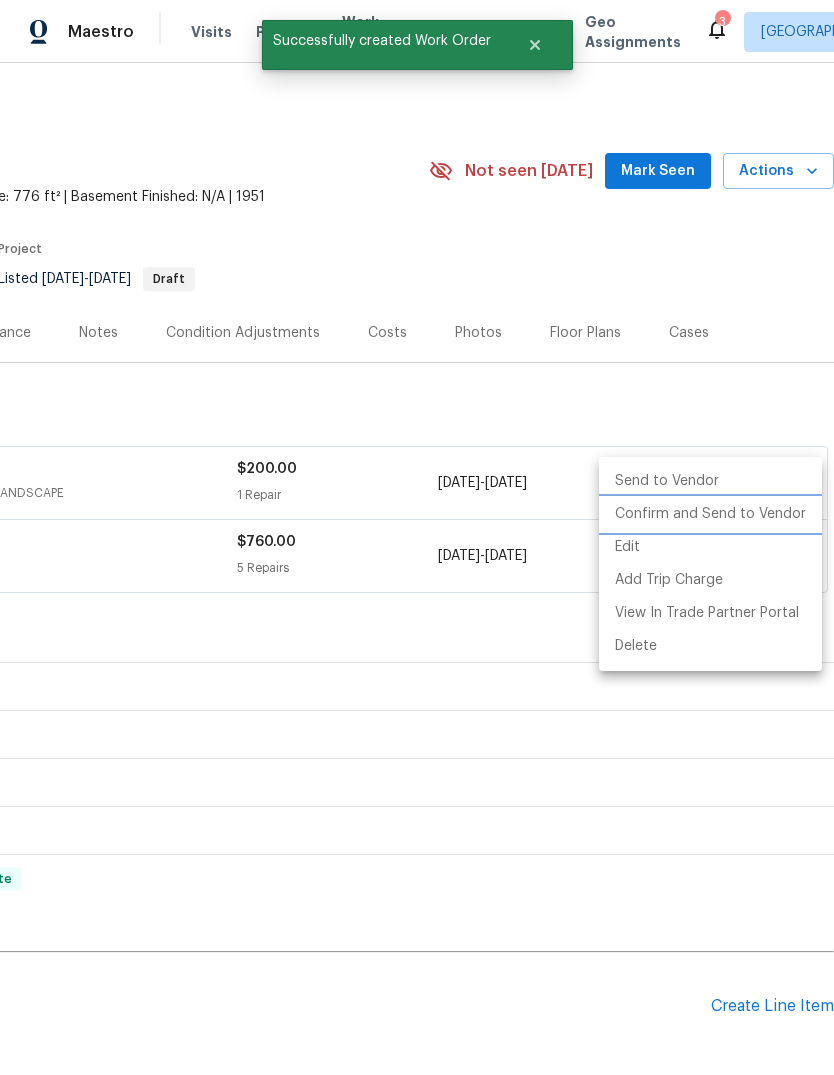 click on "Confirm and Send to Vendor" at bounding box center (710, 514) 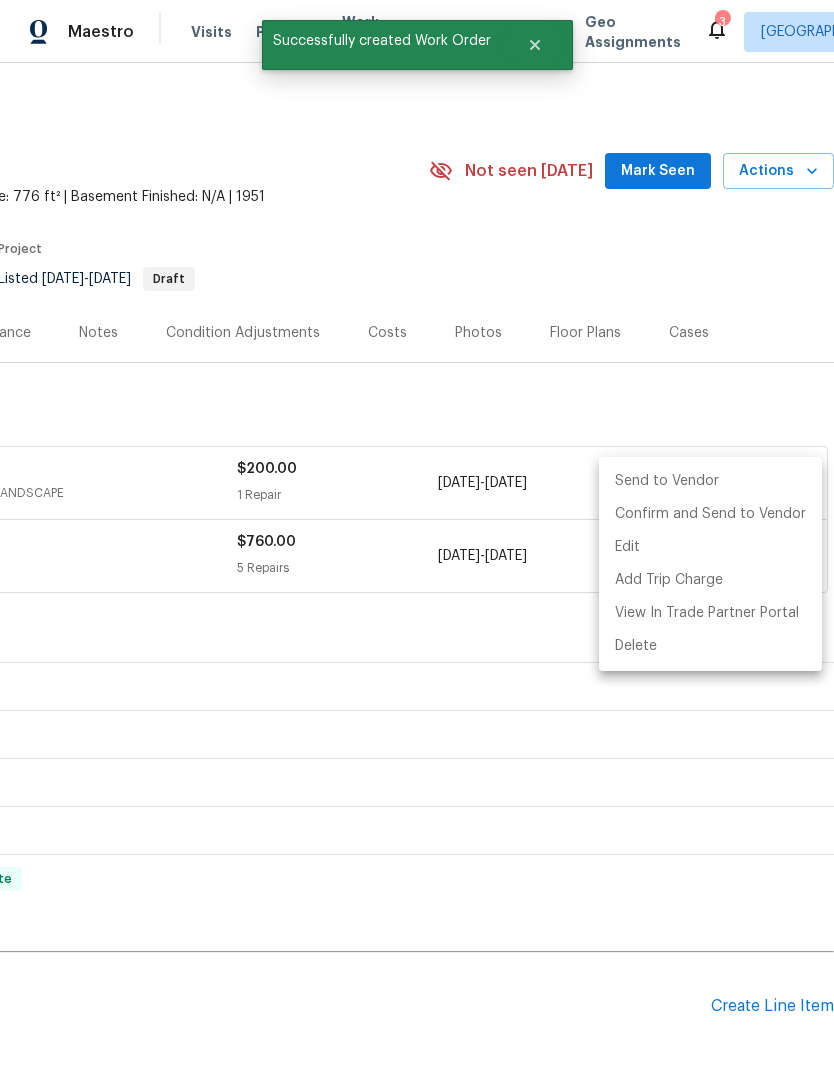 click at bounding box center (417, 537) 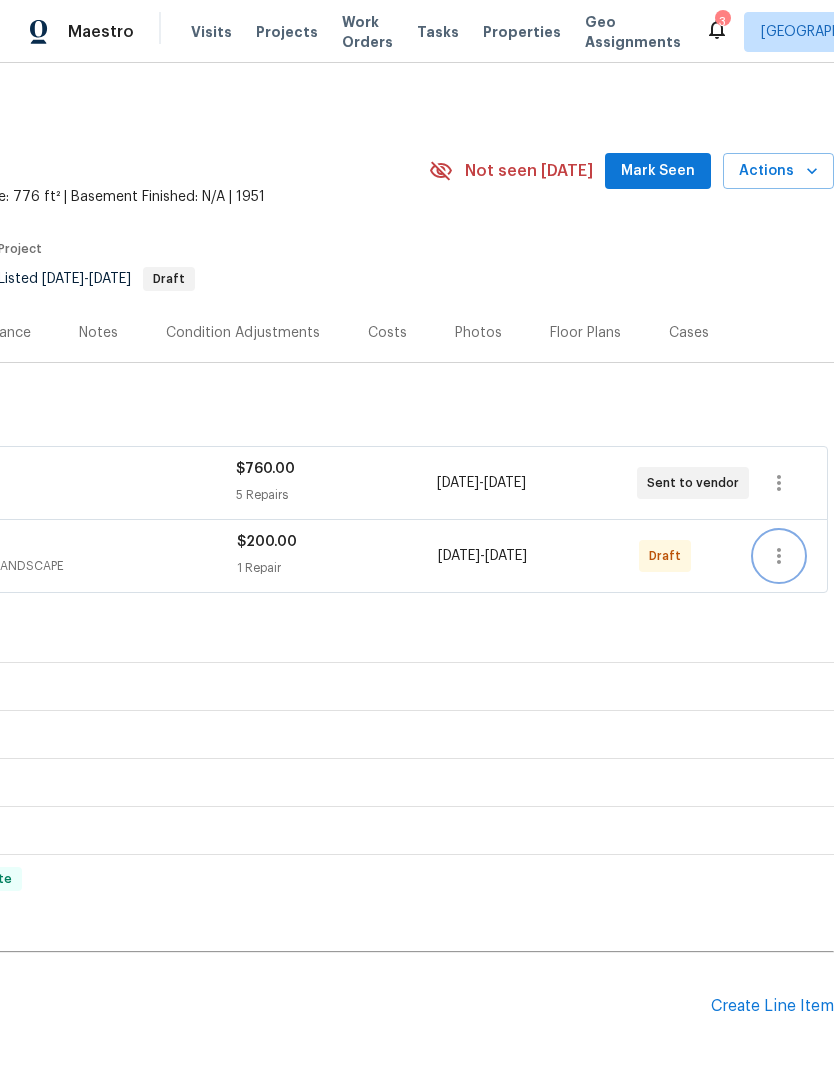 click 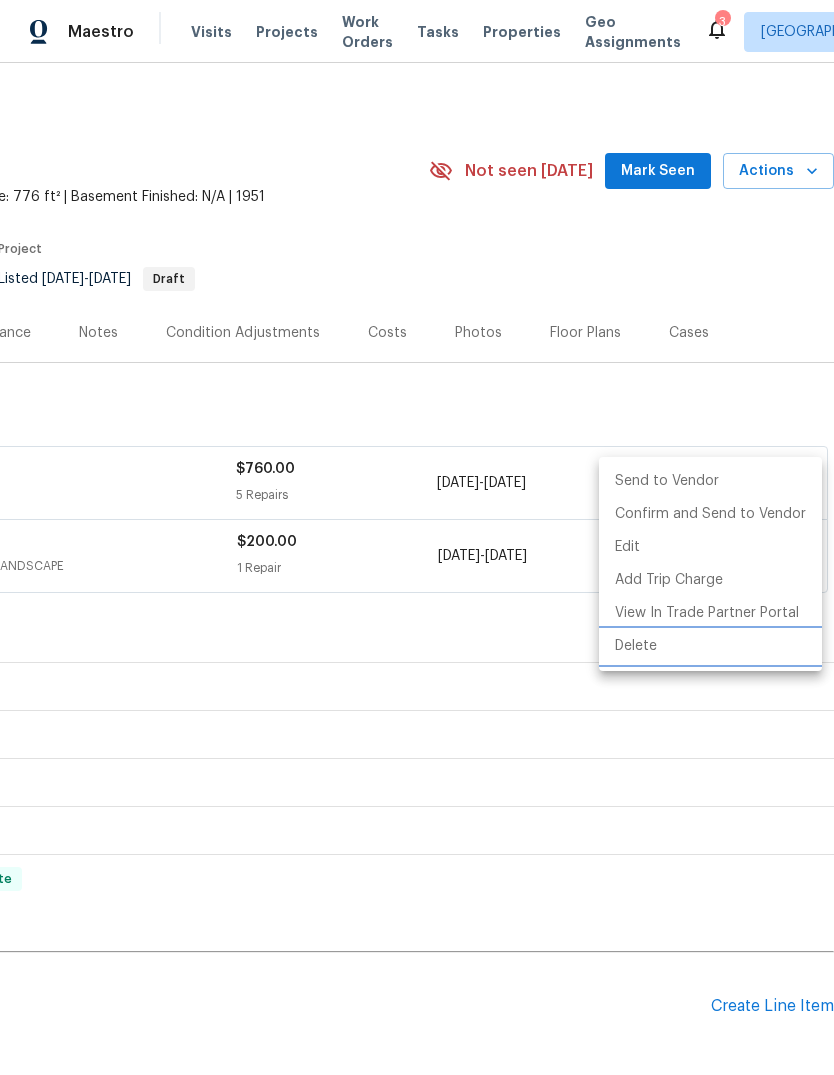 click on "Delete" at bounding box center [710, 646] 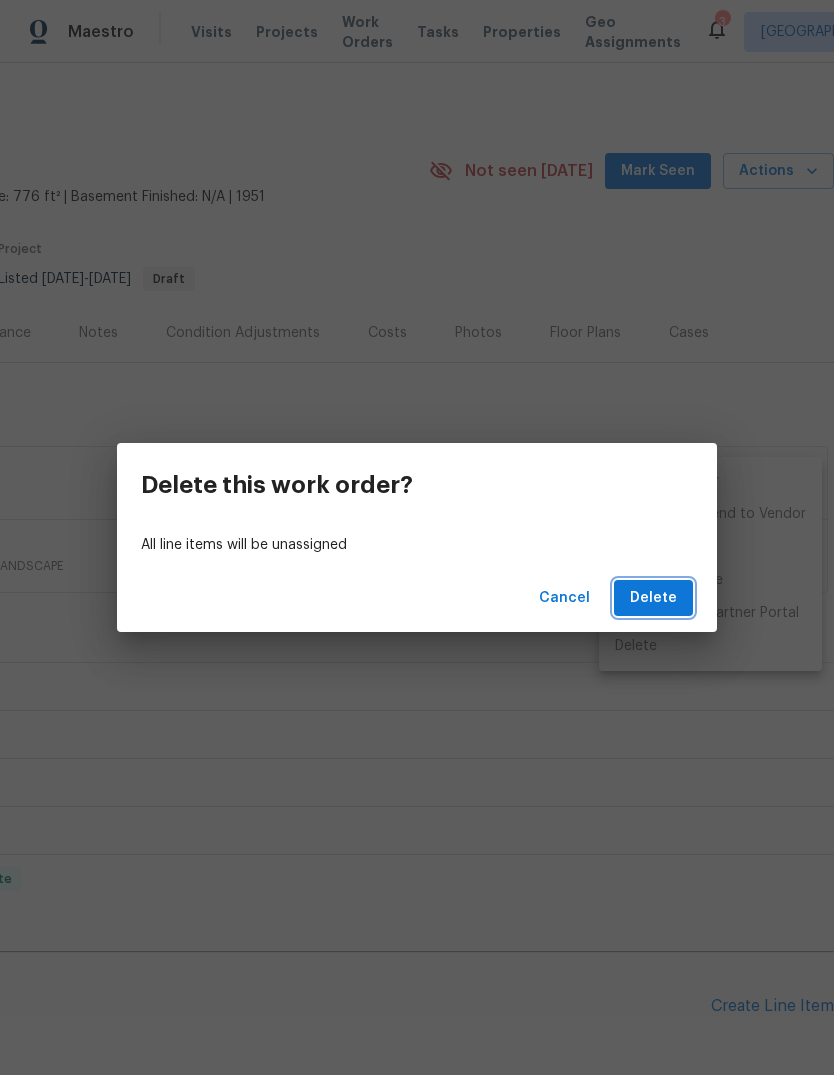 click on "Delete" at bounding box center [653, 598] 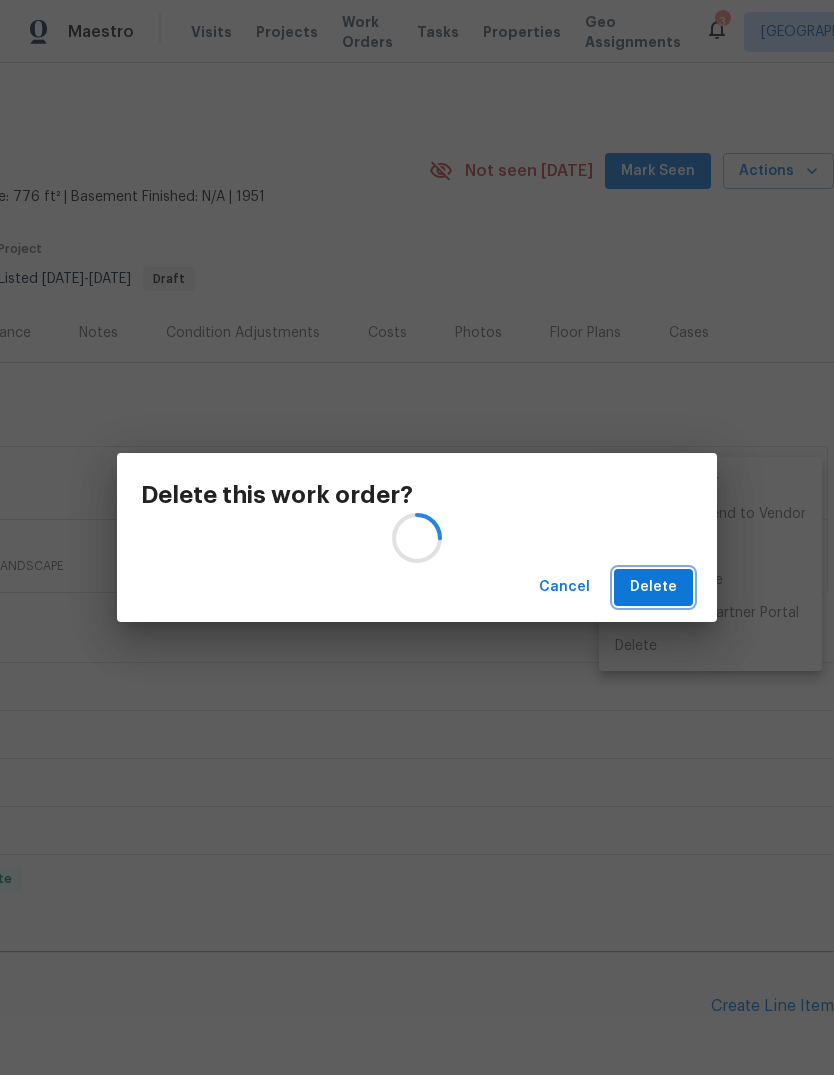 scroll, scrollTop: 72, scrollLeft: 0, axis: vertical 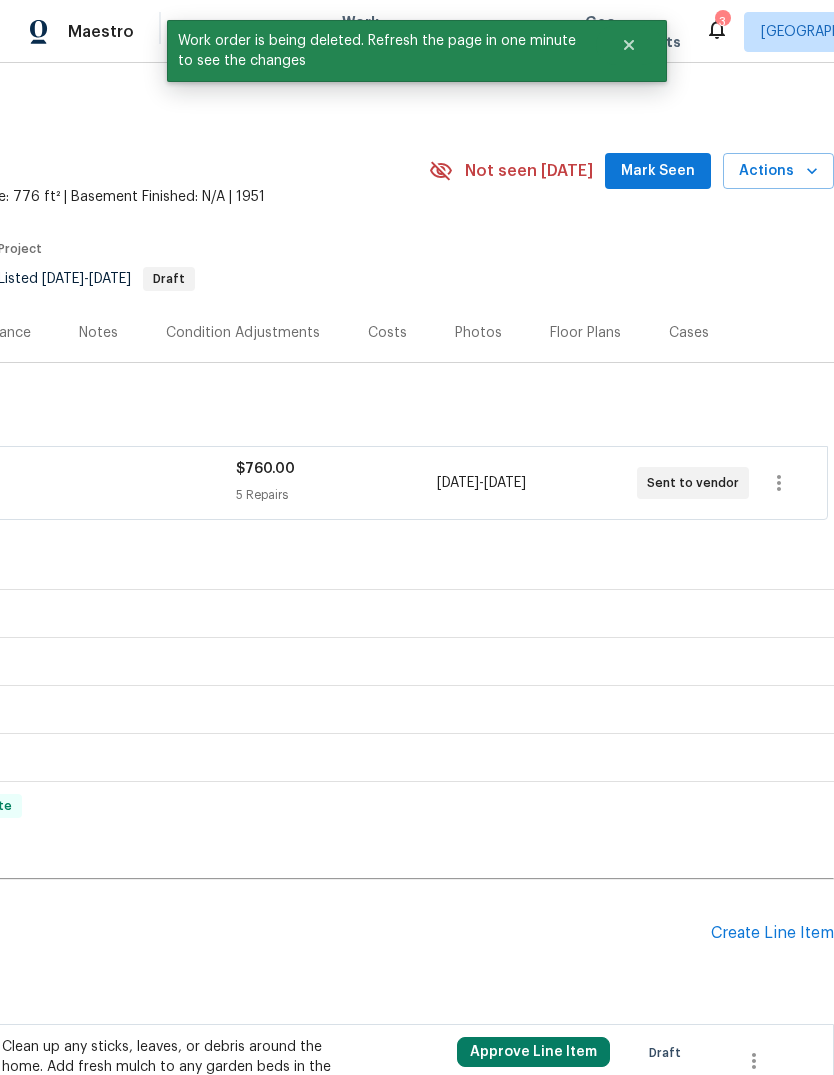 click on "Mark Seen" at bounding box center (658, 171) 